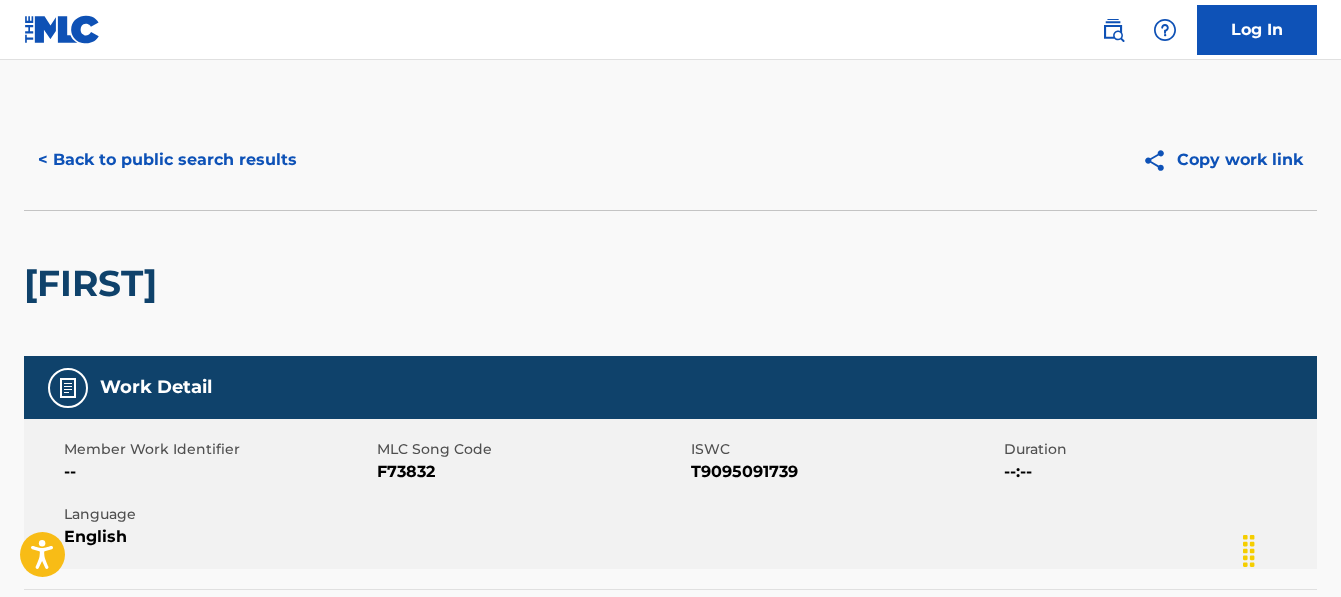 scroll, scrollTop: 700, scrollLeft: 0, axis: vertical 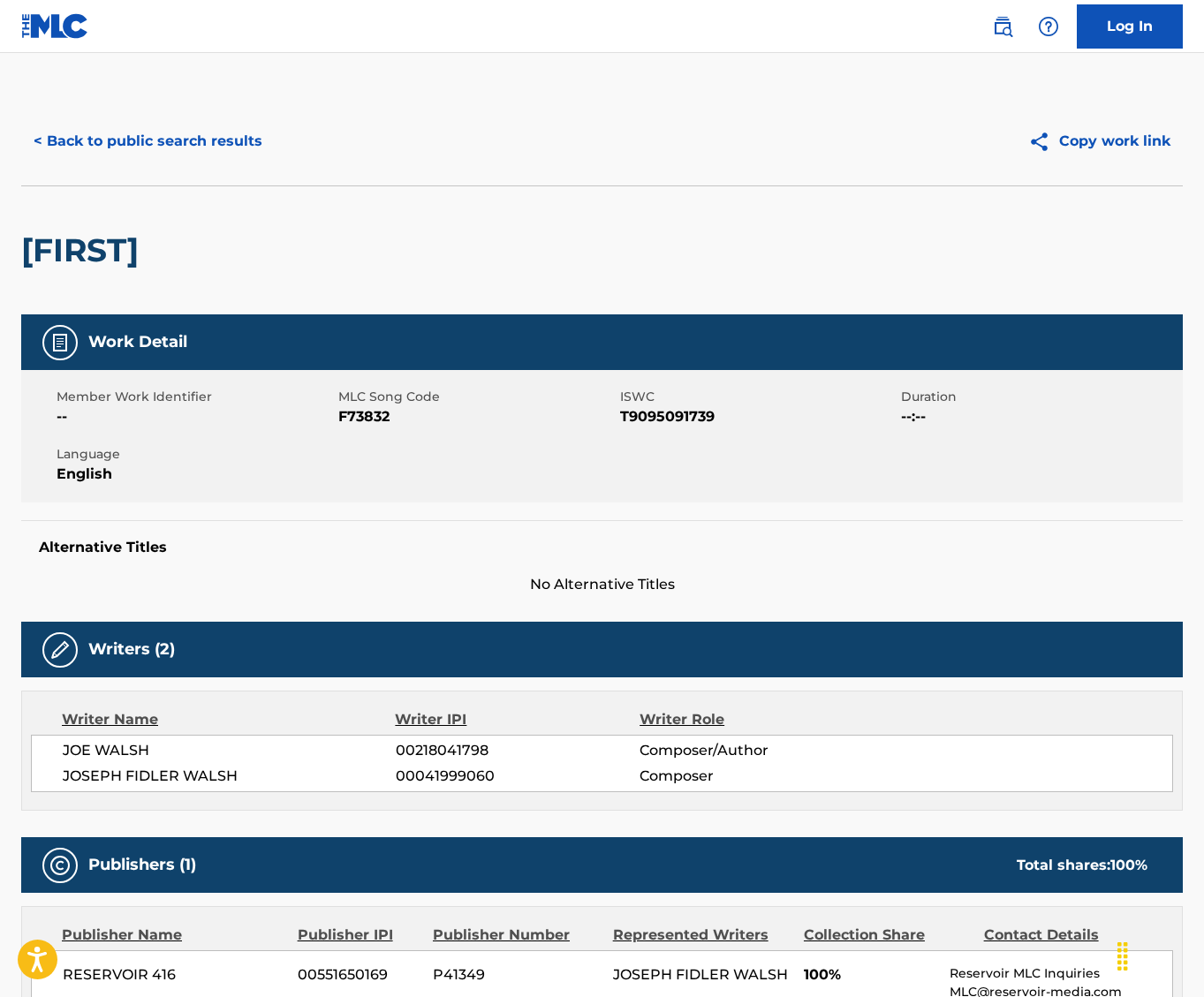 click on "< Back to public search results" at bounding box center [148, 141] 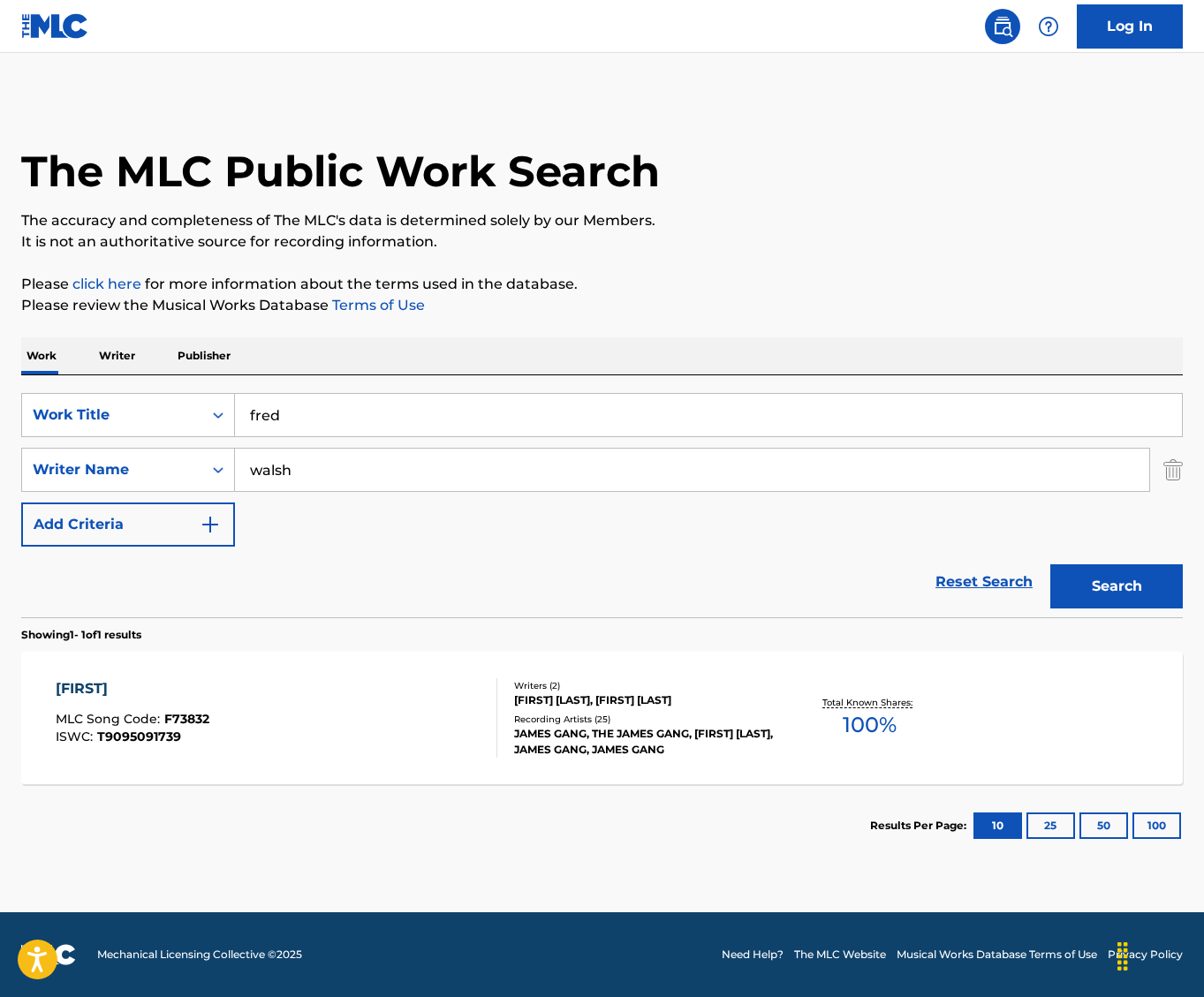 drag, startPoint x: 229, startPoint y: 406, endPoint x: -127, endPoint y: 379, distance: 357.02241 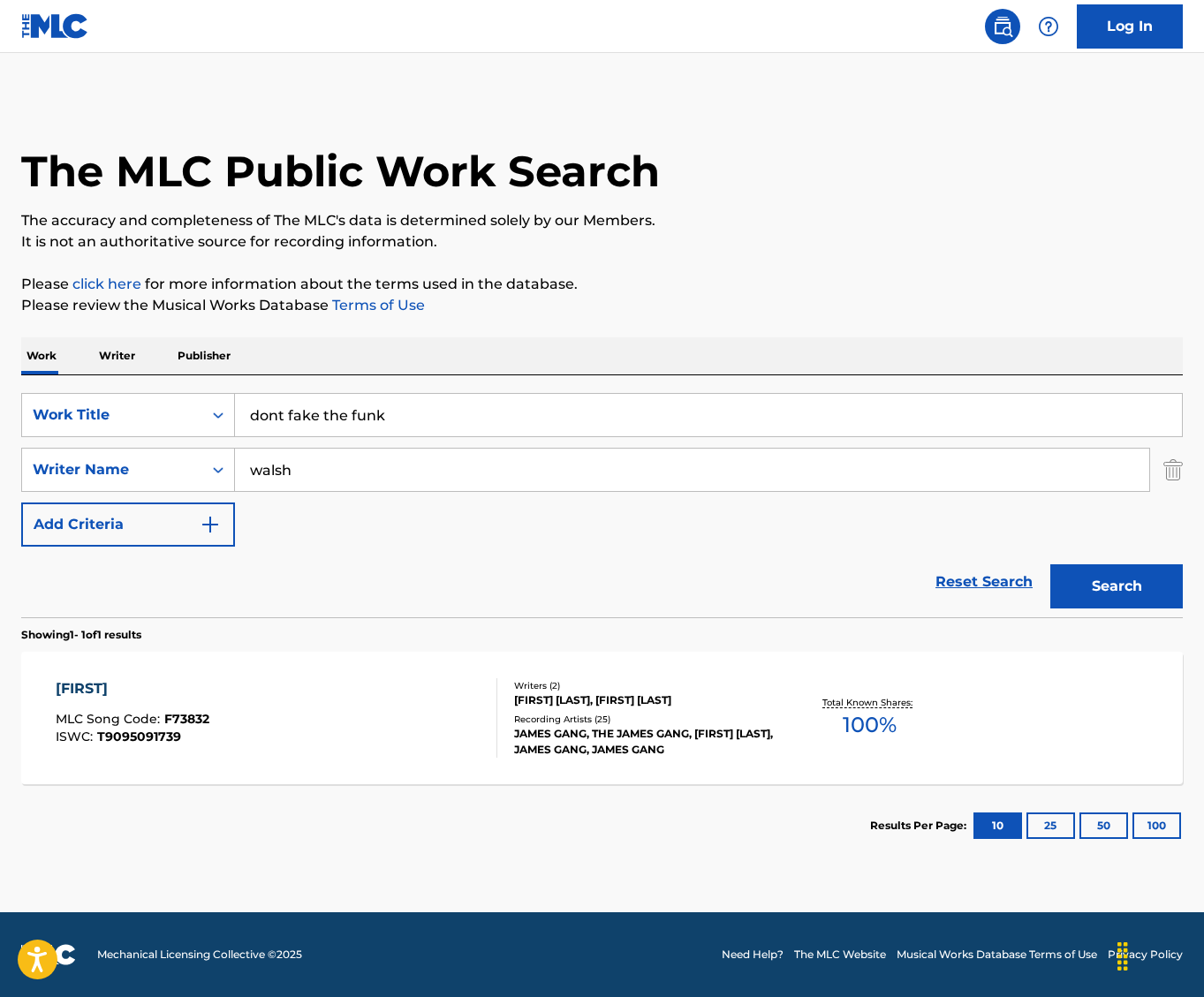 drag, startPoint x: 280, startPoint y: 427, endPoint x: -131, endPoint y: 424, distance: 411.01095 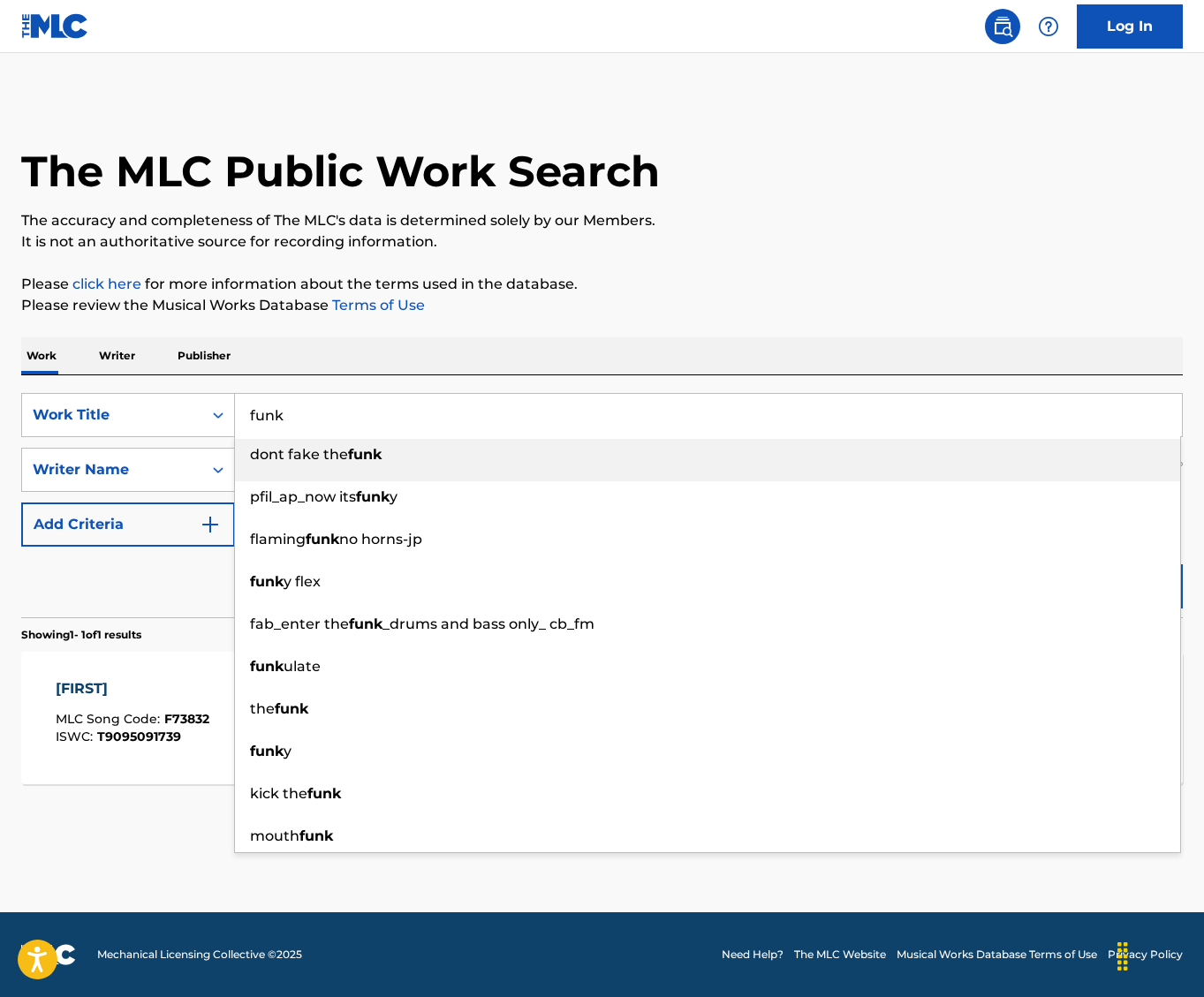 click on "Reset Search Search" at bounding box center [602, 582] 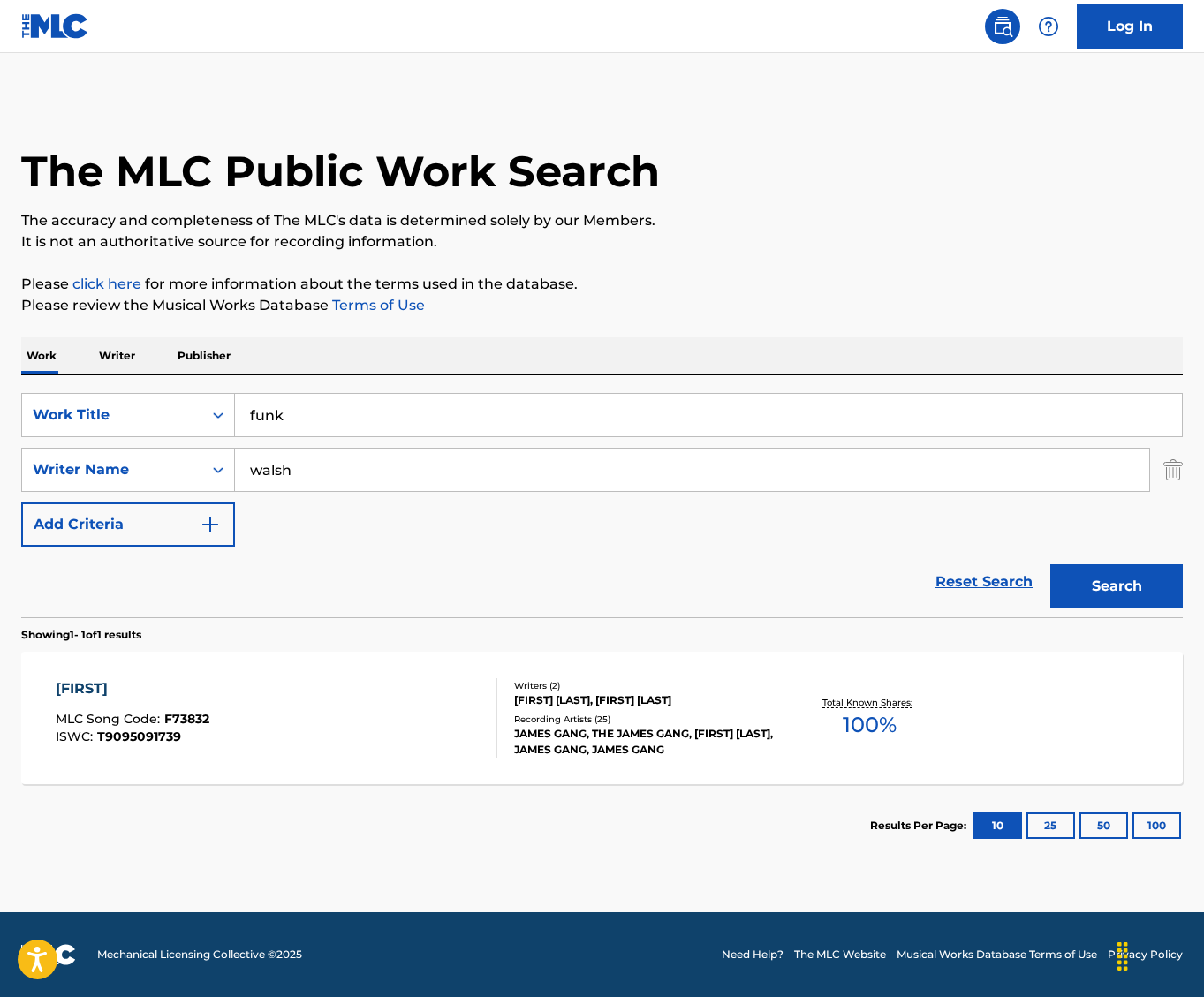 click on "Search" at bounding box center (1117, 586) 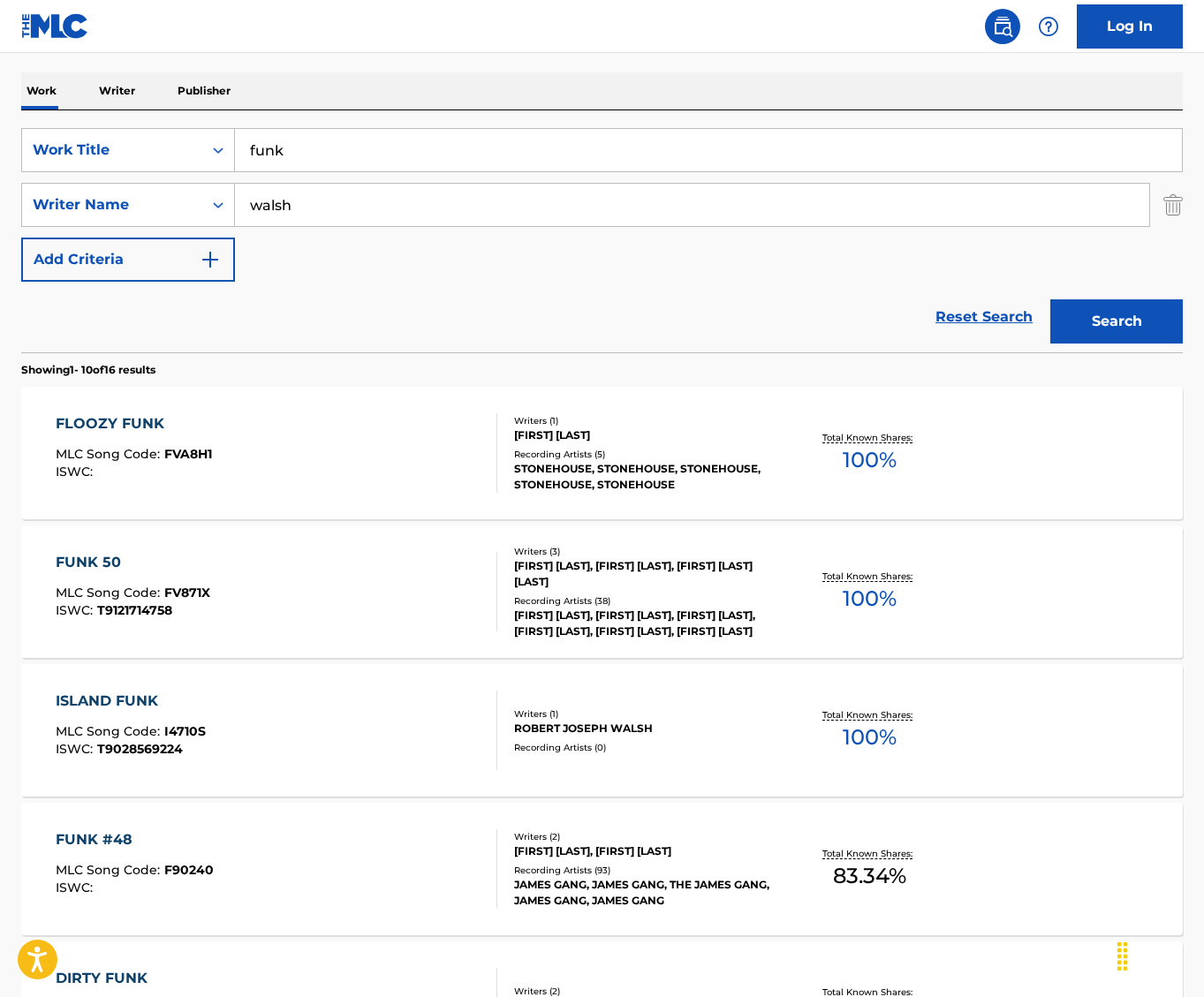scroll, scrollTop: 0, scrollLeft: 0, axis: both 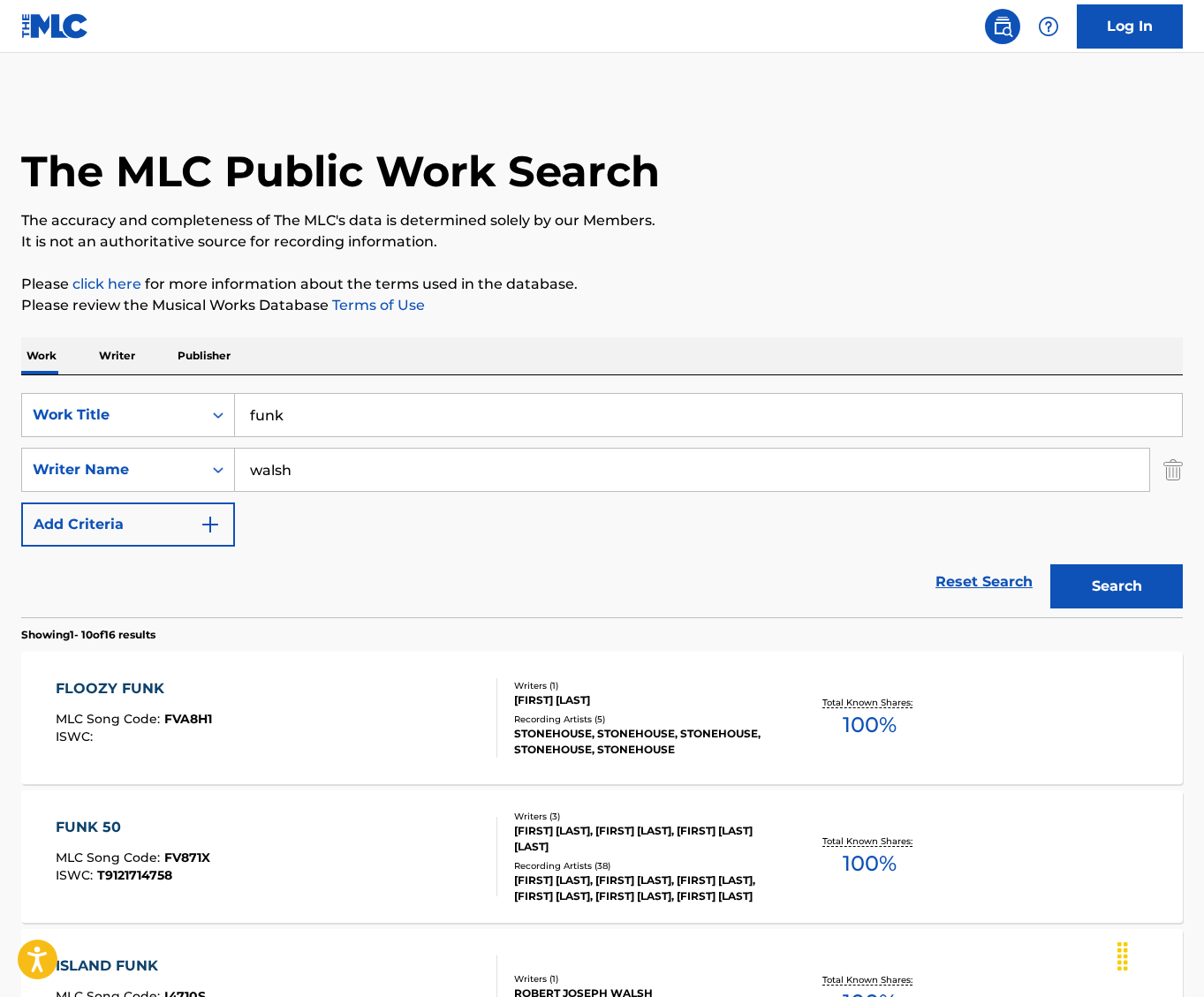 click on "funk" at bounding box center [708, 415] 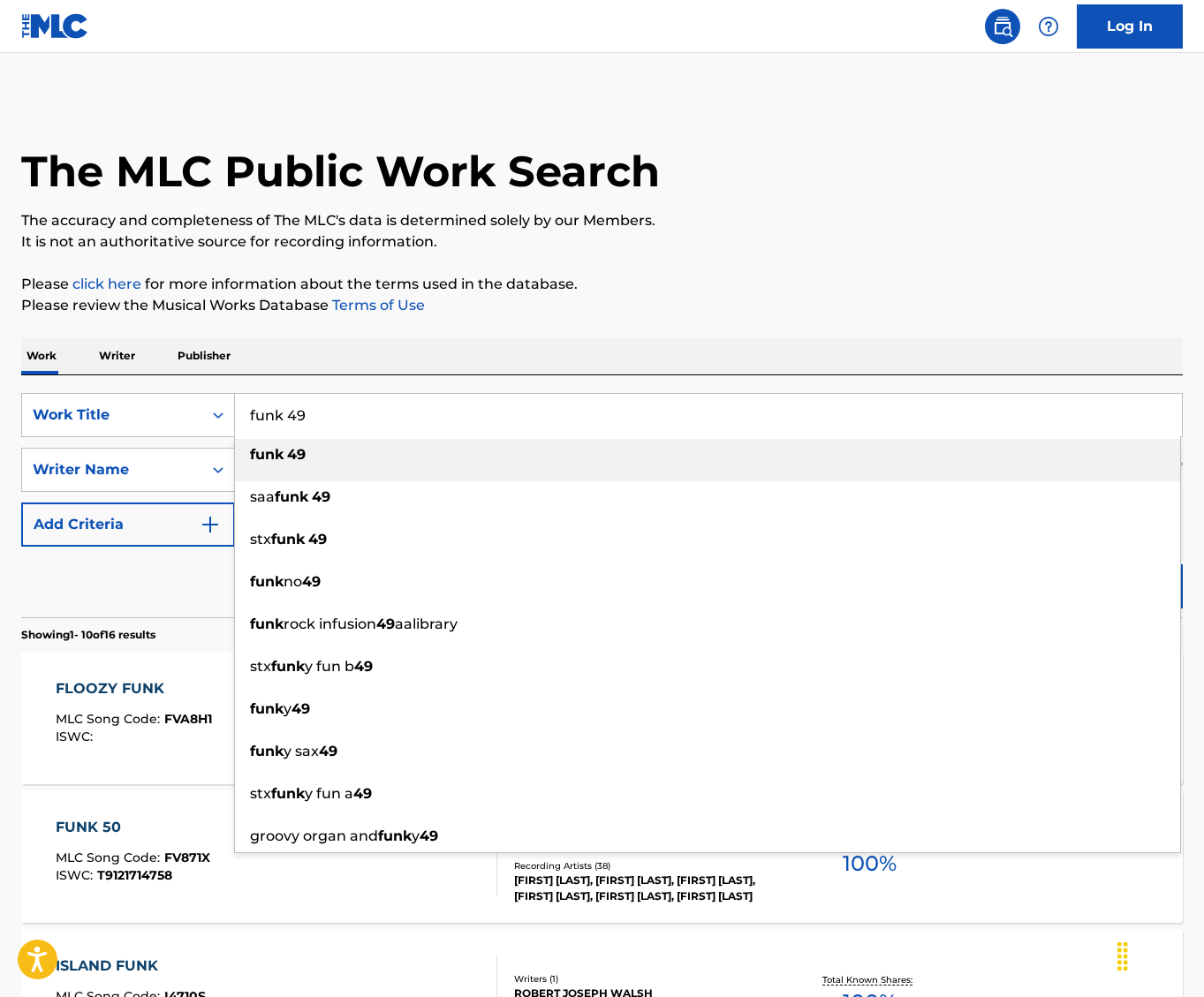 type on "funk 49" 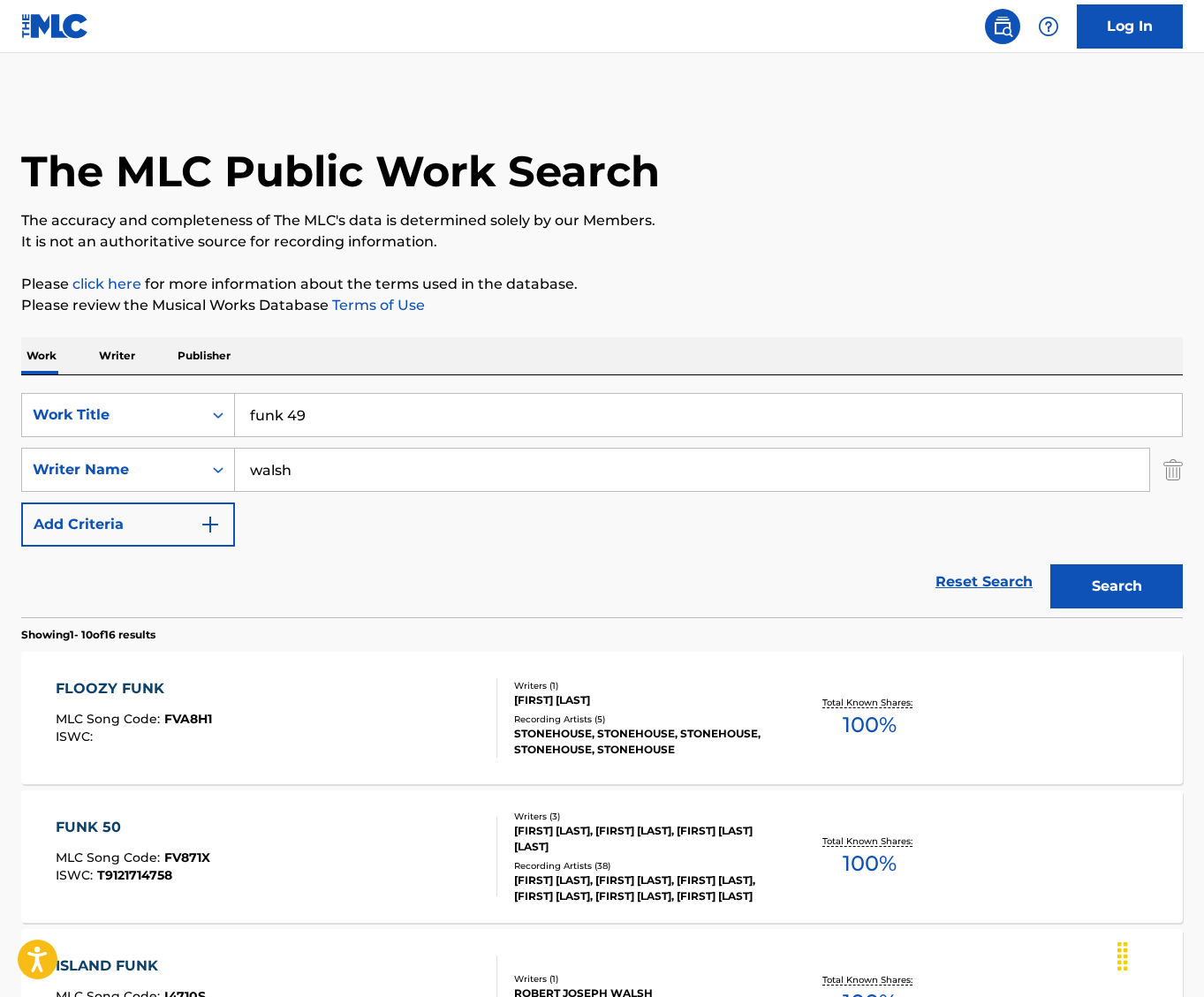 click on "Search" at bounding box center [1117, 586] 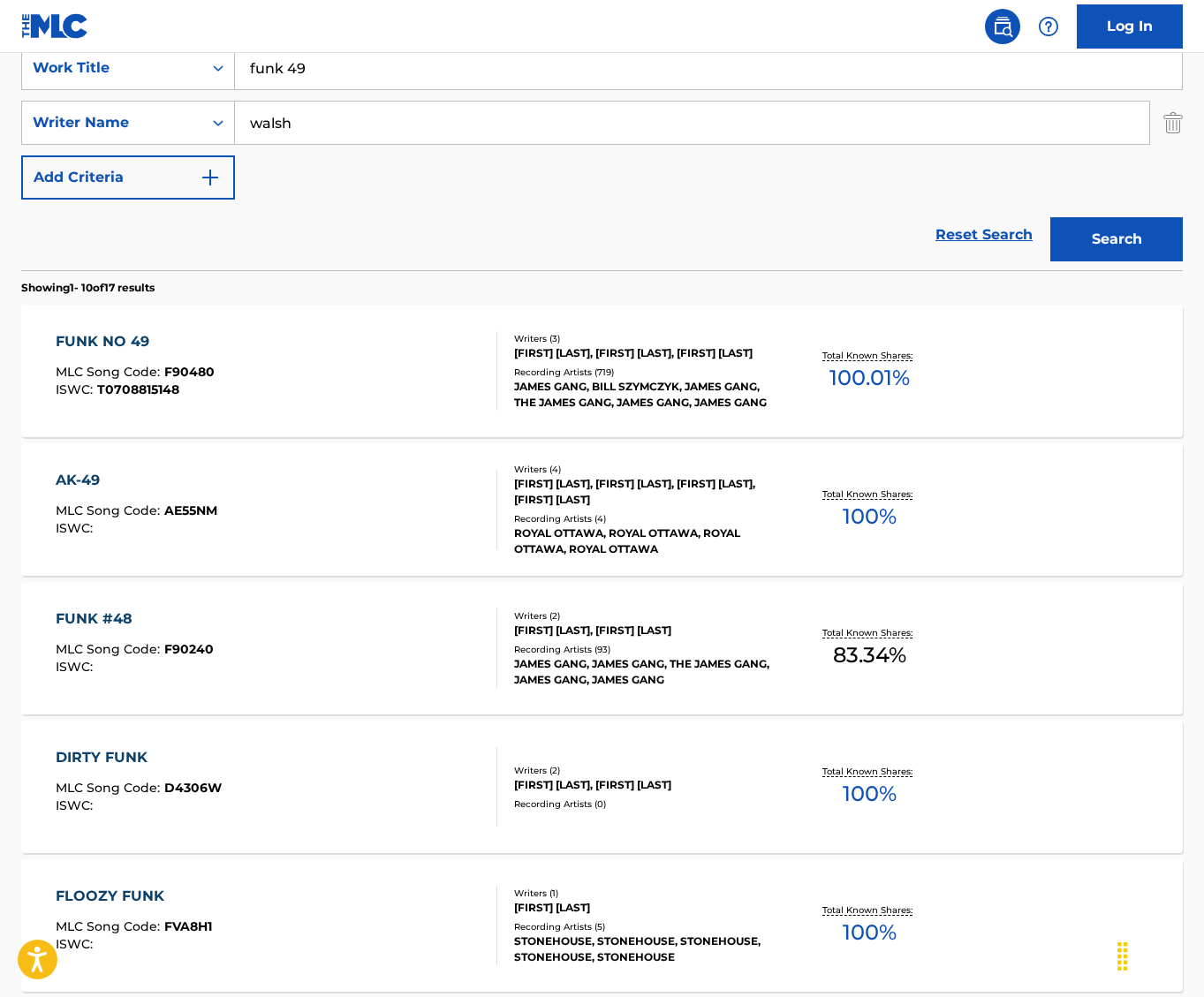 scroll, scrollTop: 353, scrollLeft: 0, axis: vertical 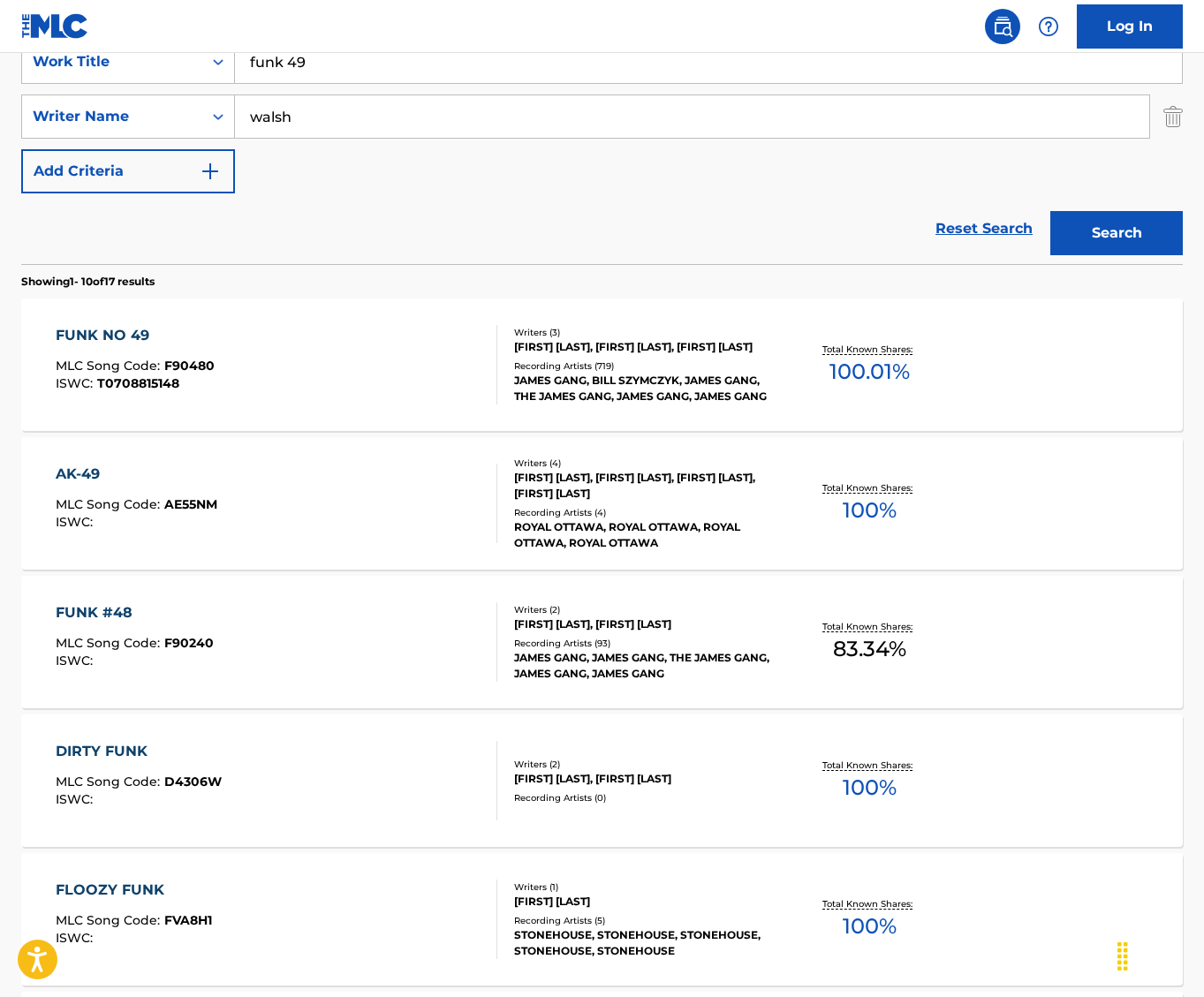 click on "Recording Artists ( 719 )" at bounding box center (643, 366) 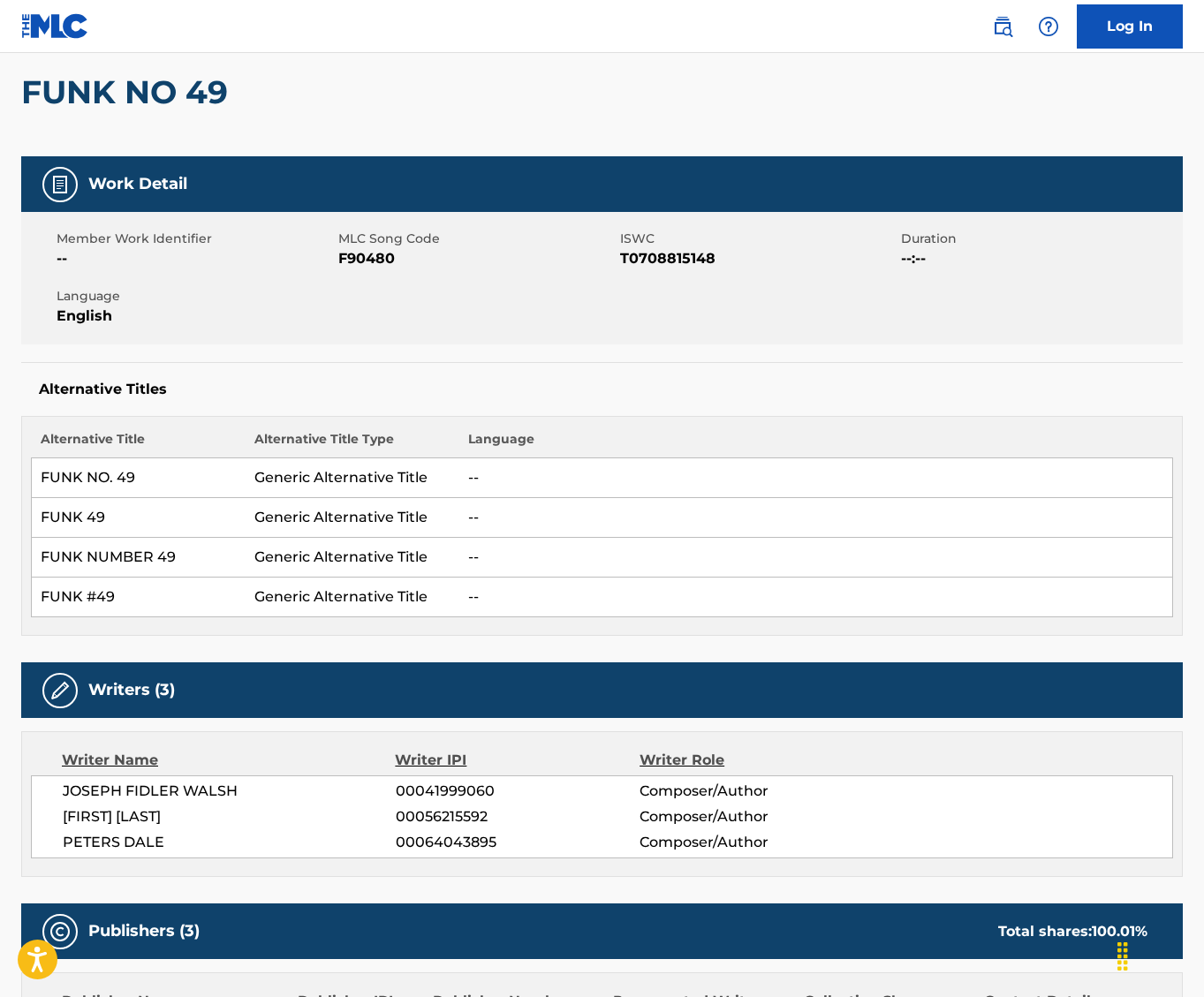 scroll, scrollTop: 0, scrollLeft: 0, axis: both 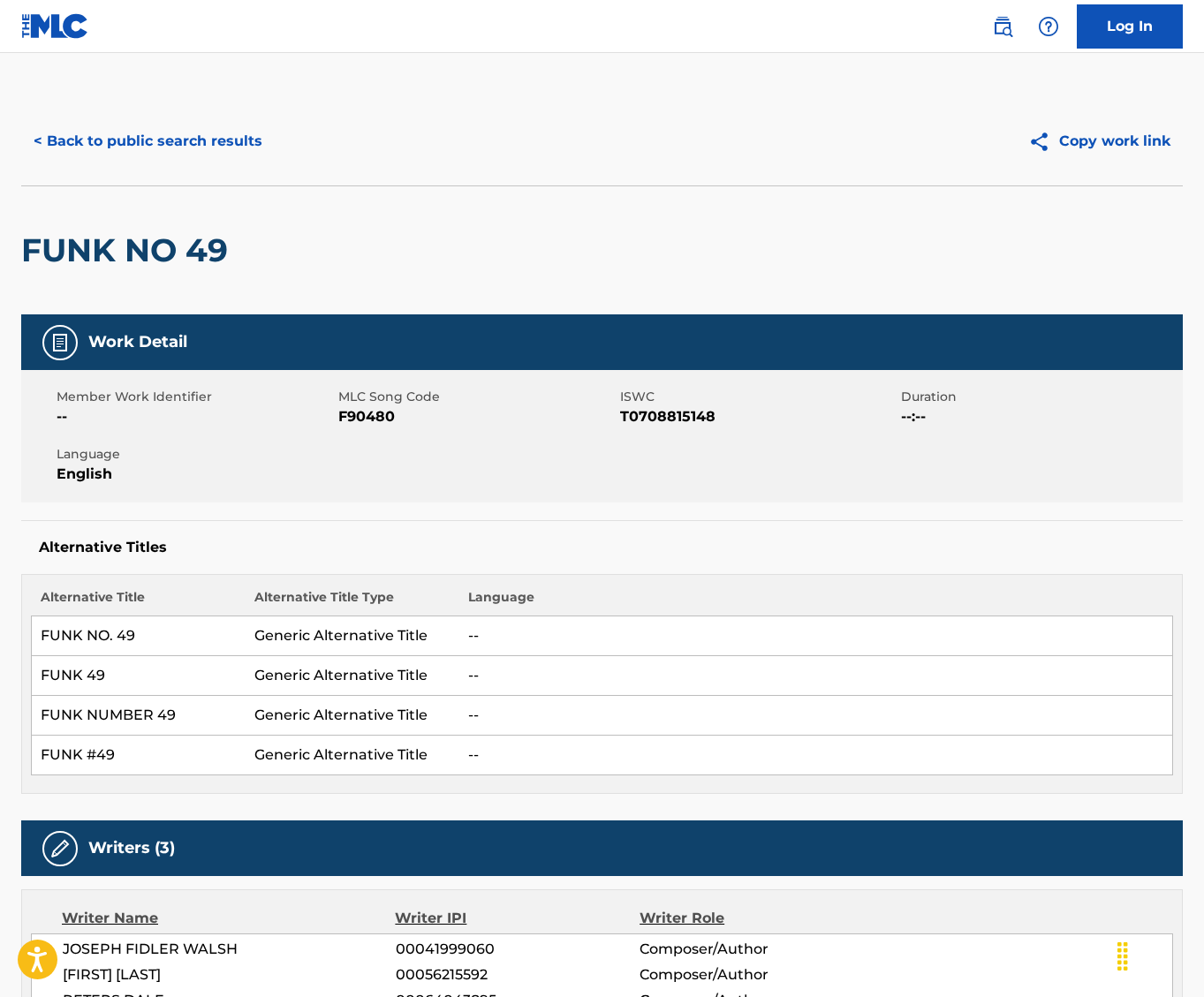 click on "< Back to public search results" at bounding box center (148, 141) 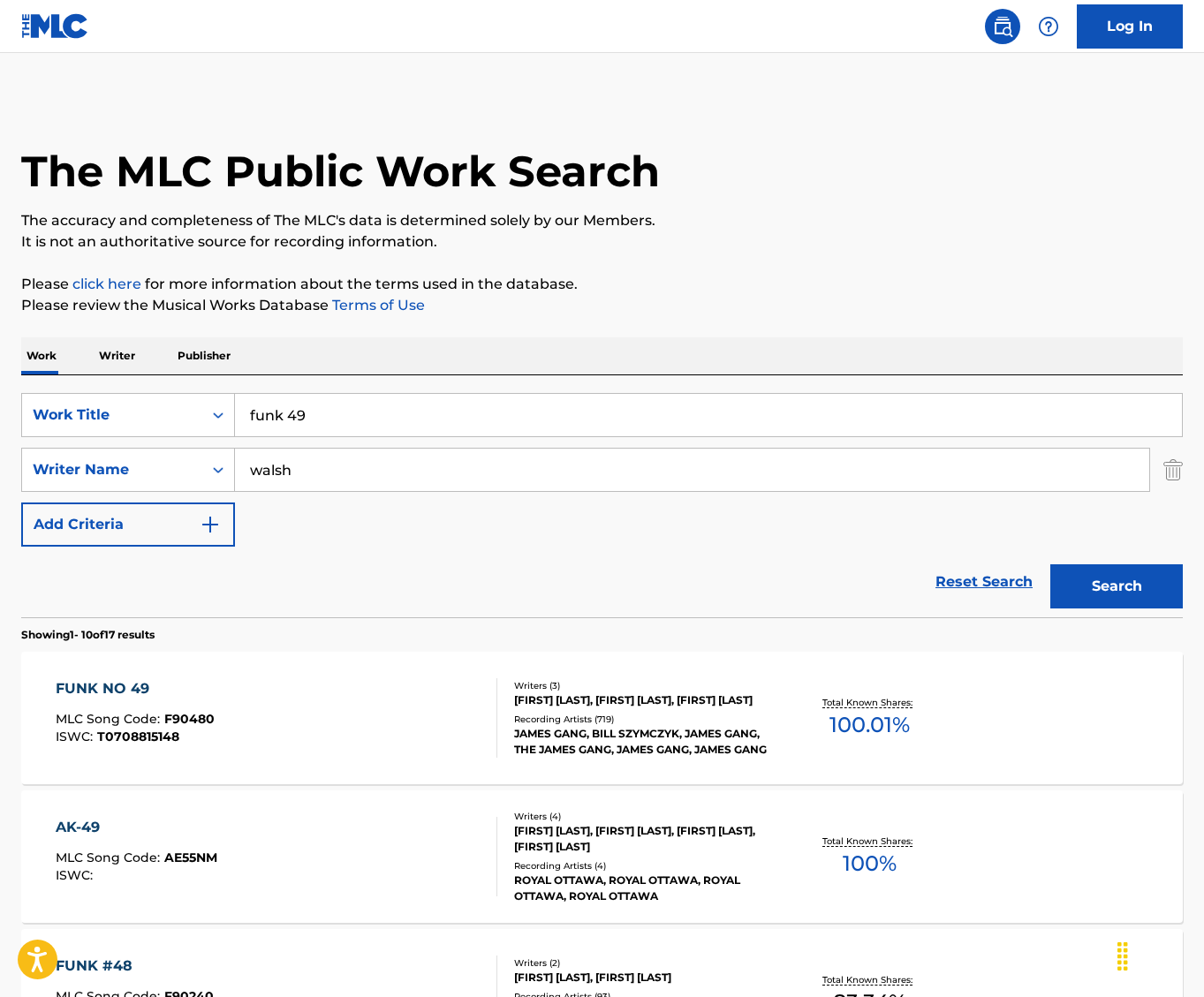 scroll, scrollTop: 353, scrollLeft: 0, axis: vertical 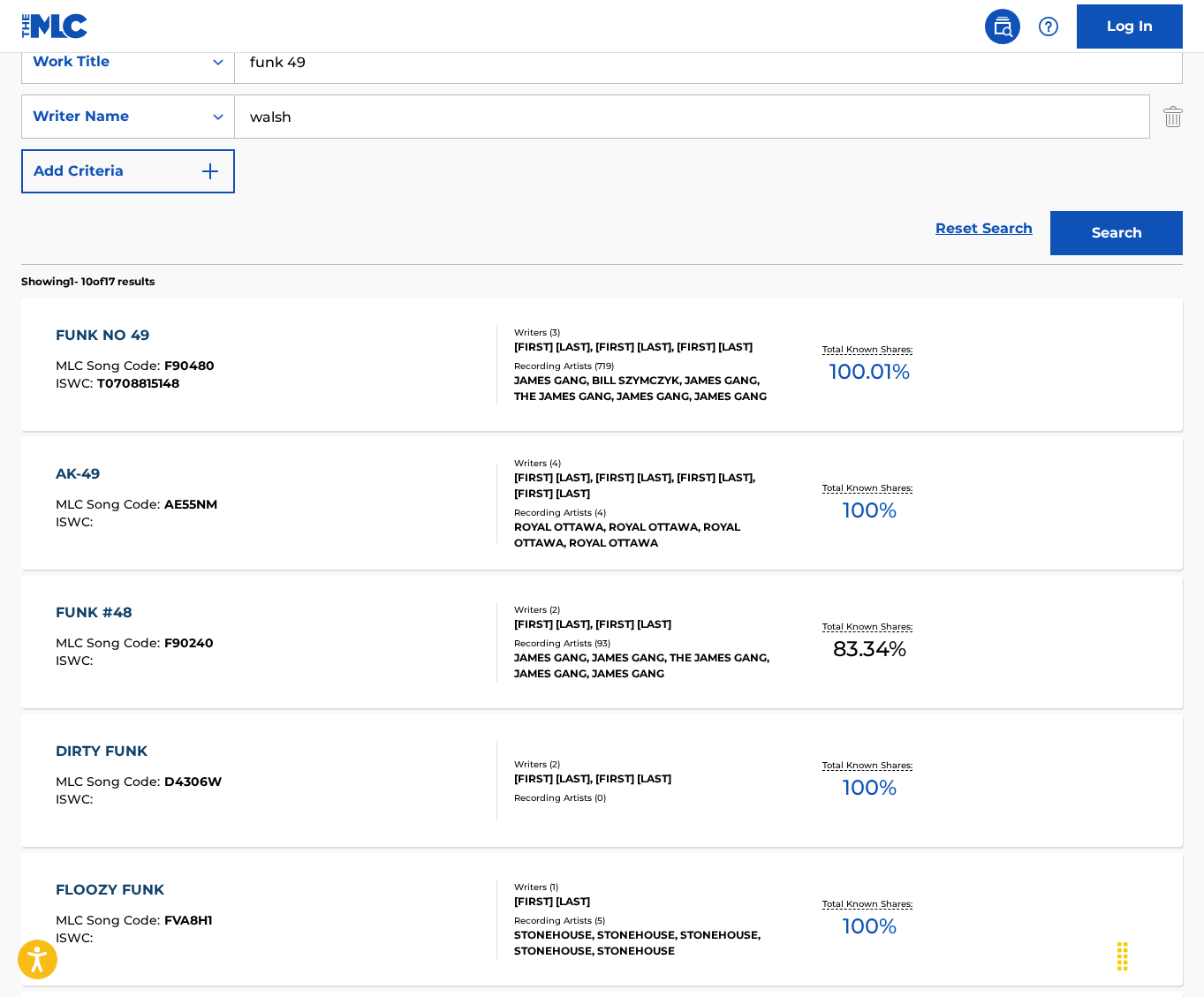 drag, startPoint x: 284, startPoint y: 60, endPoint x: 407, endPoint y: 41, distance: 124.45883 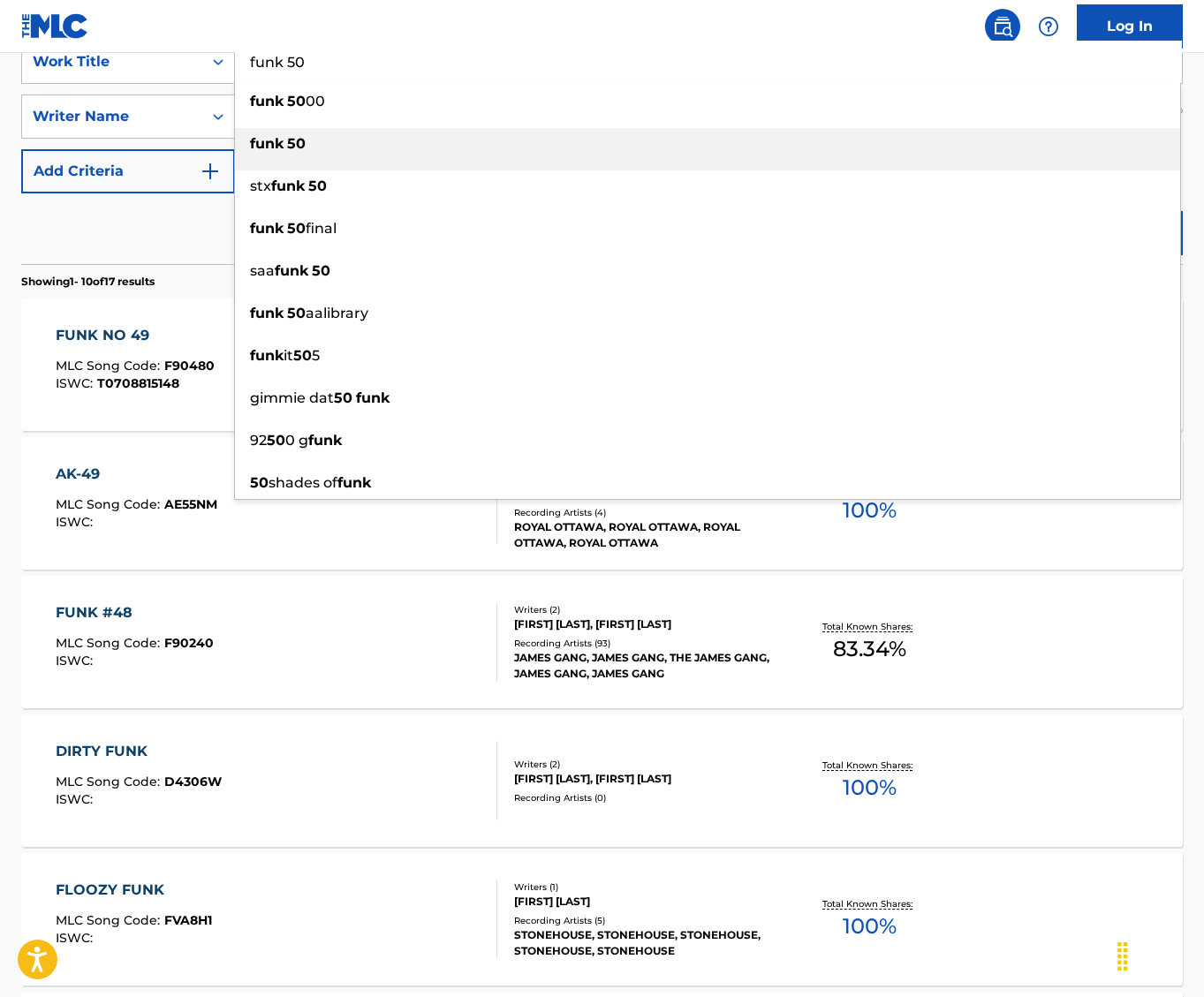 type on "funk 50" 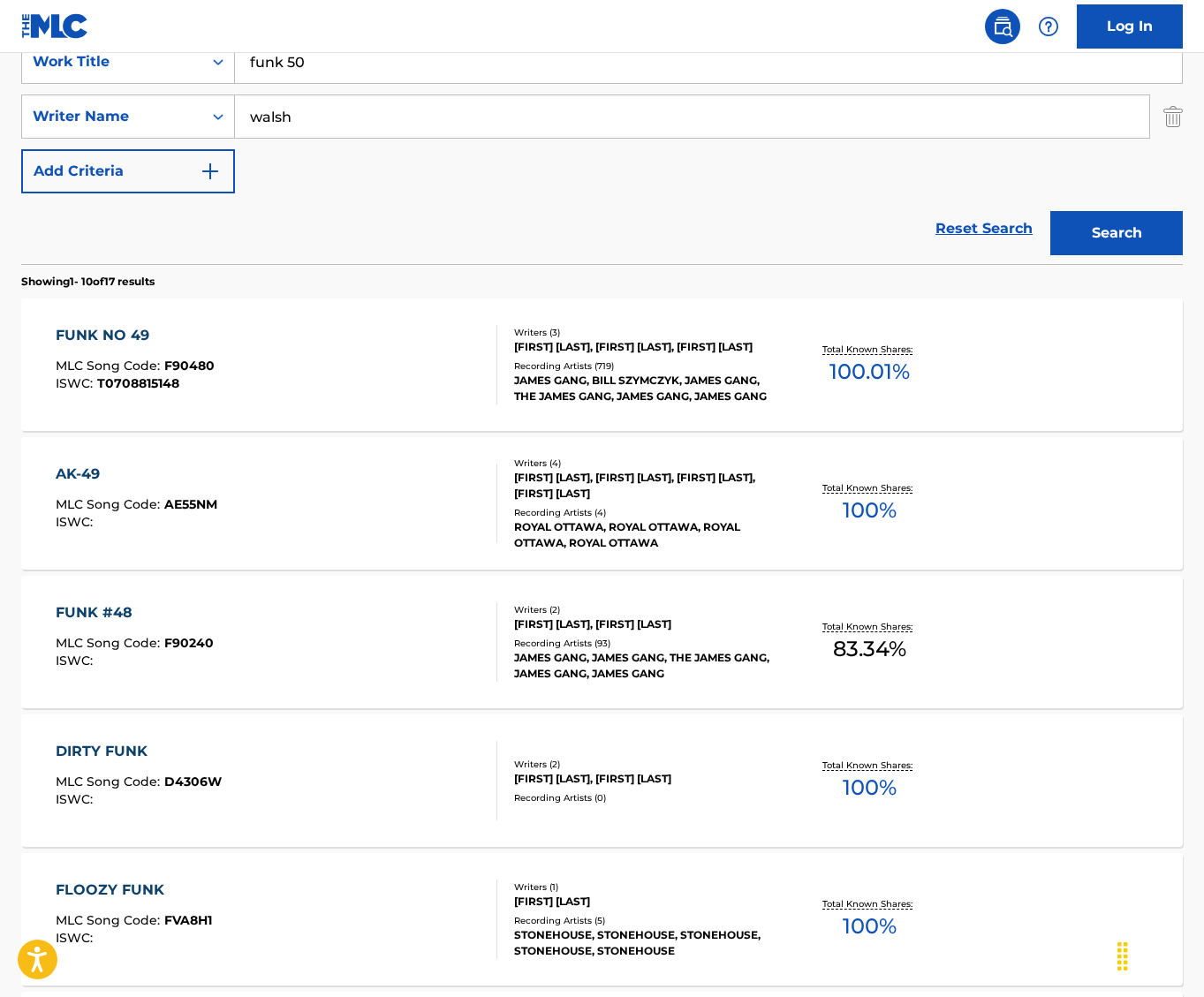 click on "Search" at bounding box center [1117, 233] 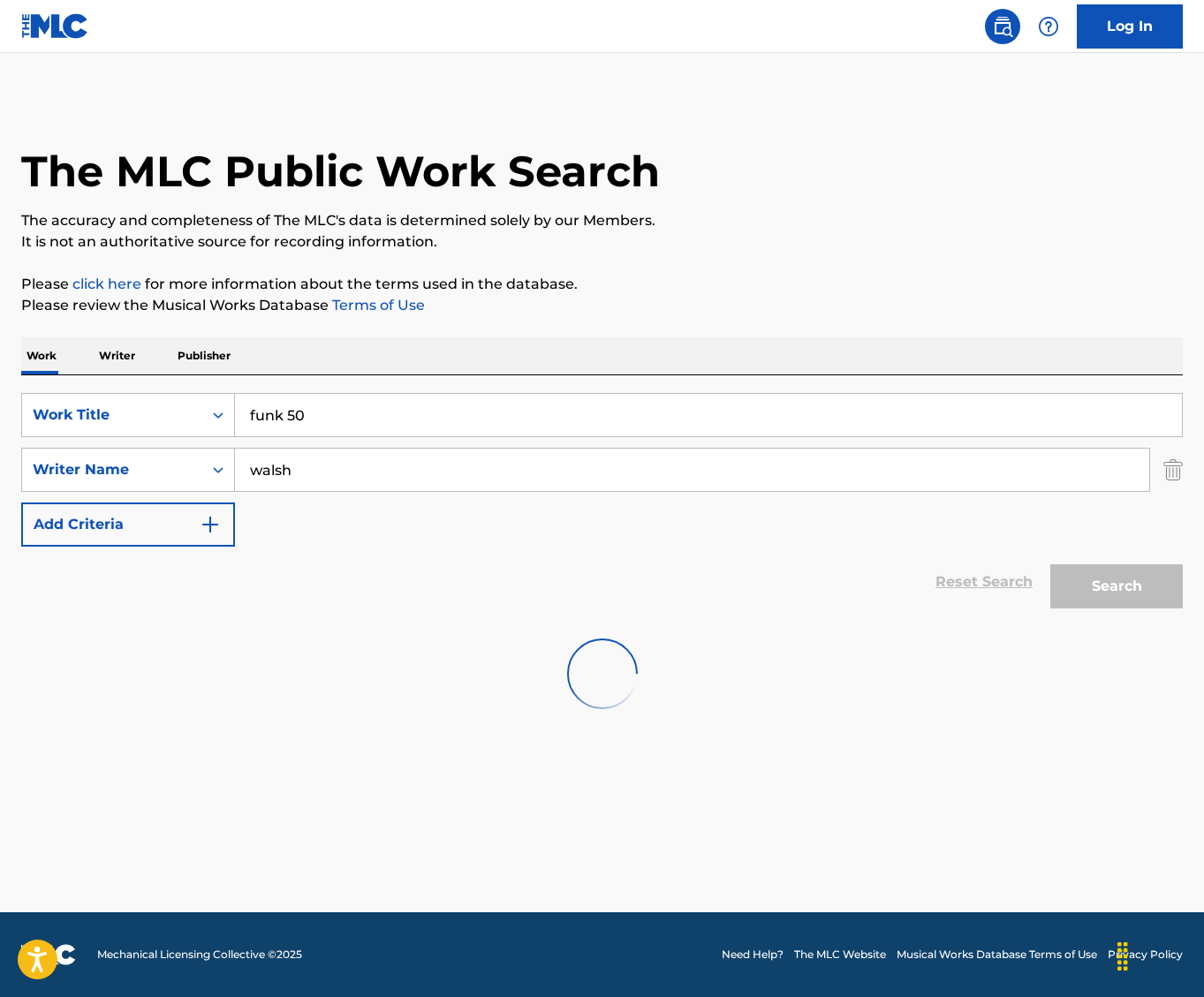 scroll, scrollTop: 0, scrollLeft: 0, axis: both 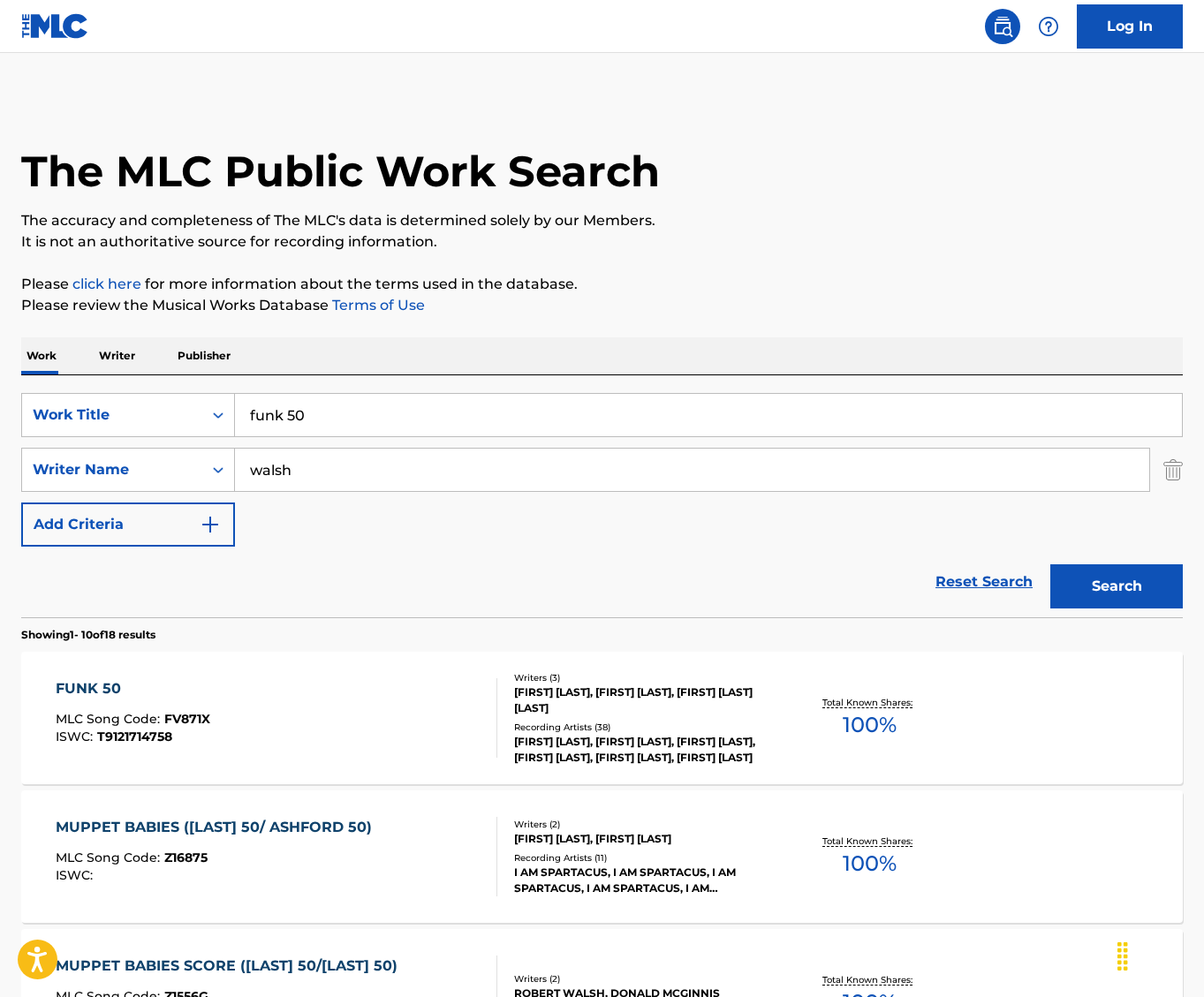 click on "[FIRST] [LAST], [FIRST] [LAST], [FIRST] [LAST] [LAST]" at bounding box center [643, 700] 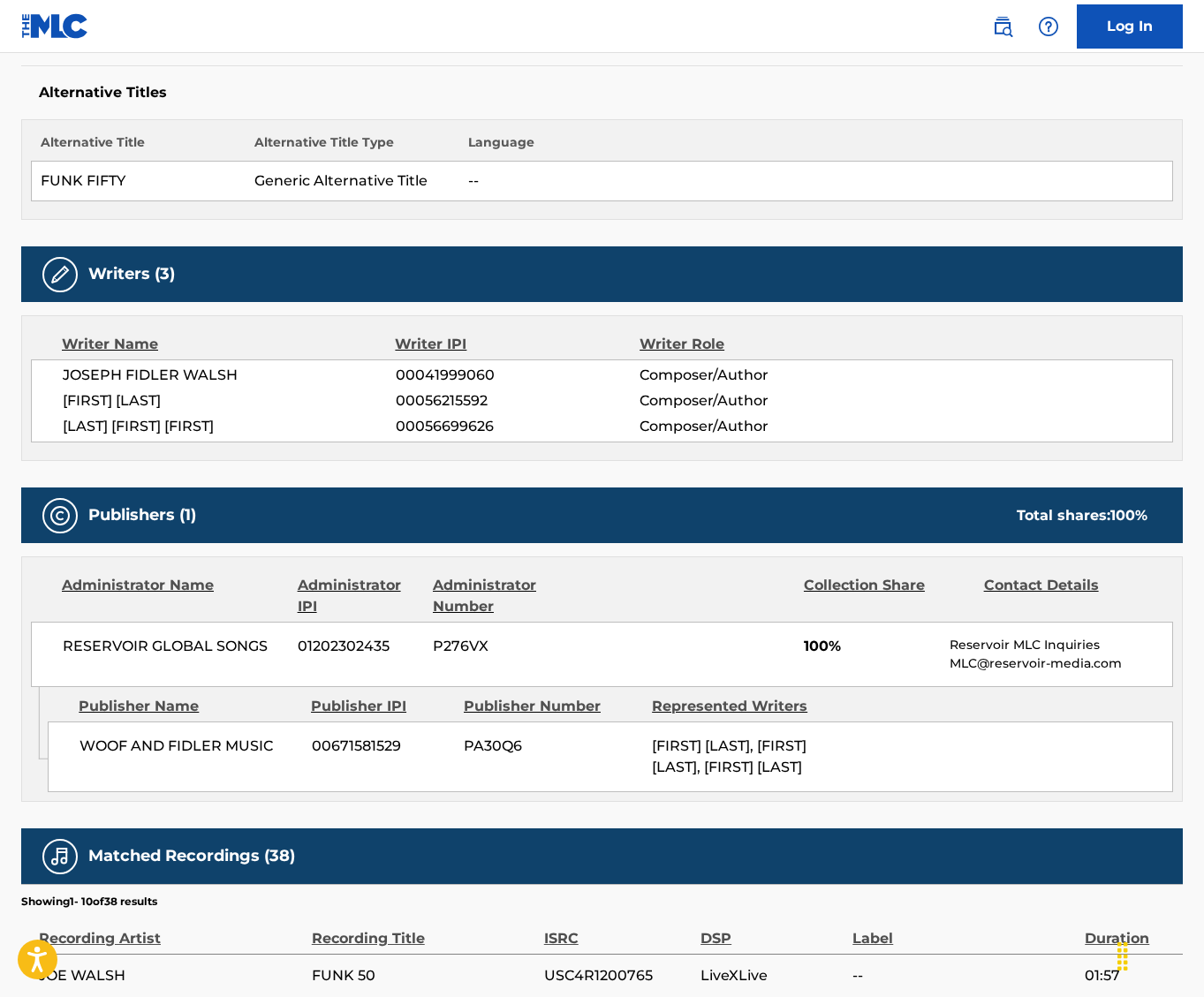 scroll, scrollTop: 530, scrollLeft: 0, axis: vertical 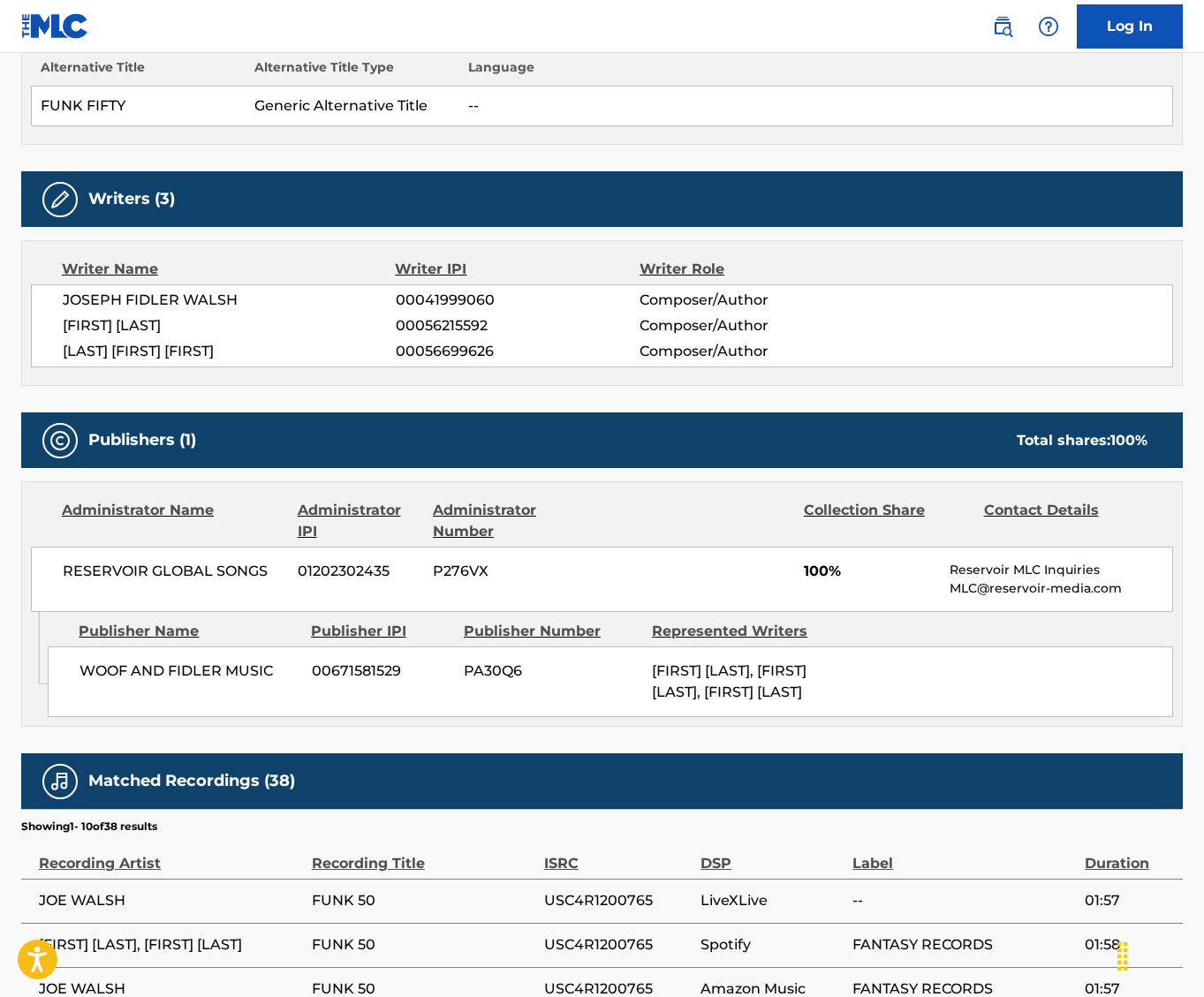 click on "Collection Share" at bounding box center (887, 521) 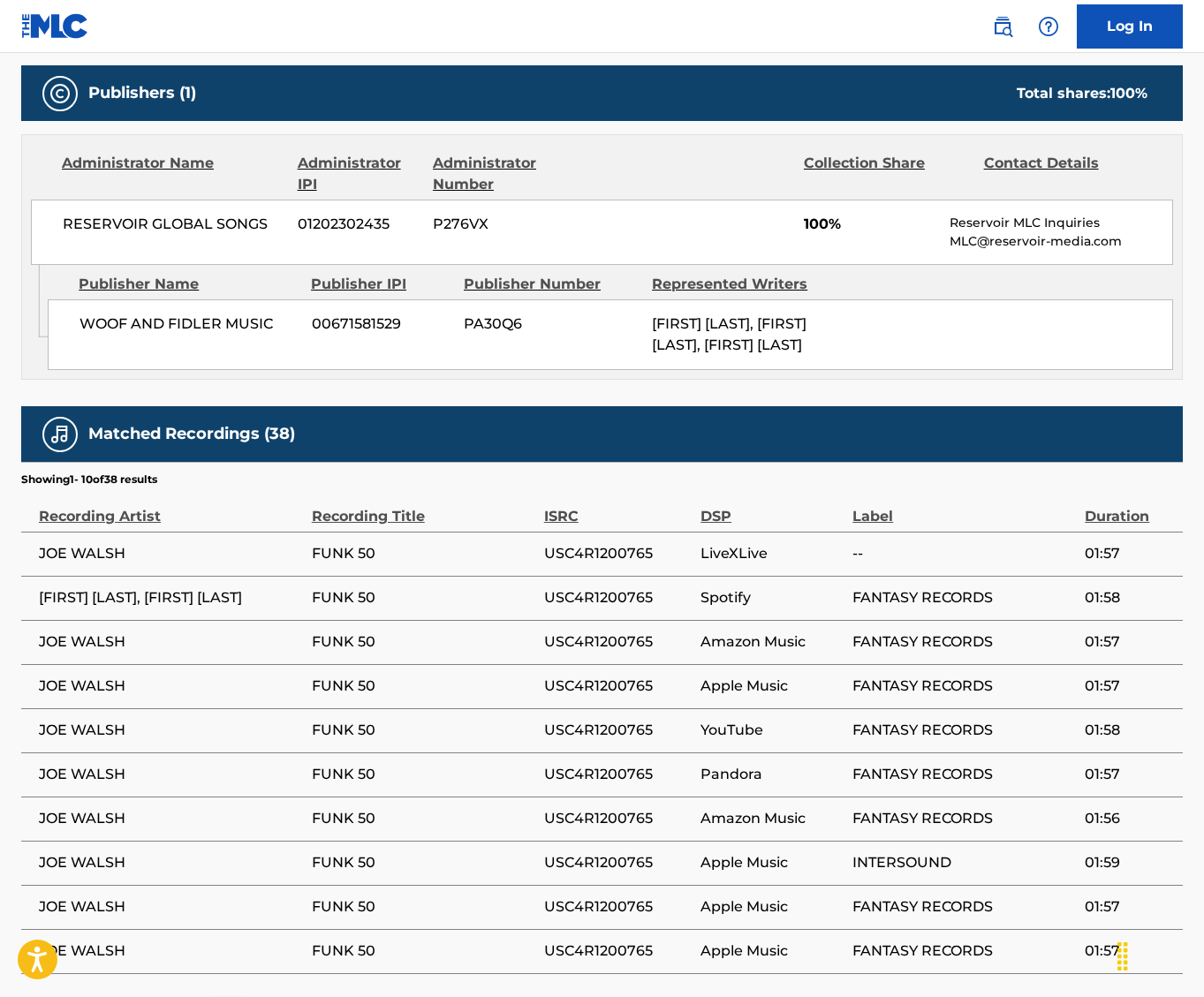 scroll, scrollTop: 883, scrollLeft: 0, axis: vertical 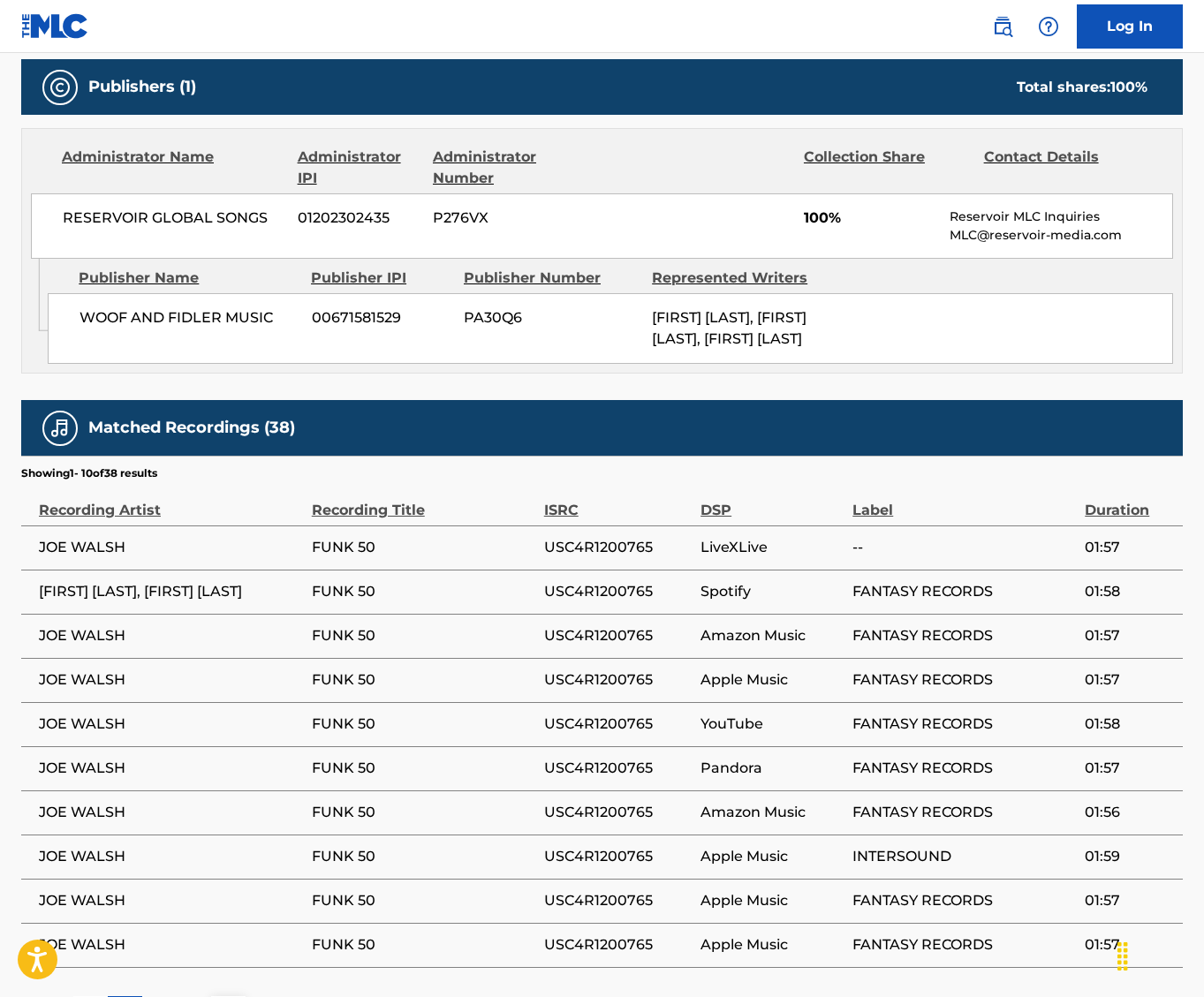 click on "WOOF AND FIDLER MUSIC 00671581529 PA30Q6 [FIRST] [LAST], [FIRST] [LAST], [FIRST] [LAST]" at bounding box center [610, 329] 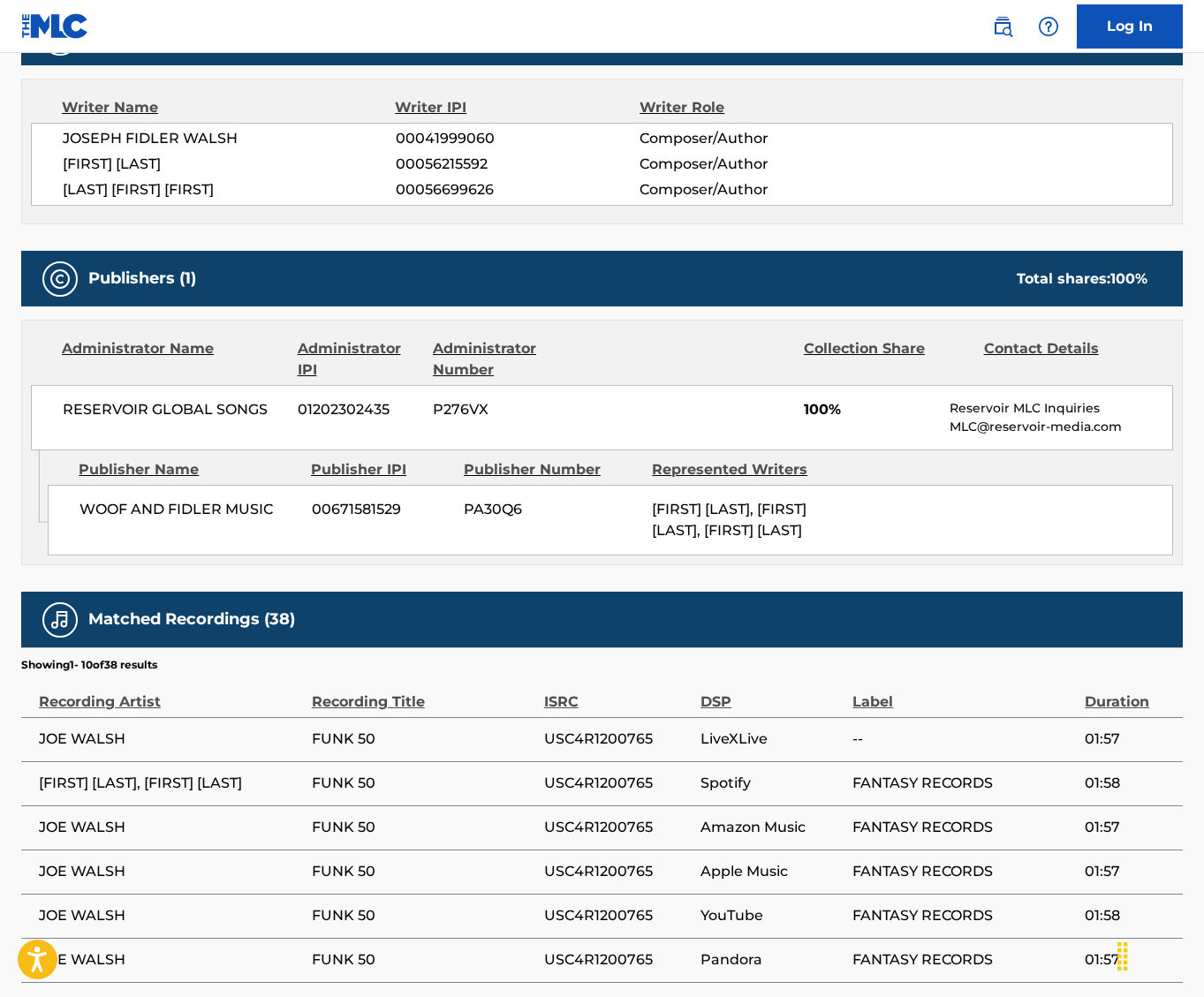 scroll, scrollTop: 442, scrollLeft: 0, axis: vertical 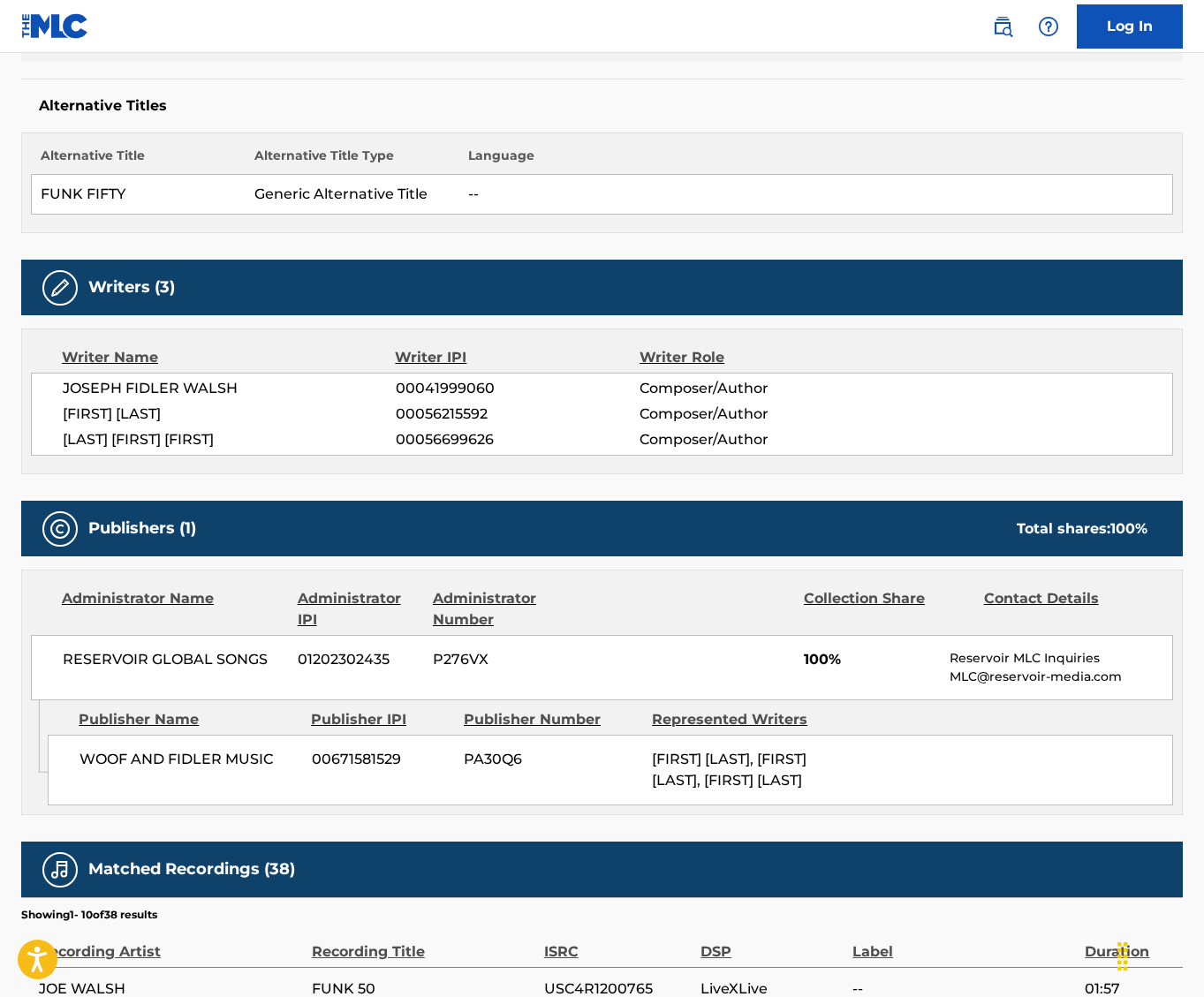click on "Writers   (3)" at bounding box center [602, 287] 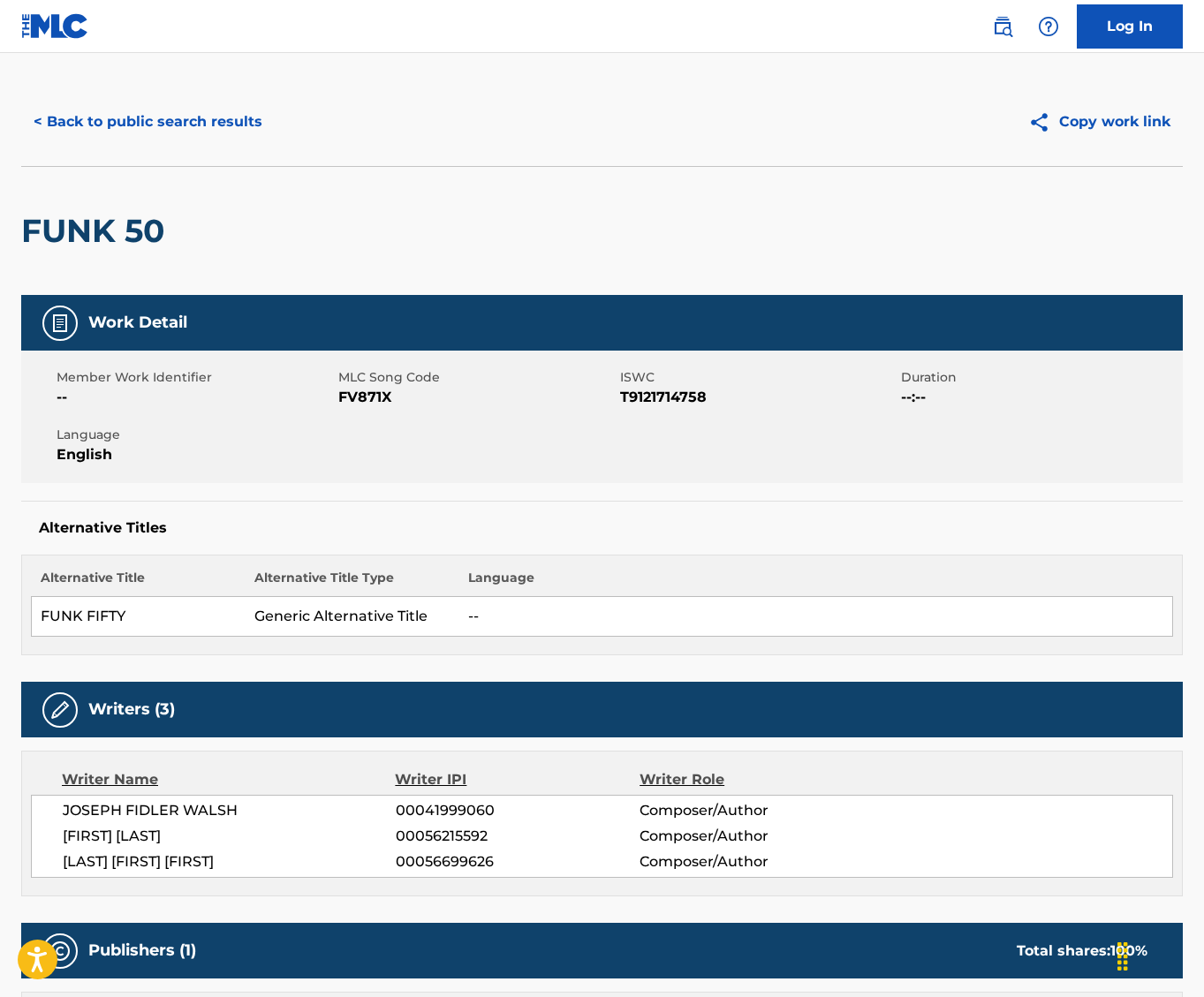 scroll, scrollTop: 0, scrollLeft: 0, axis: both 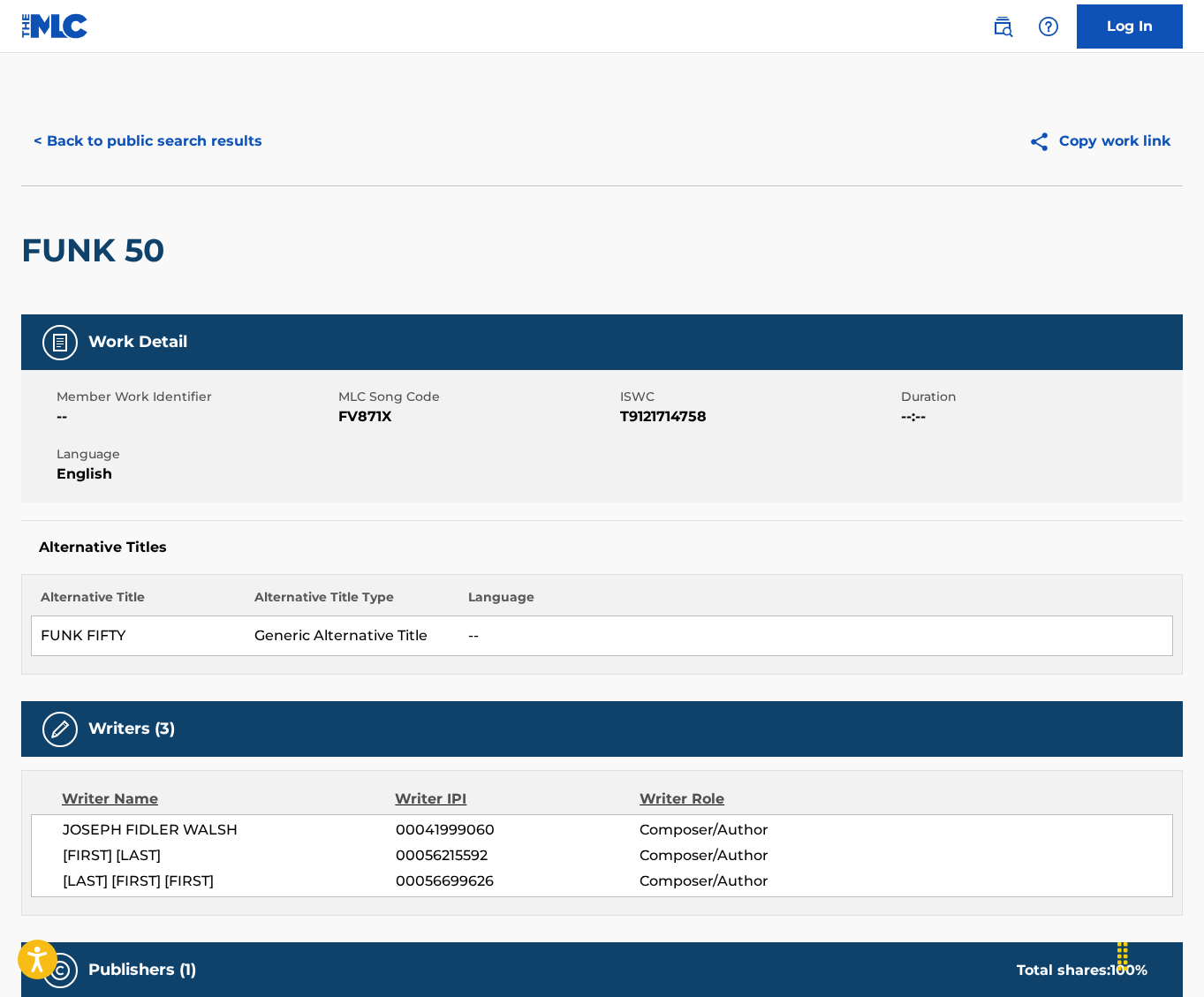 click on "< Back to public search results" at bounding box center [148, 141] 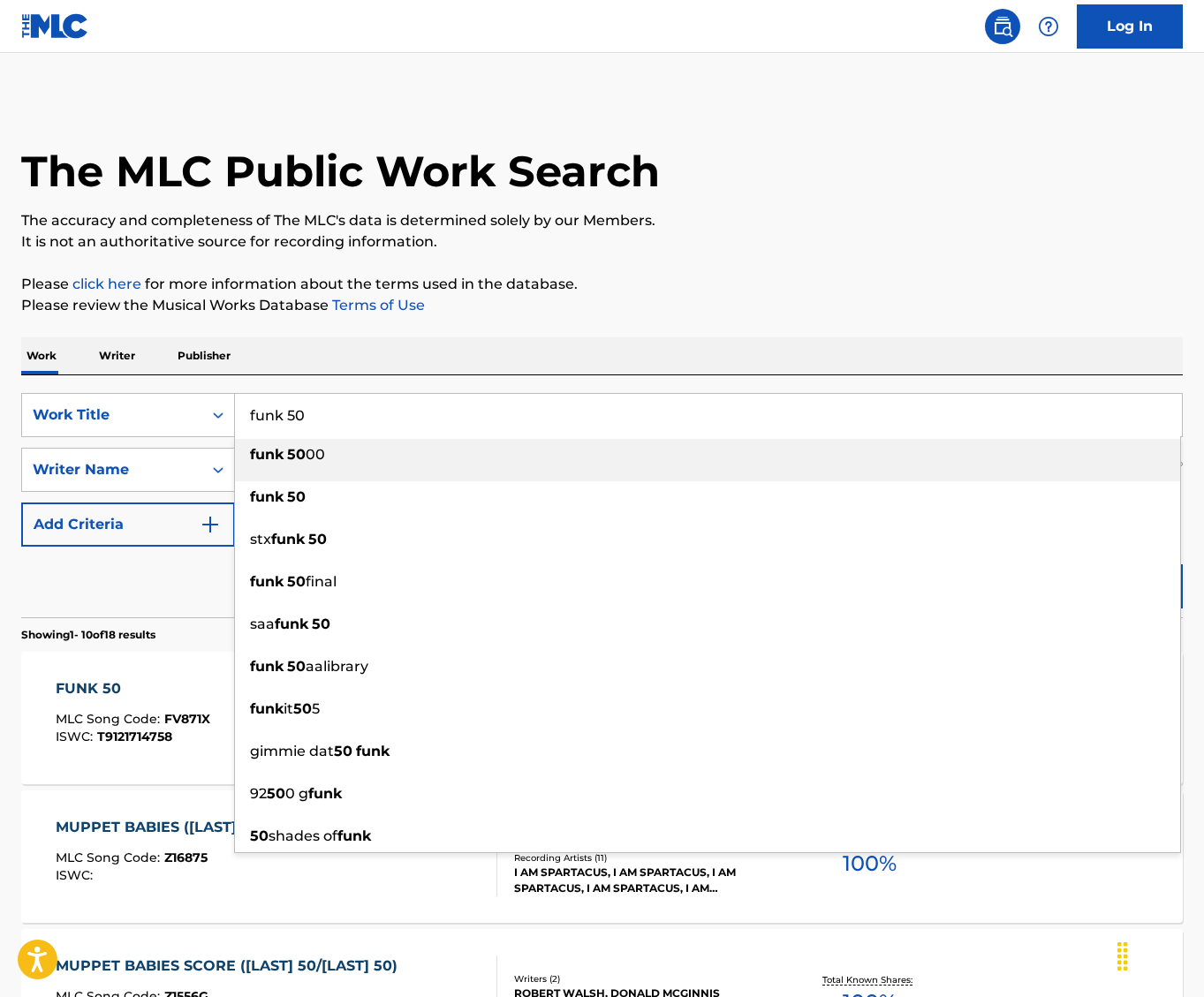 drag, startPoint x: 283, startPoint y: 418, endPoint x: 367, endPoint y: 402, distance: 85.51023 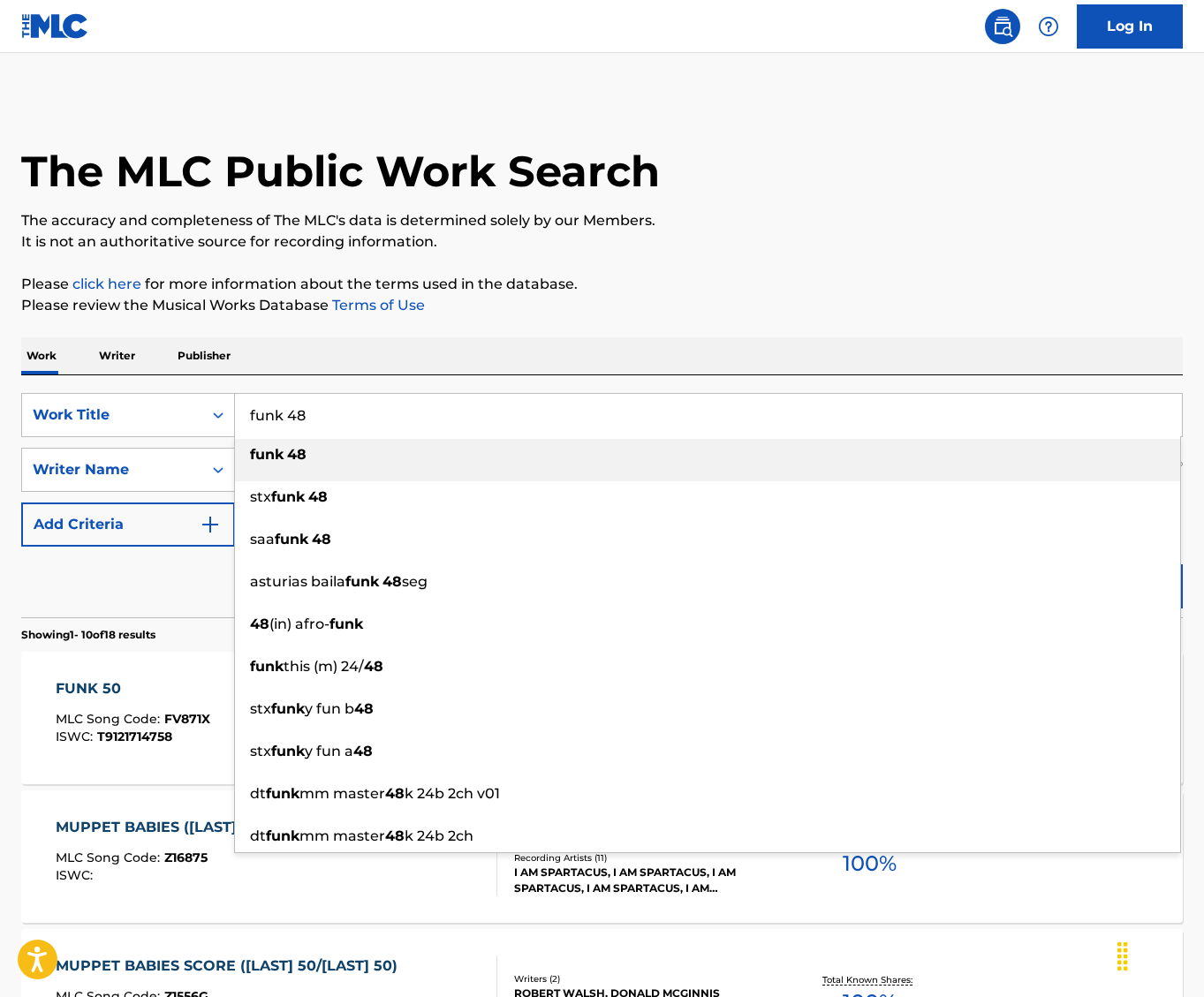 type on "funk 48" 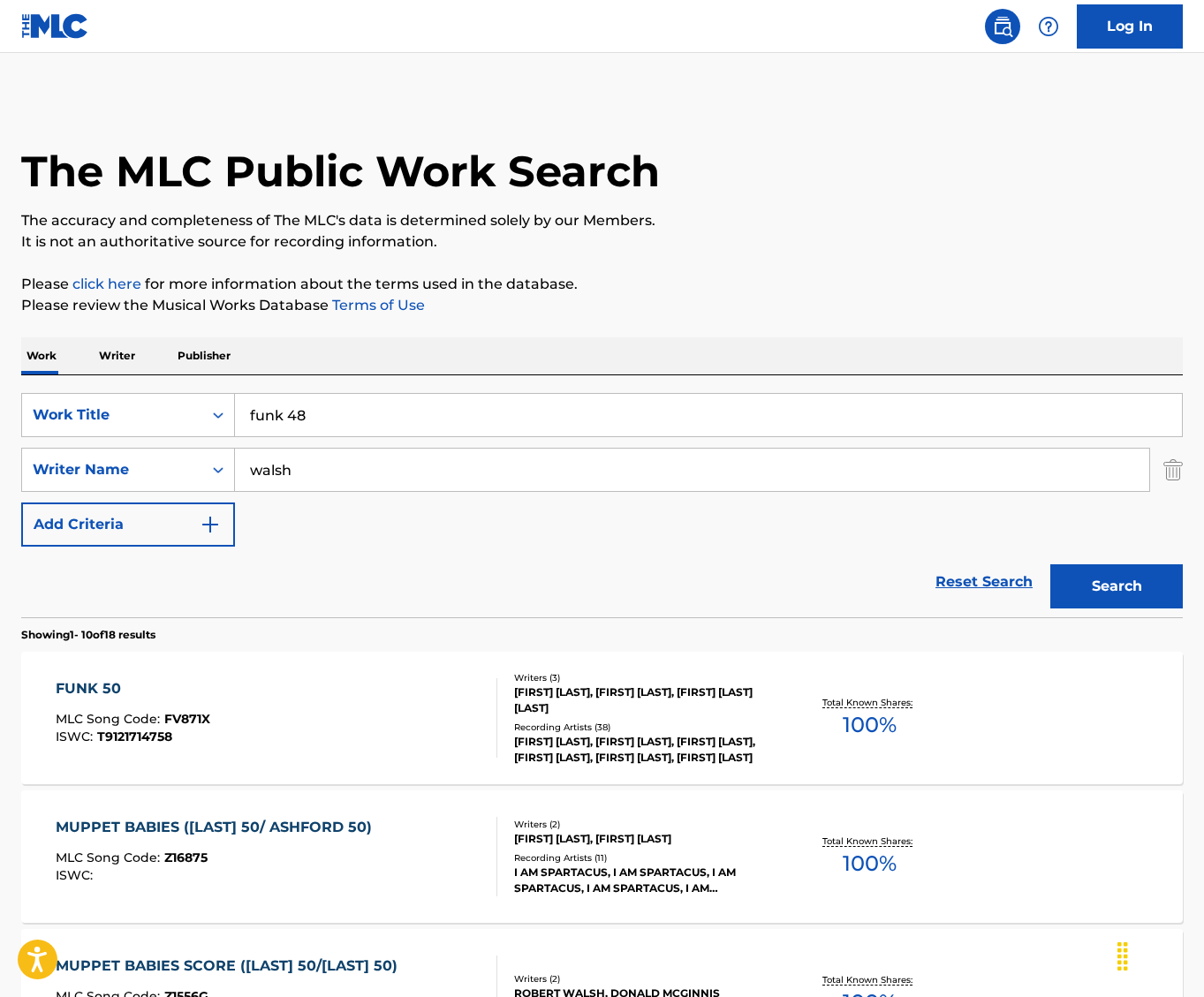 click on "Search" at bounding box center [1117, 586] 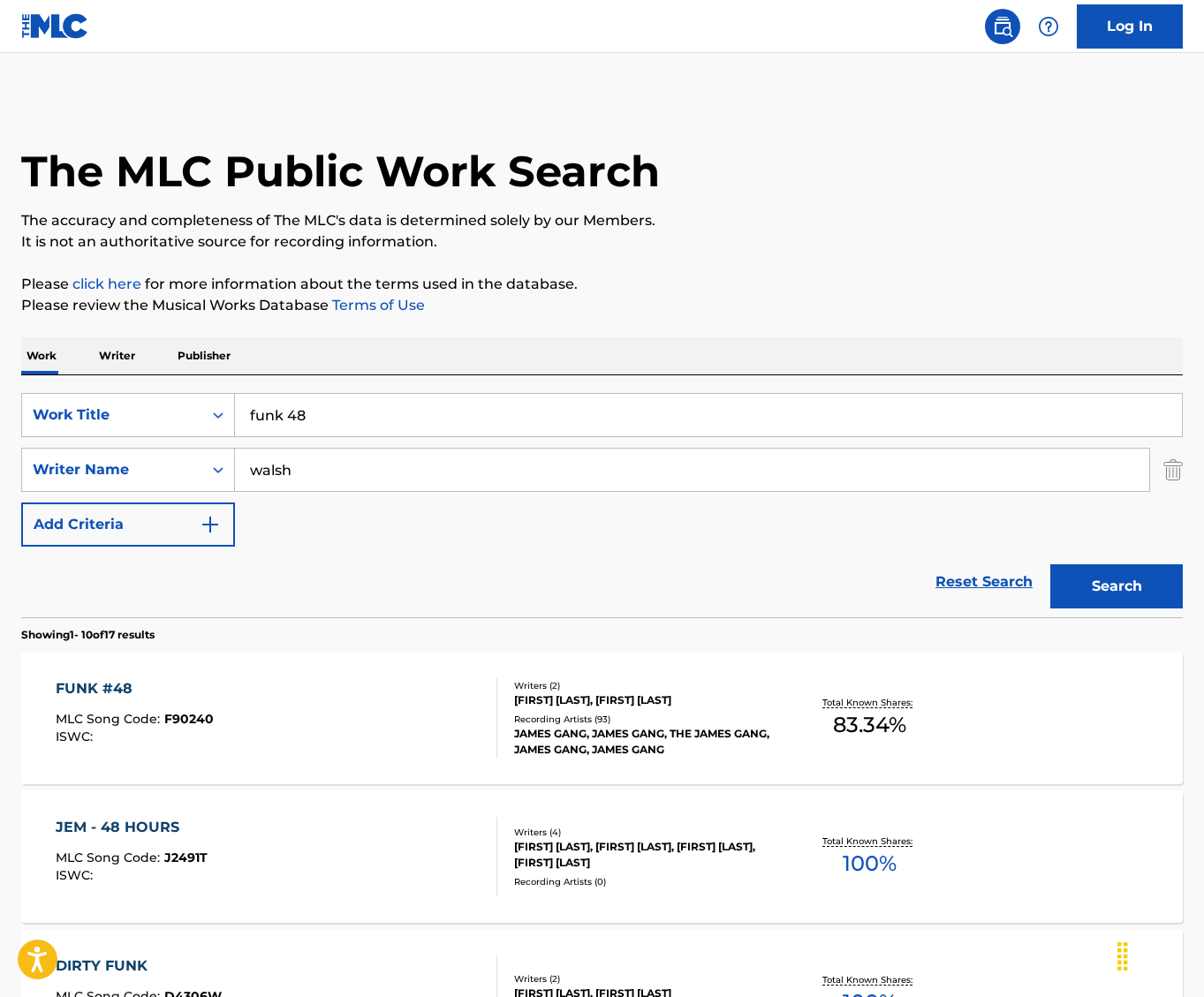 click on "Writers ( 2 ) [FIRST] [LAST], [FIRST] [LAST] Recording Artists ( 93 ) JAMES GANG, JAMES GANG, THE JAMES GANG, JAMES GANG, JAMES GANG" at bounding box center [635, 718] 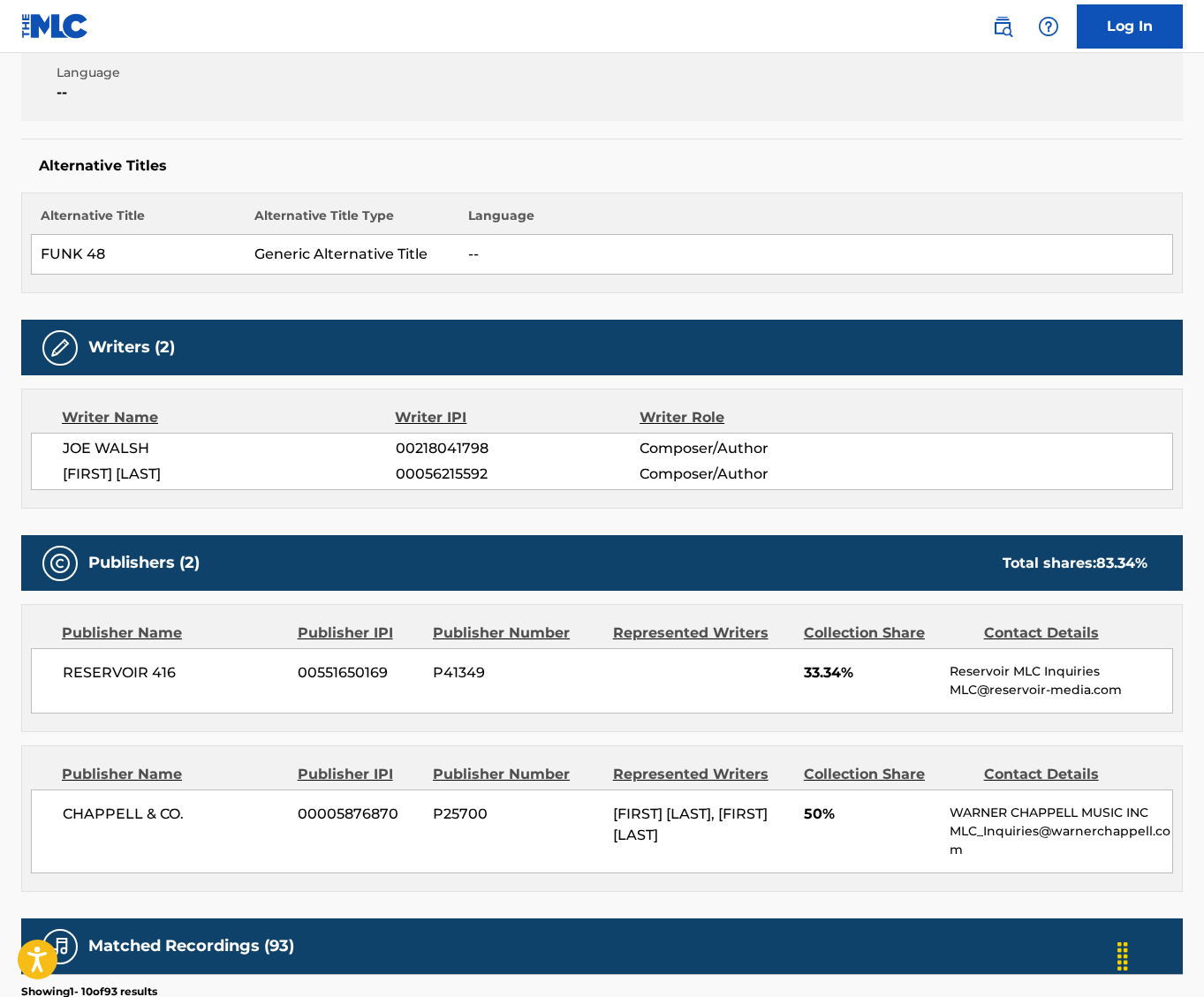scroll, scrollTop: 0, scrollLeft: 0, axis: both 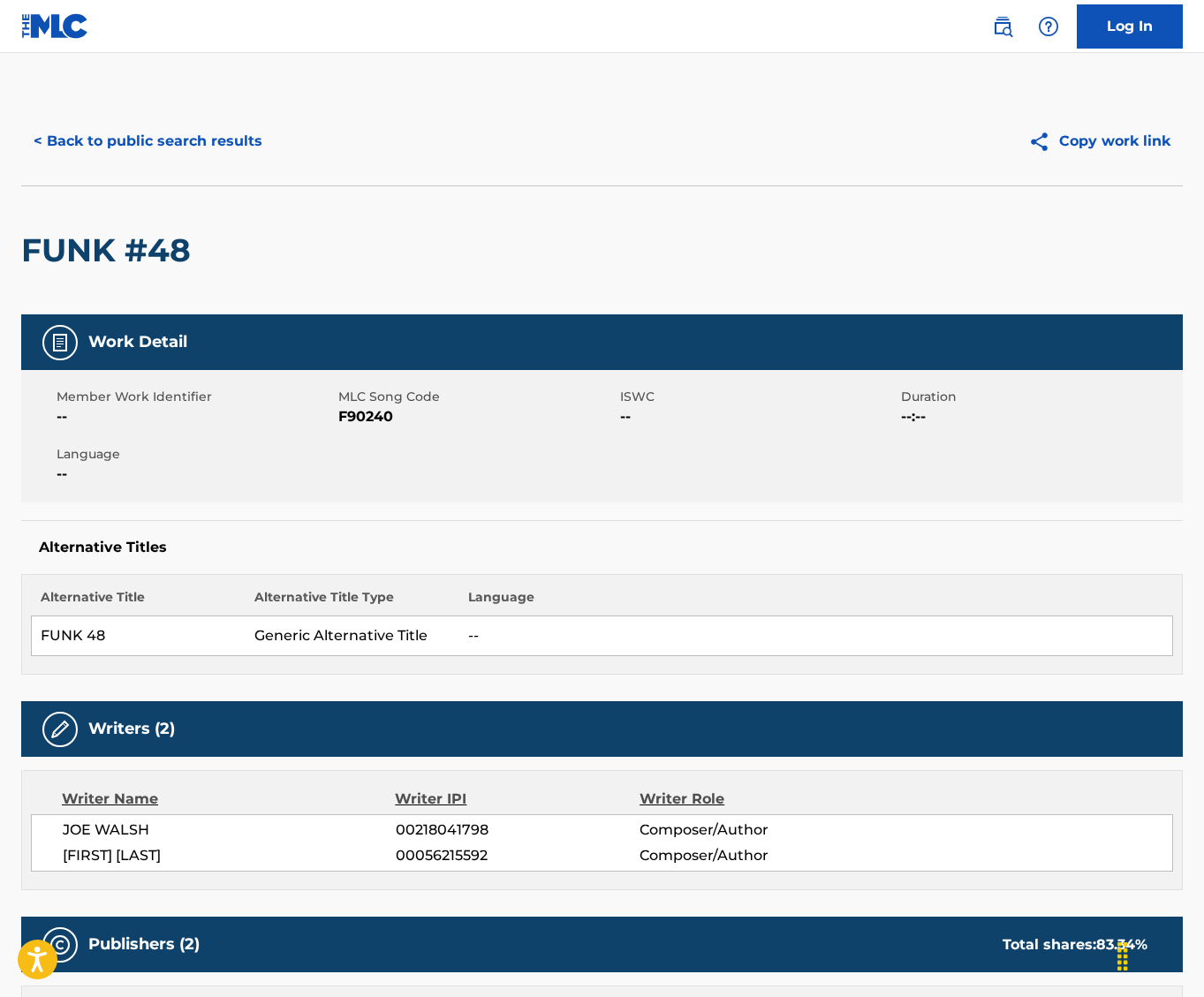 click on "< Back to public search results" at bounding box center [148, 141] 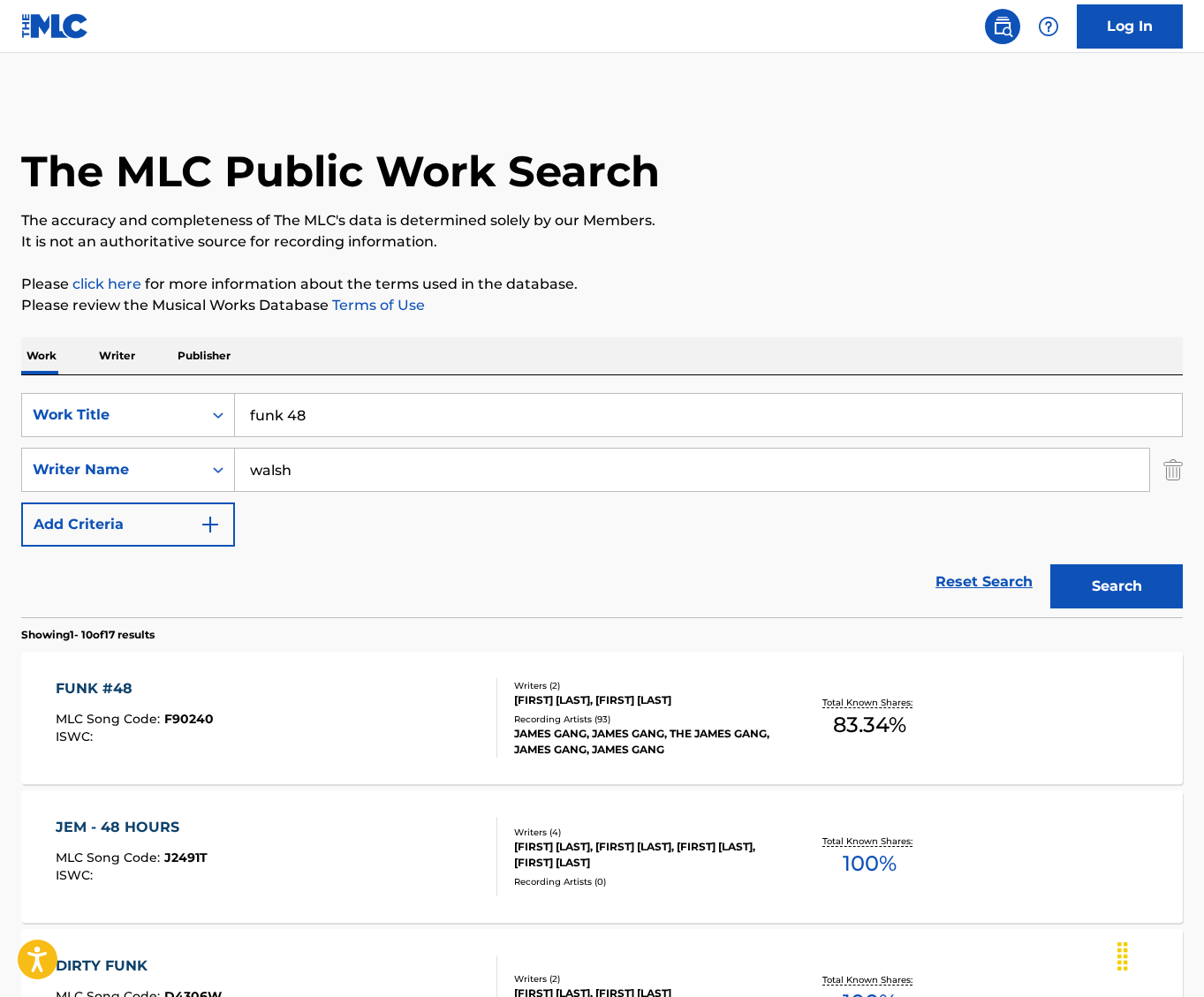 click on "Writers ( 2 ) [FIRST] [LAST], [FIRST] [LAST] Recording Artists ( 93 ) JAMES GANG, JAMES GANG, THE JAMES GANG, JAMES GANG, JAMES GANG" at bounding box center (635, 718) 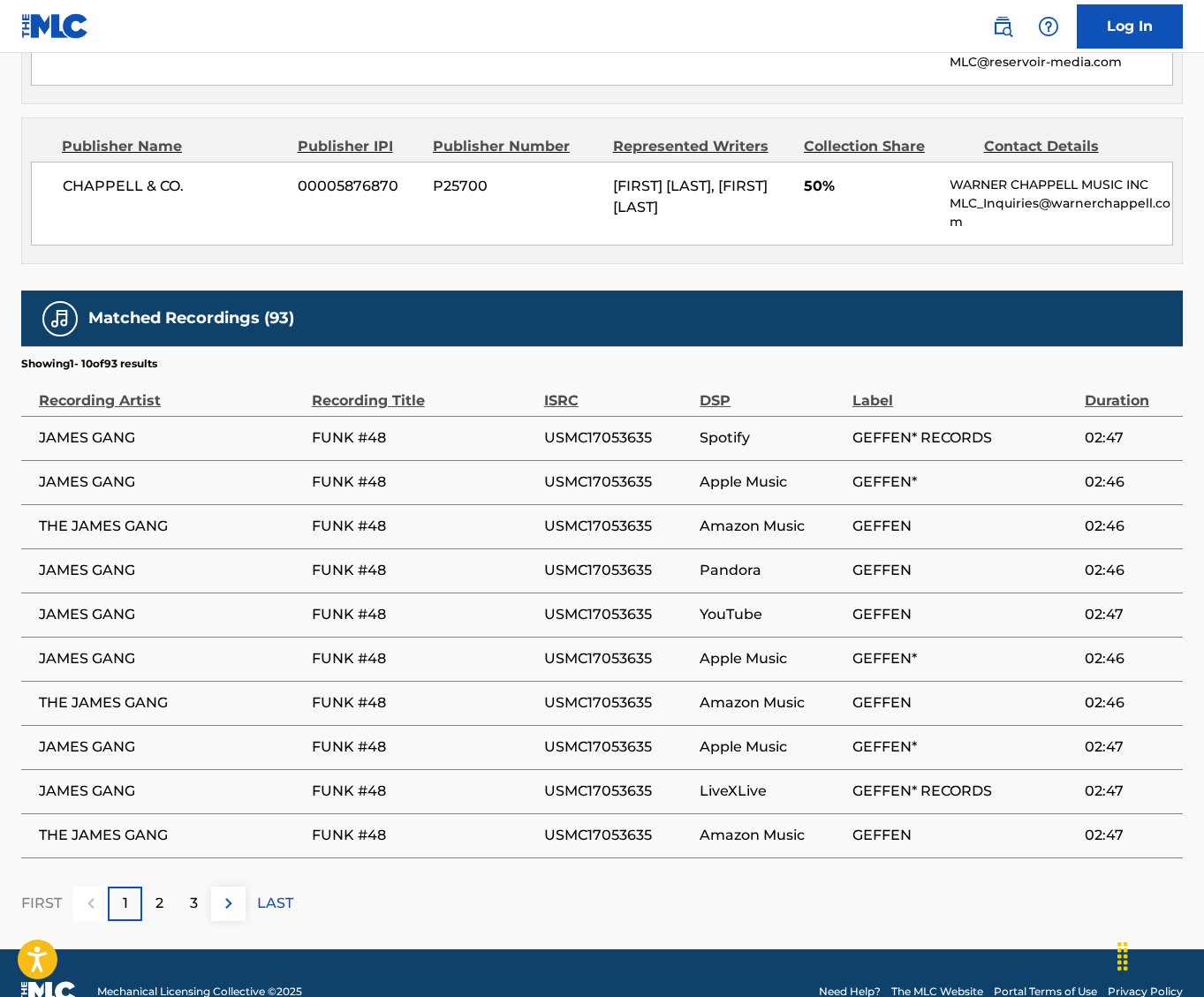 scroll, scrollTop: 1033, scrollLeft: 0, axis: vertical 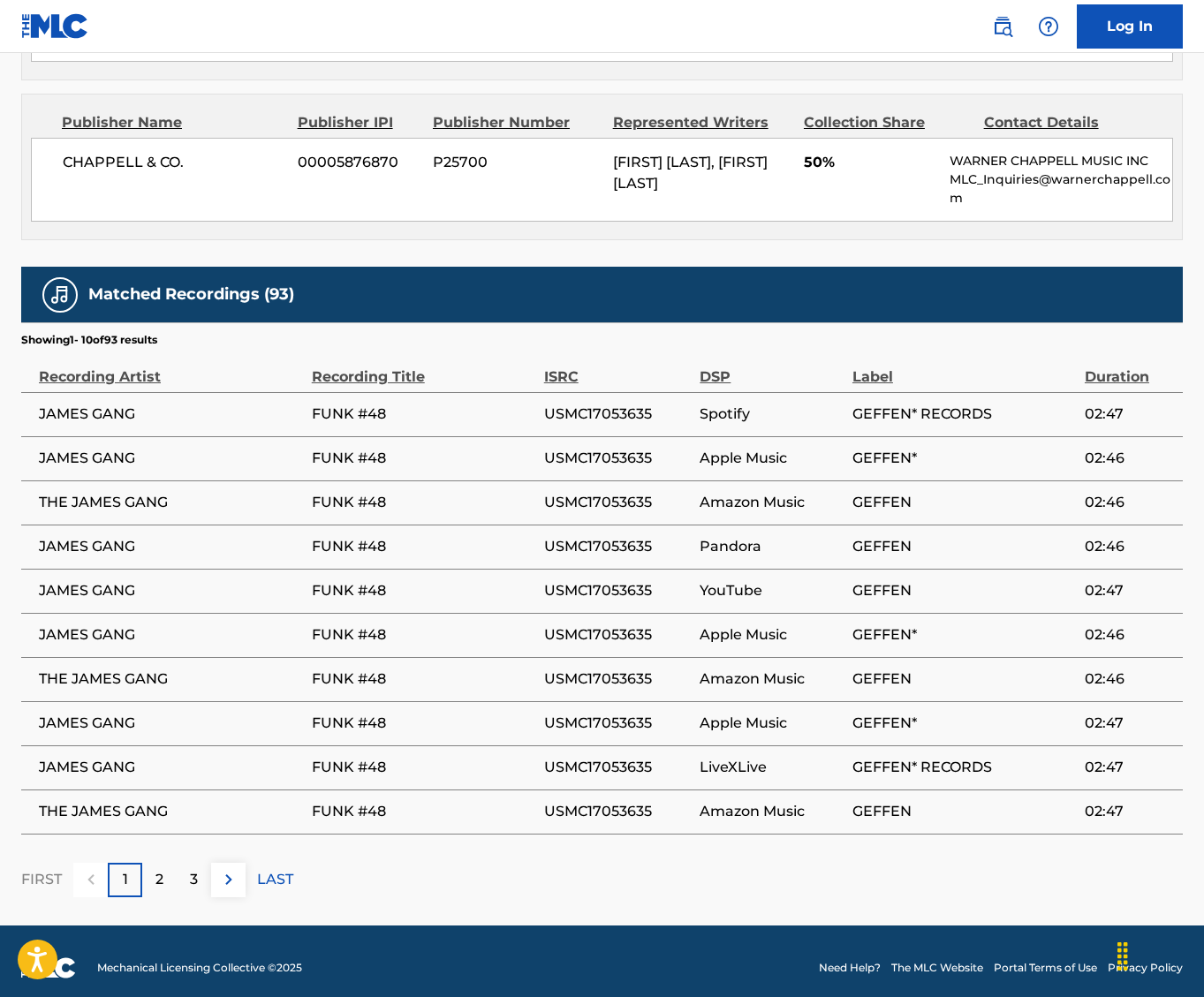 click on "Apple Music" at bounding box center (776, 458) 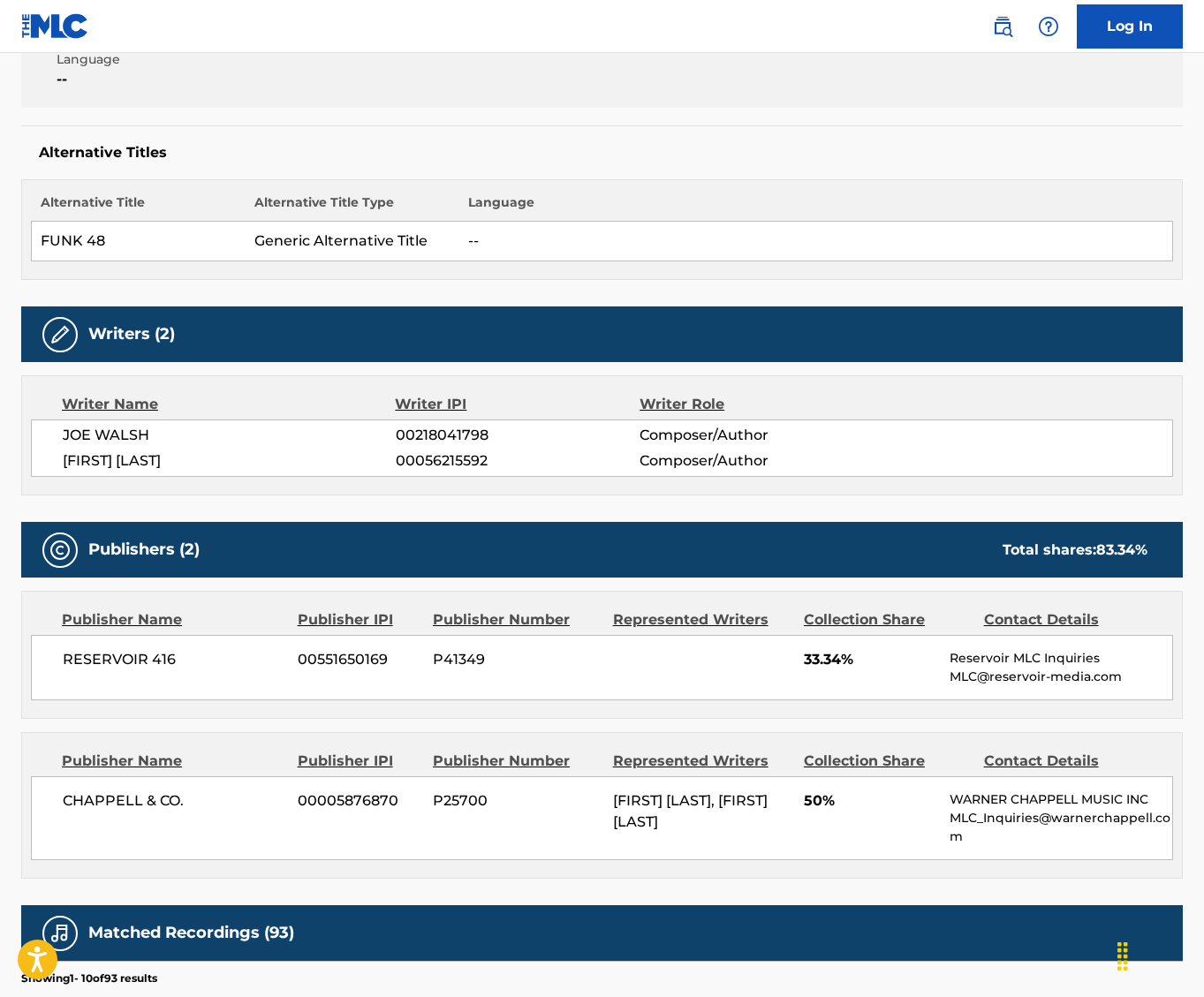 scroll, scrollTop: 442, scrollLeft: 0, axis: vertical 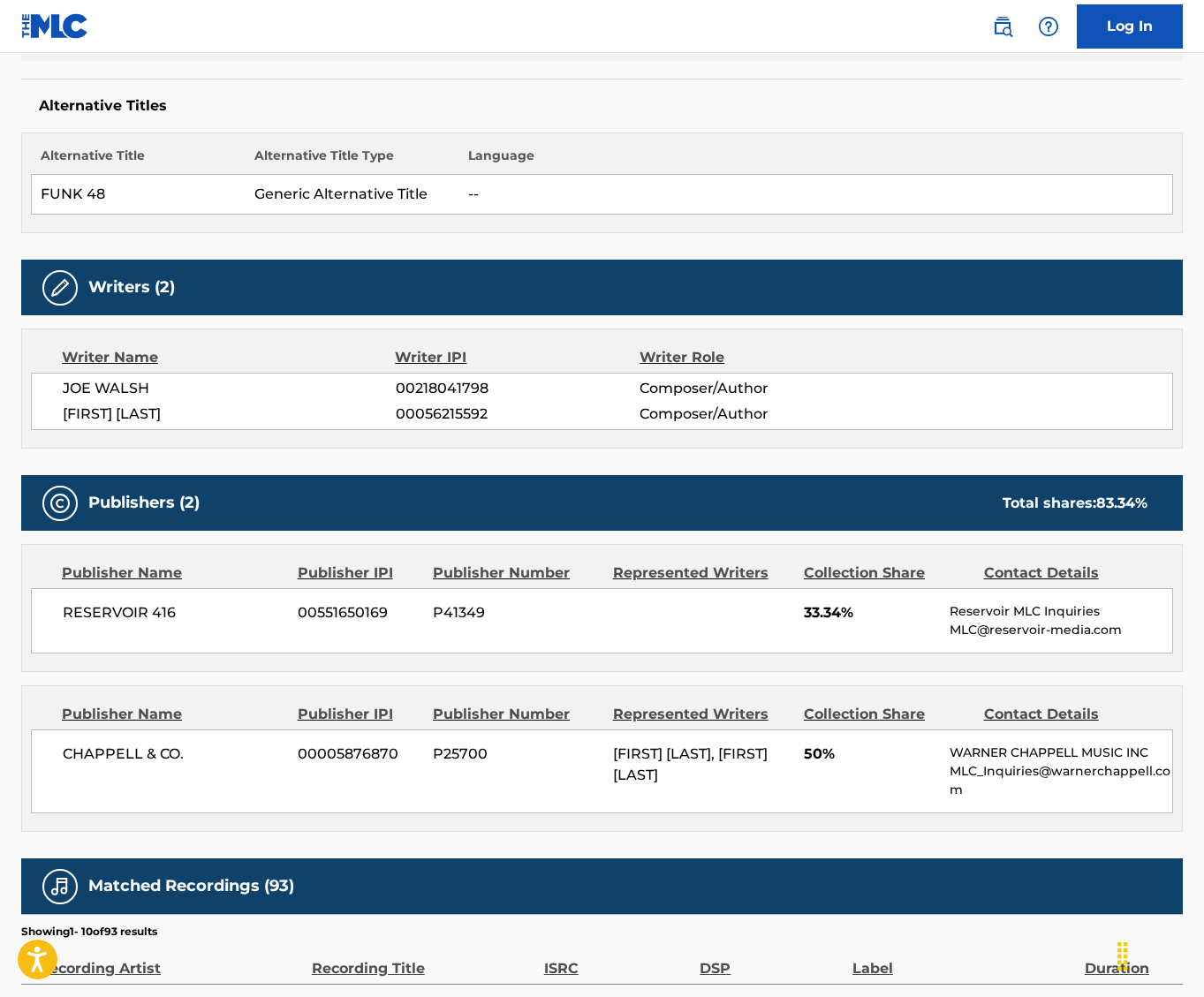 click on "[FIRST] [LAST] 00218041798 Composer/Author" at bounding box center (617, 389) 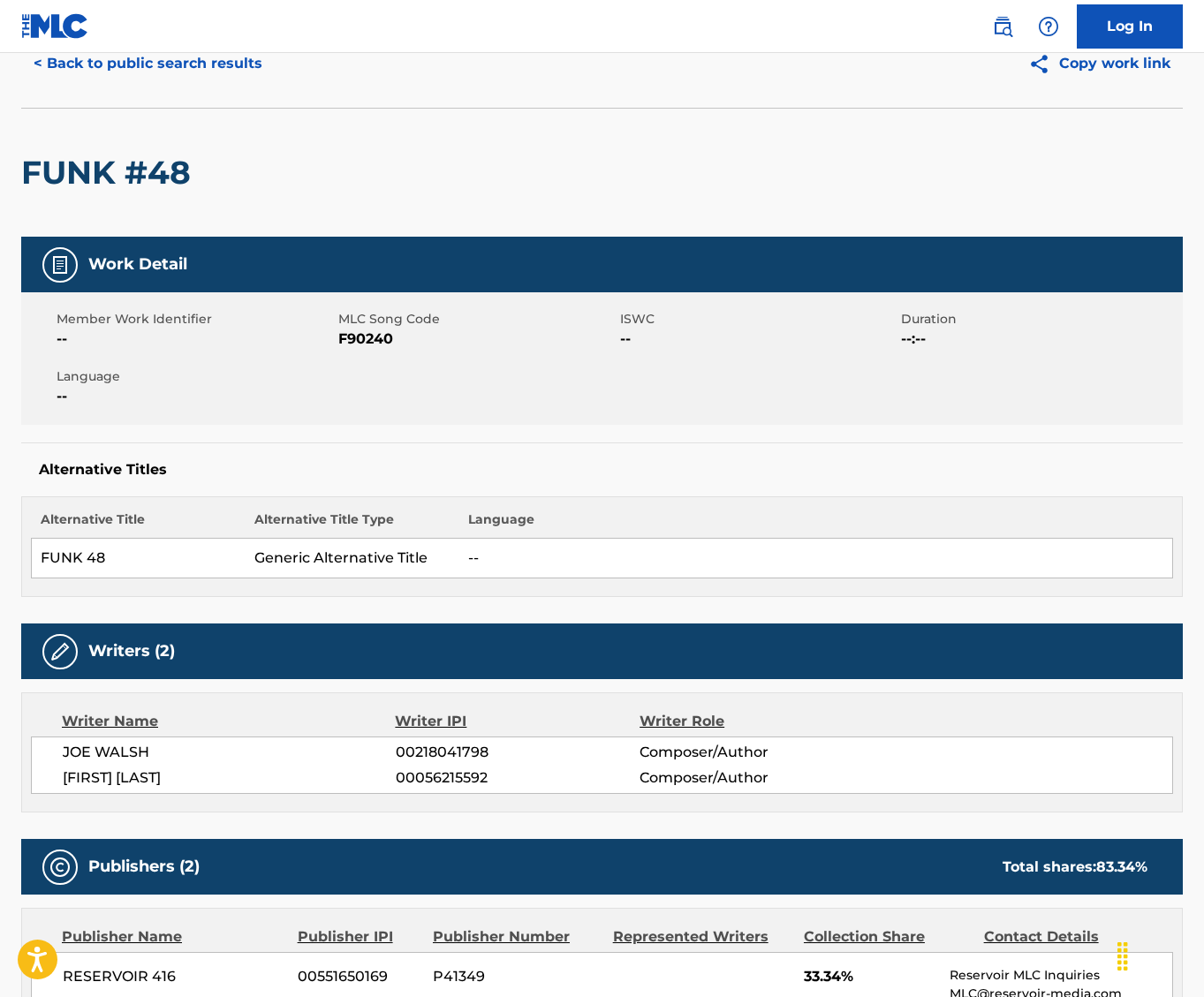 scroll, scrollTop: 0, scrollLeft: 0, axis: both 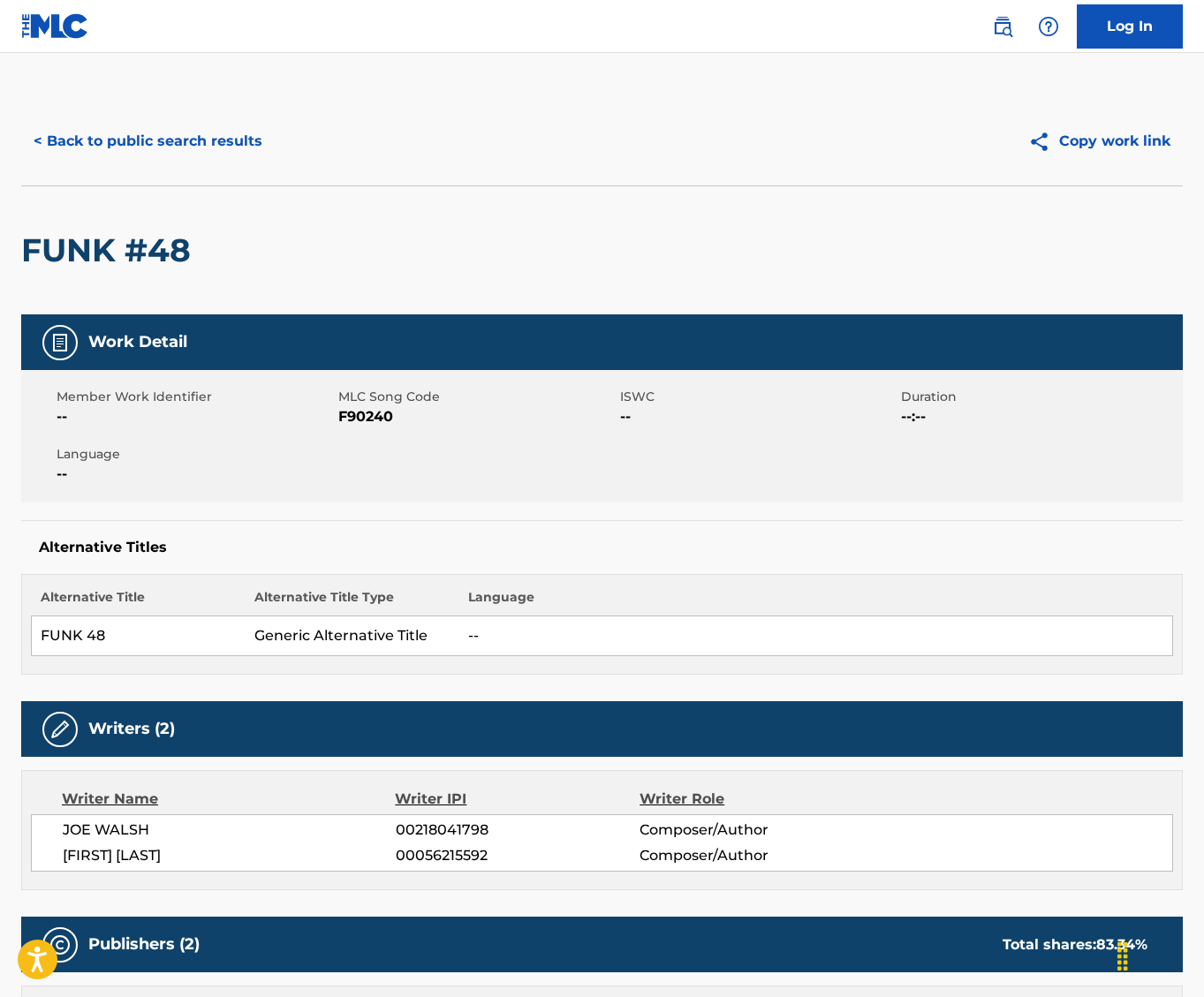 click on "< Back to public search results" at bounding box center (148, 141) 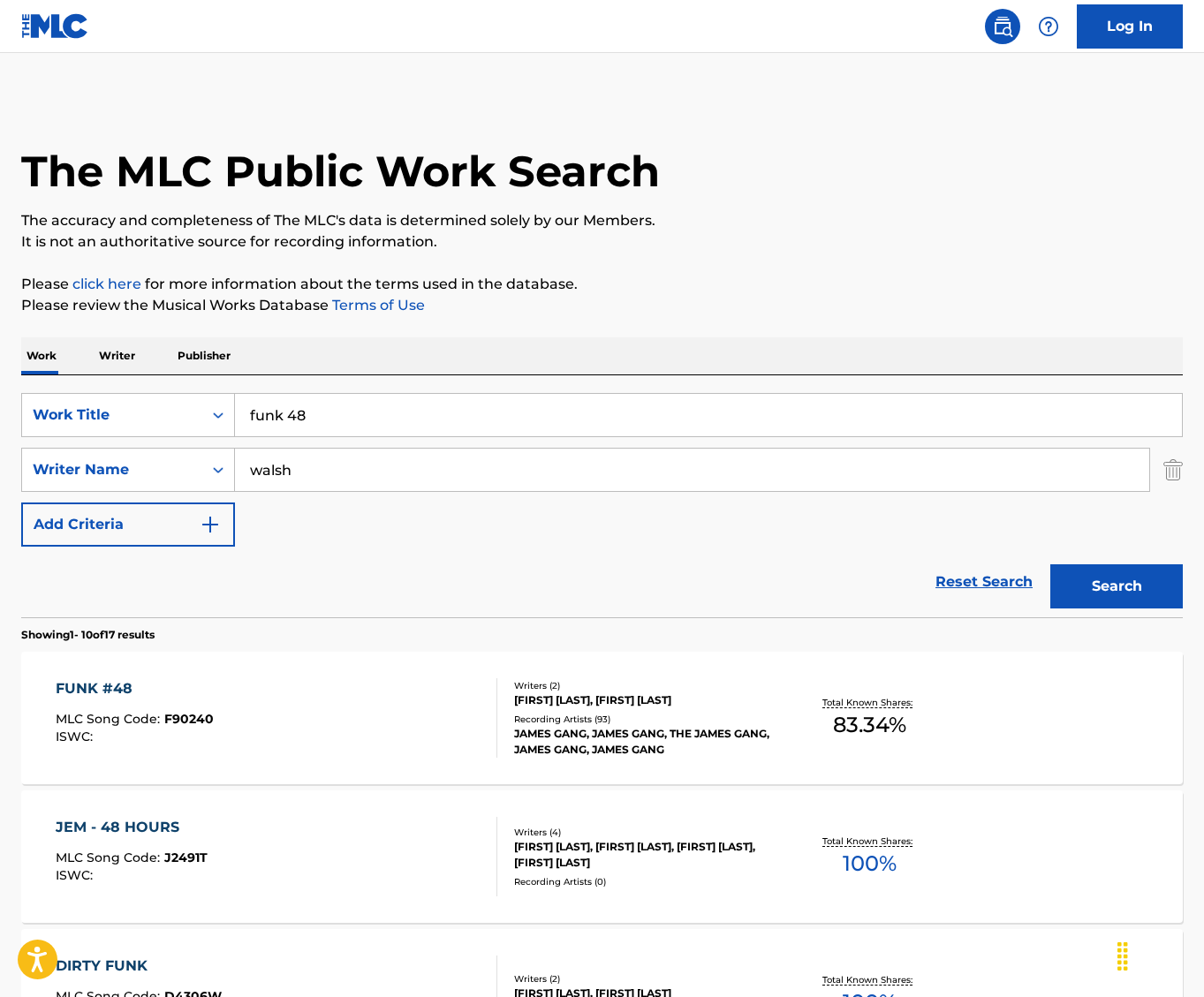 drag, startPoint x: 319, startPoint y: 409, endPoint x: -488, endPoint y: 368, distance: 808.0408 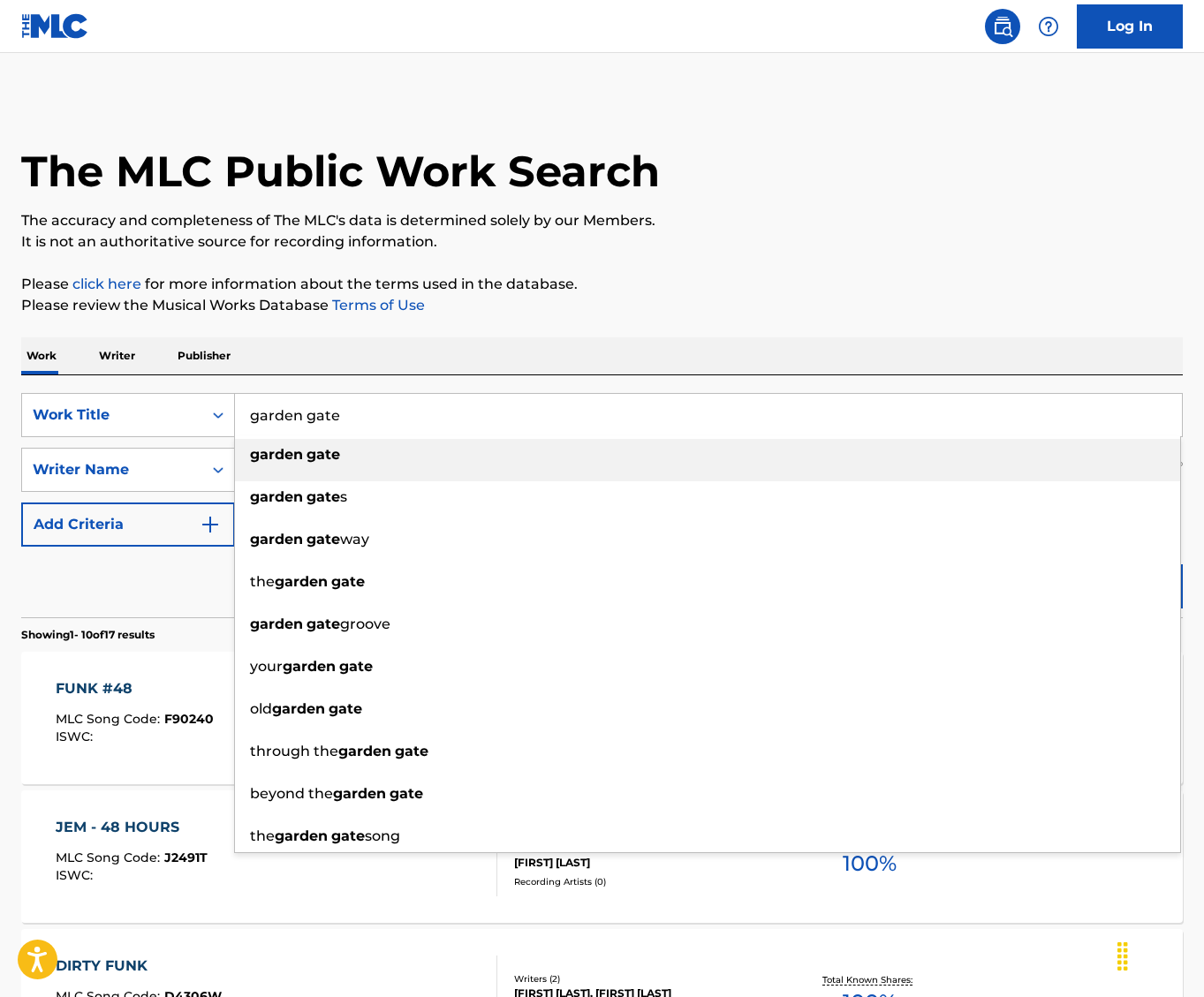 click on "gate" at bounding box center (323, 454) 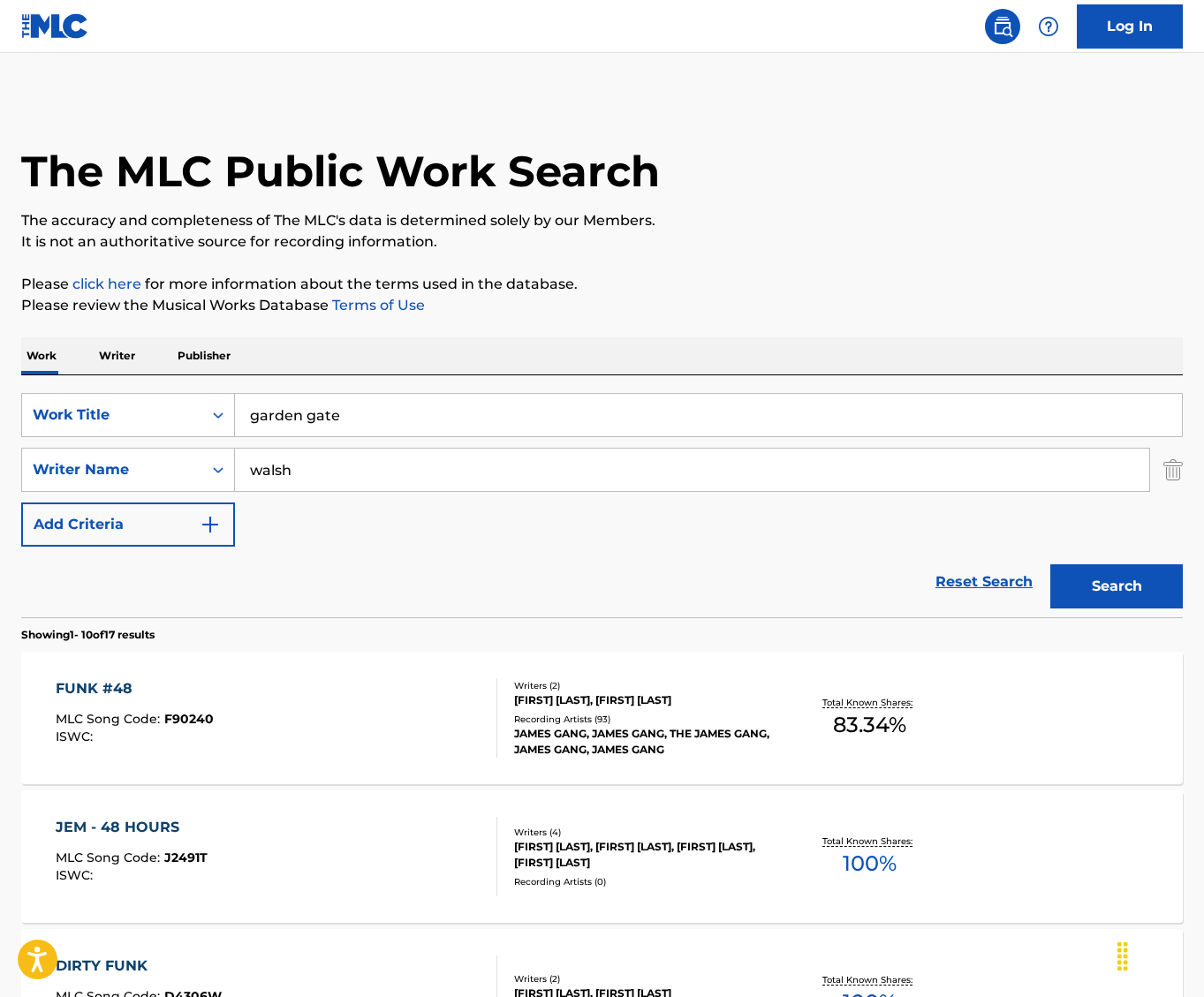 click on "Search" at bounding box center [1117, 586] 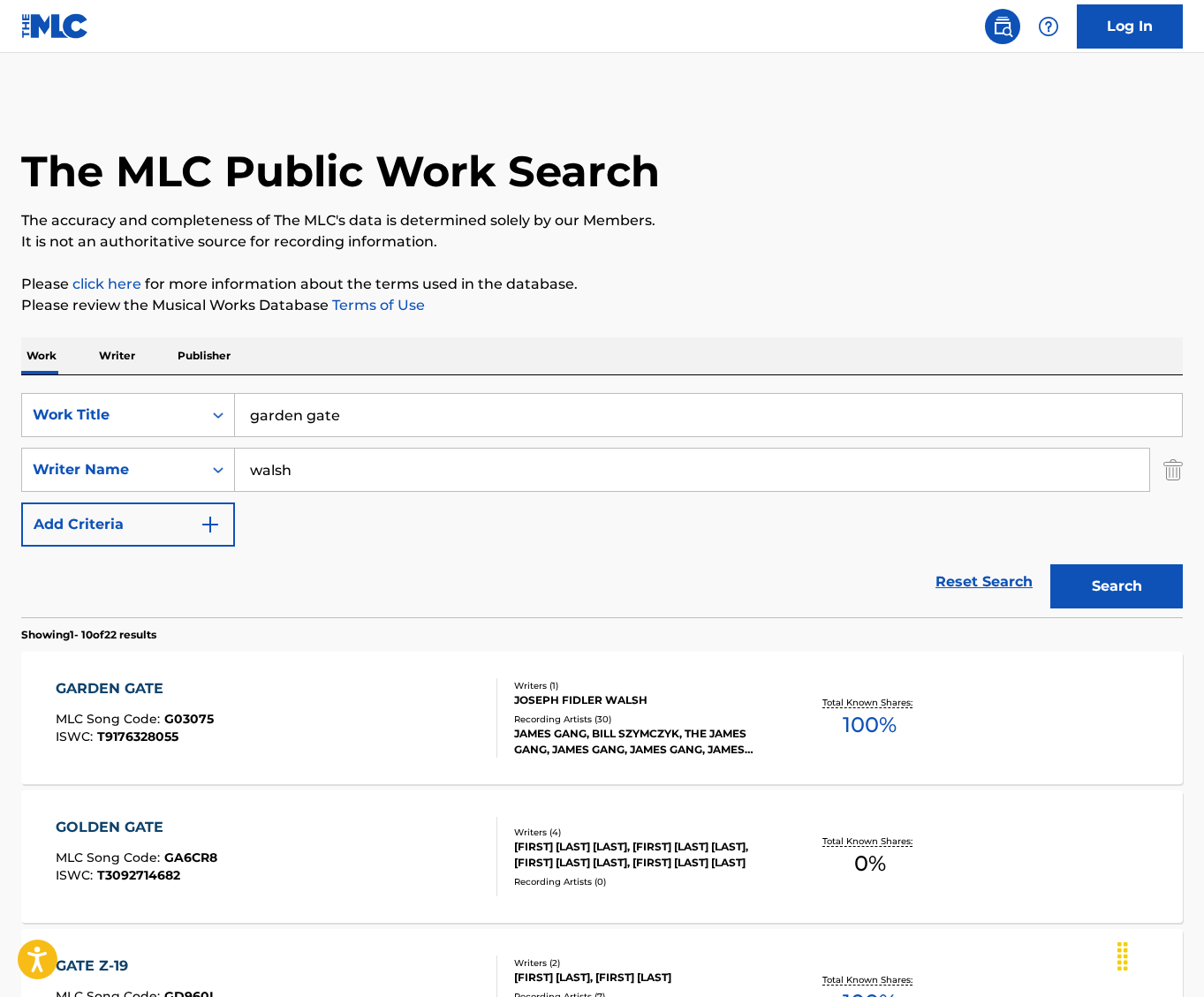 click on "Recording Artists ( 30 )" at bounding box center (643, 719) 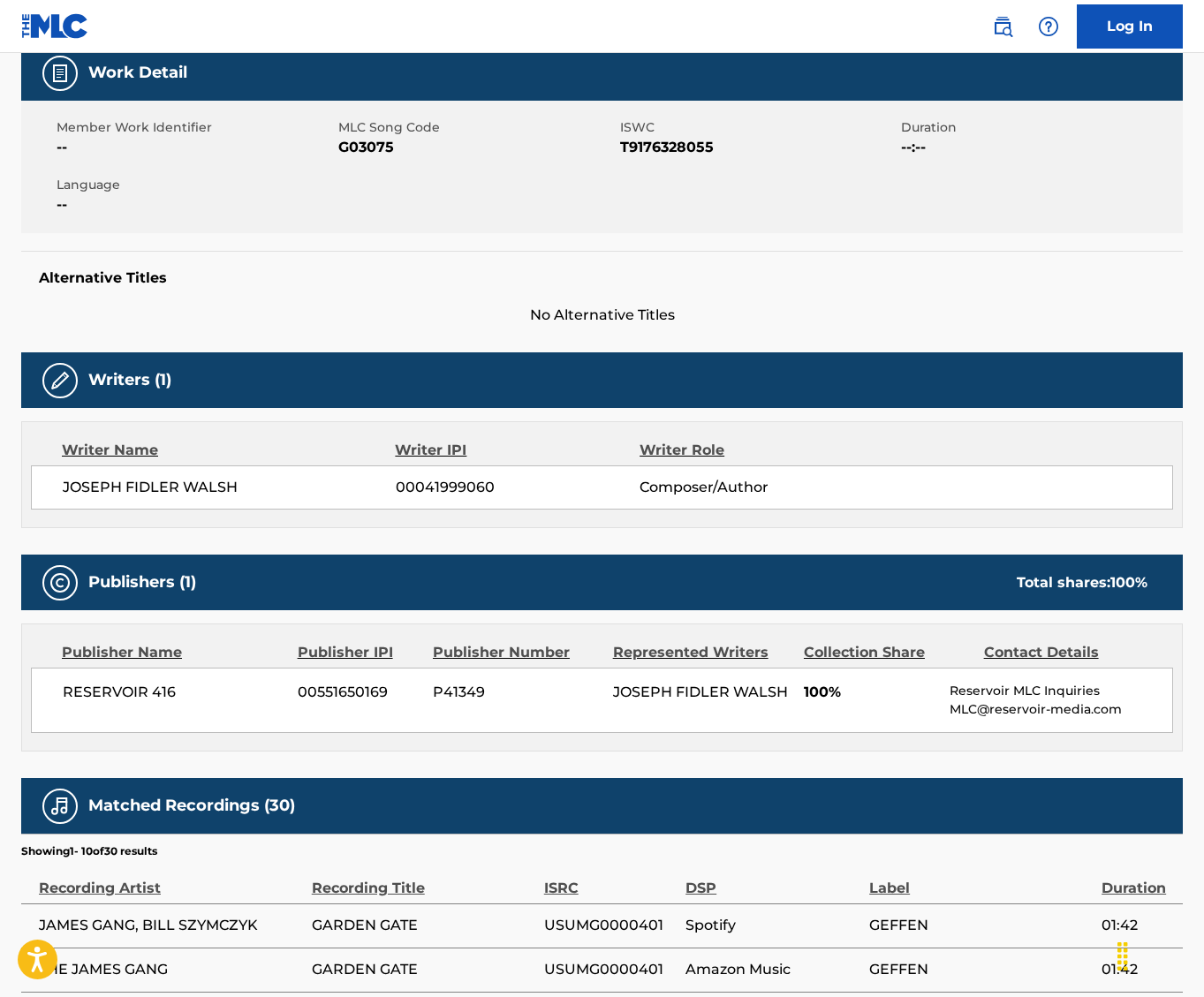 scroll, scrollTop: 88, scrollLeft: 0, axis: vertical 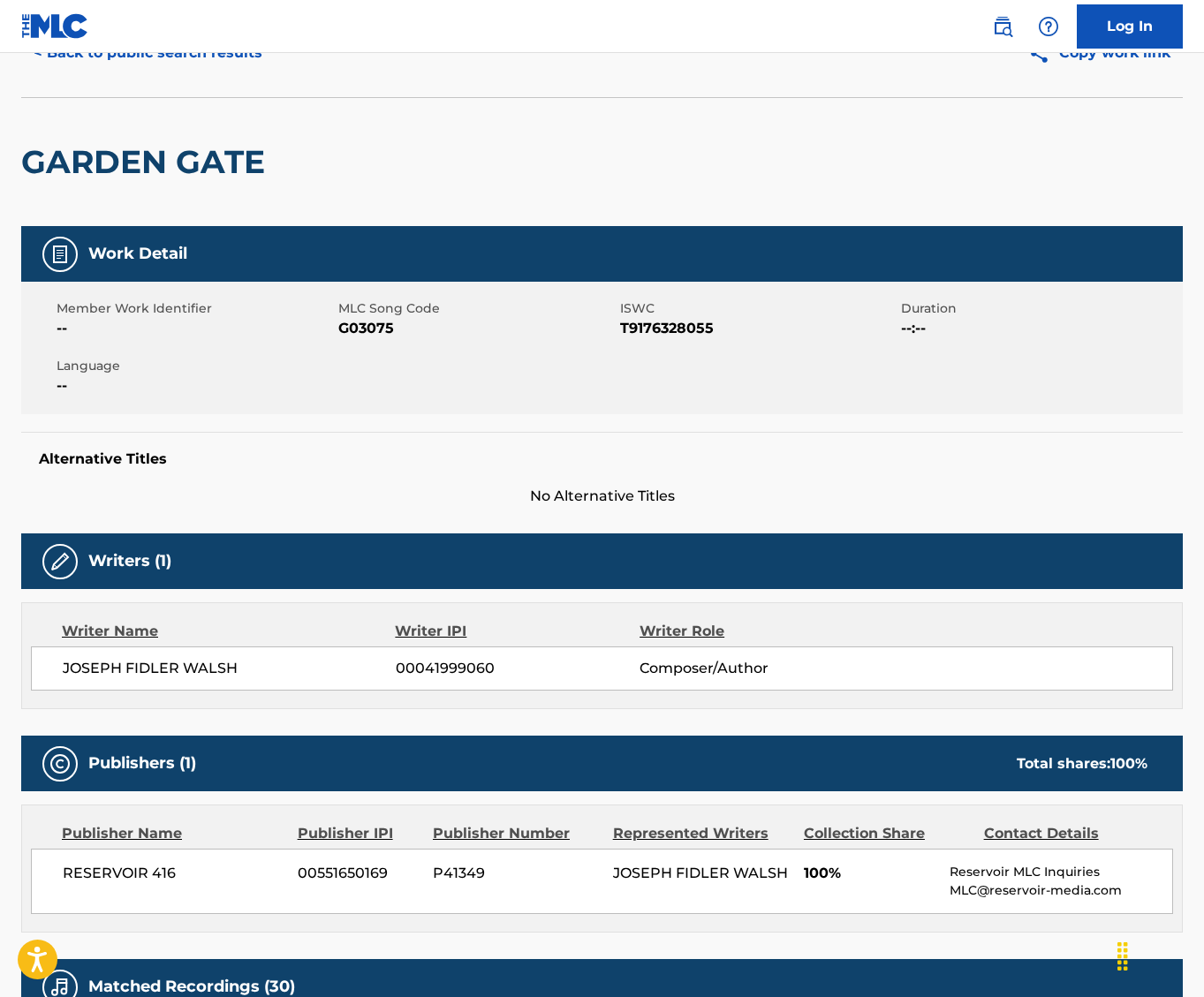 click on "< Back to public search results" at bounding box center (148, 53) 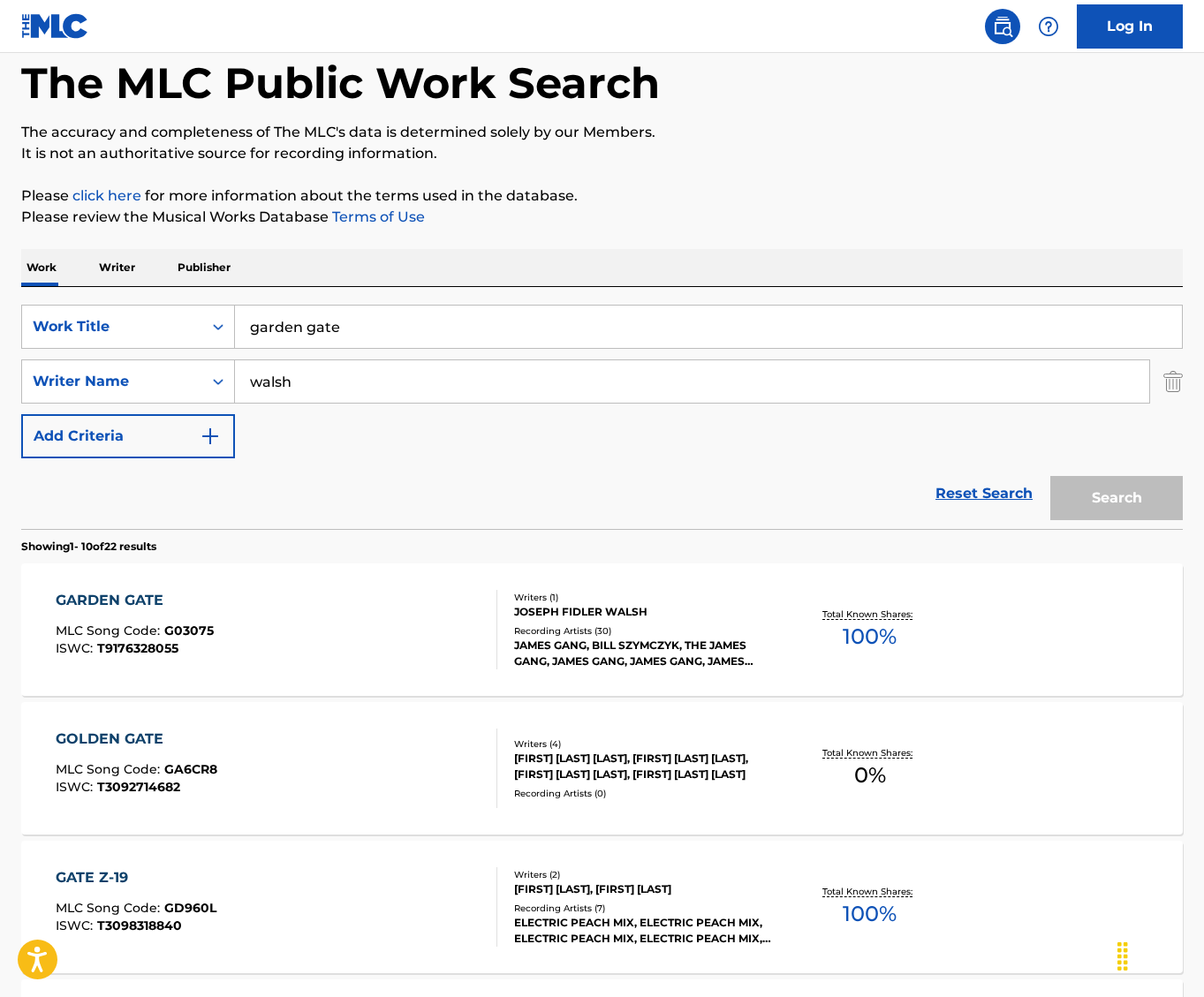 scroll, scrollTop: 0, scrollLeft: 0, axis: both 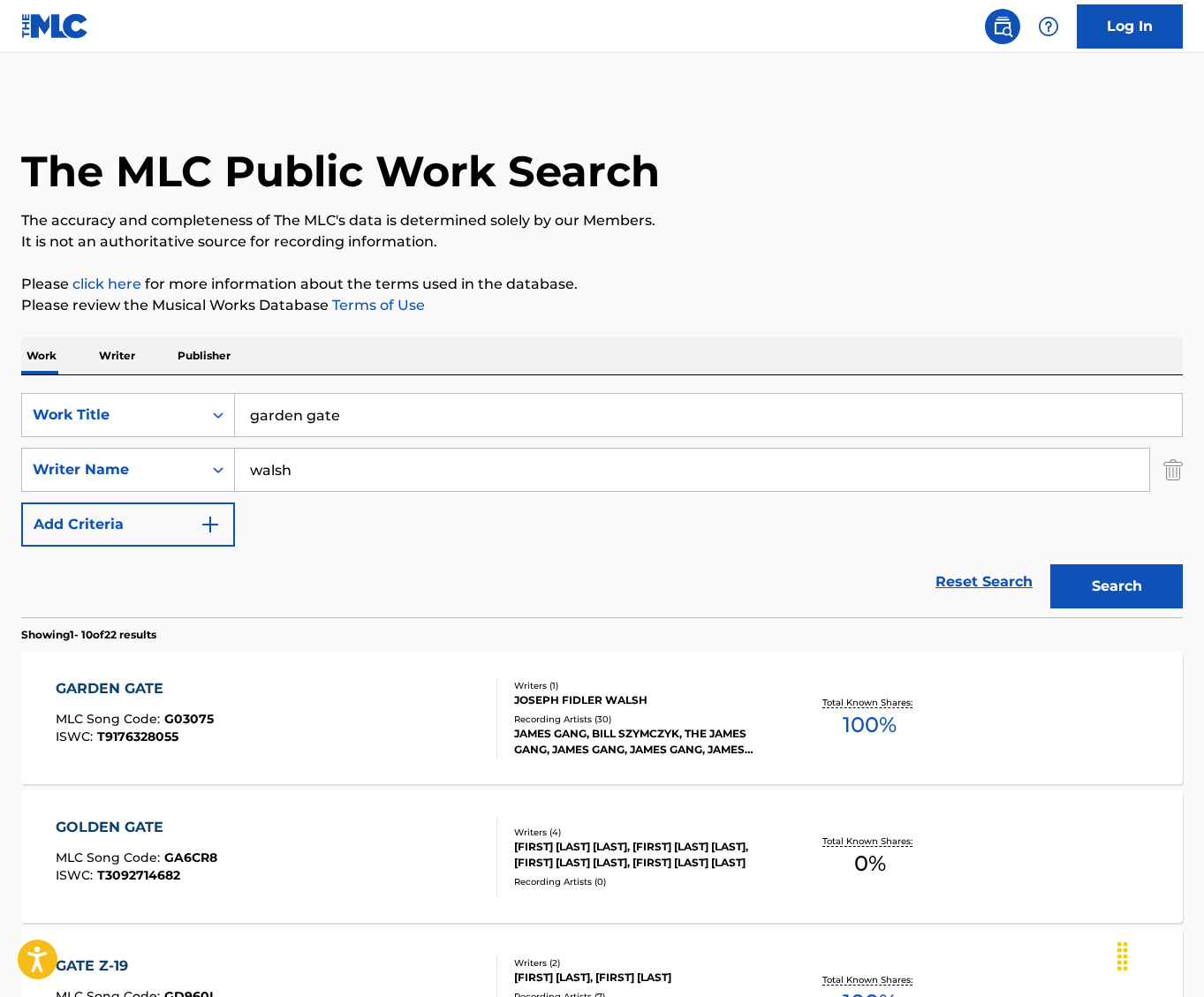 drag, startPoint x: 151, startPoint y: 417, endPoint x: -566, endPoint y: 427, distance: 717.0697 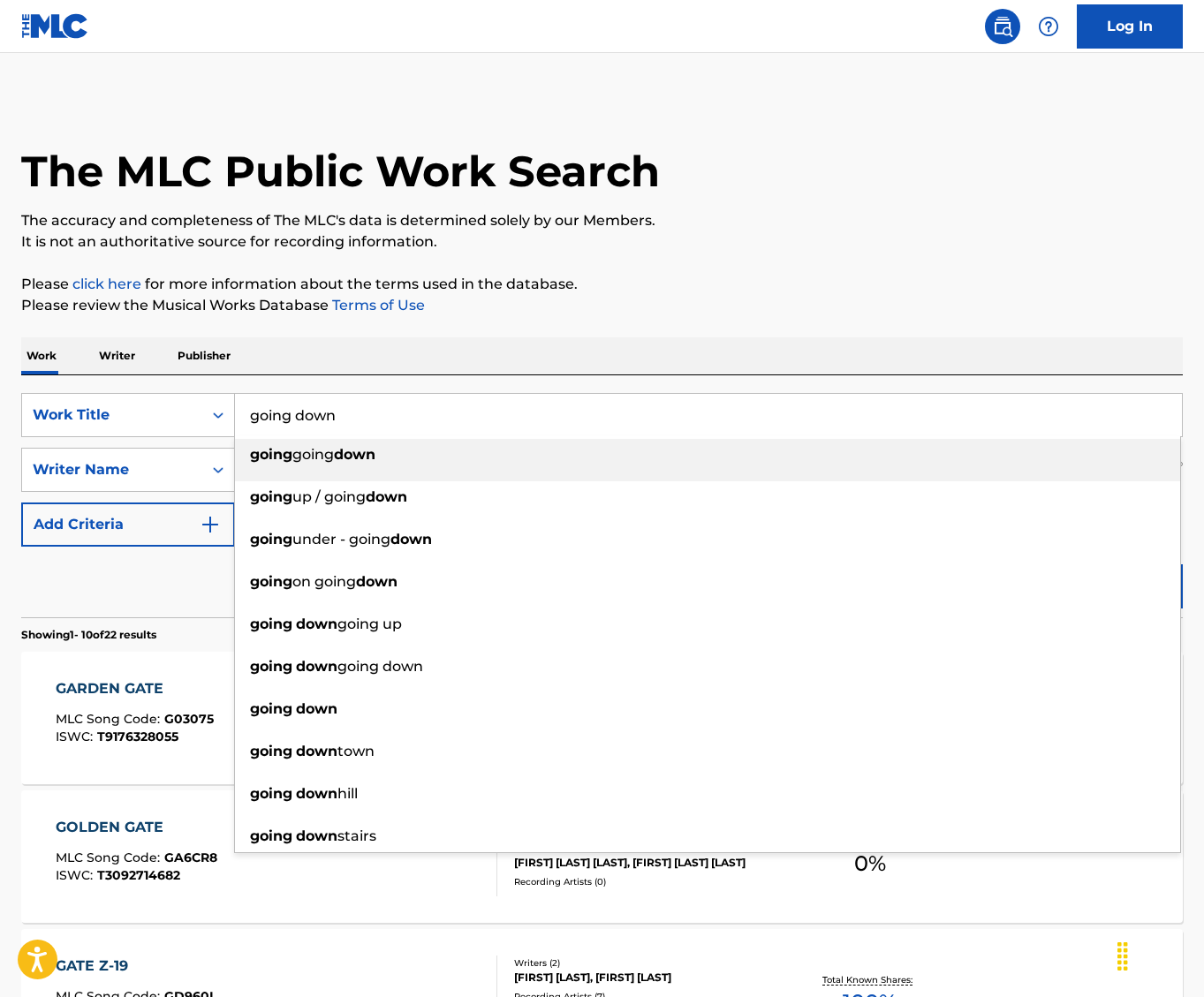type on "going down" 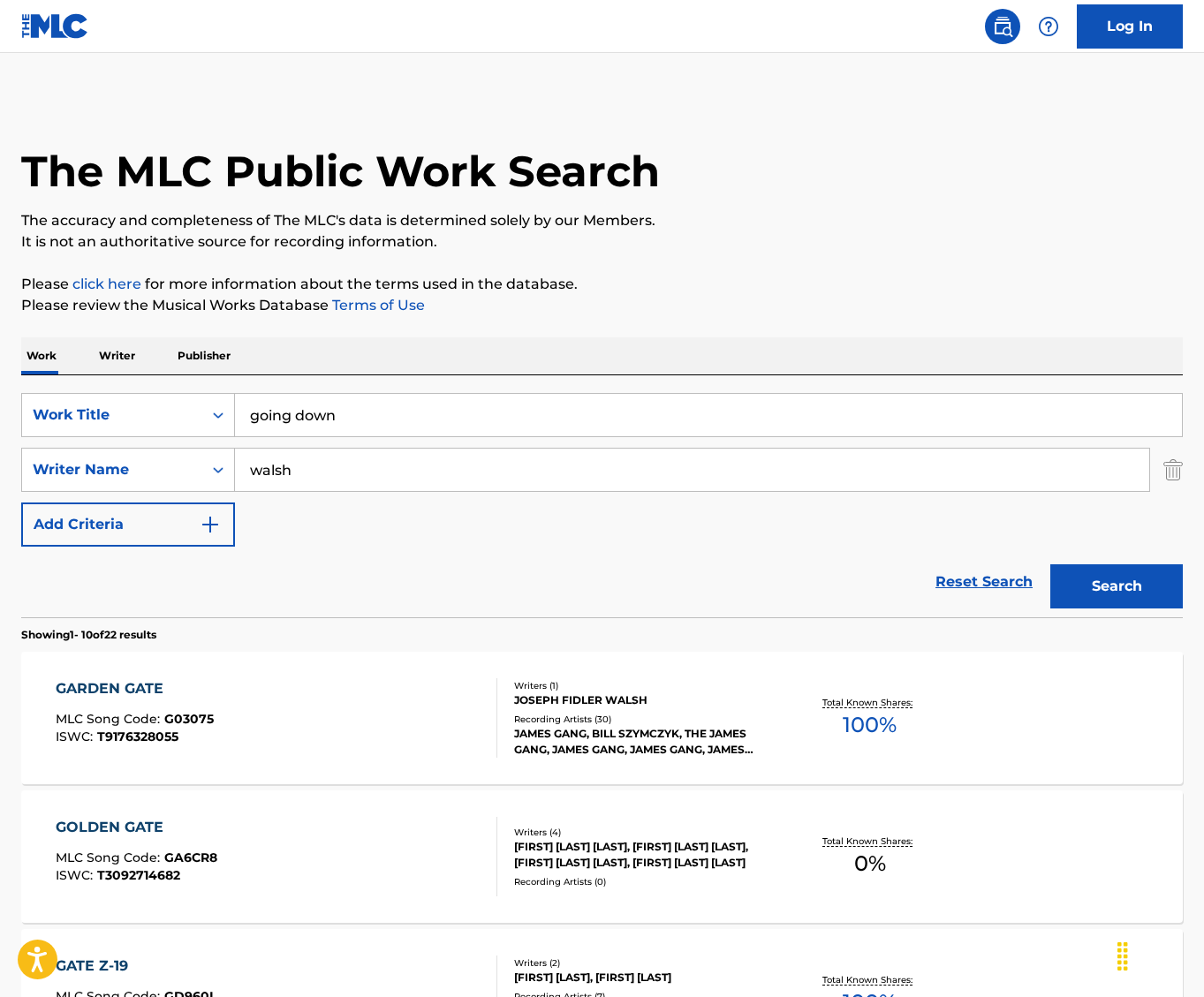 click on "Search" at bounding box center [1117, 586] 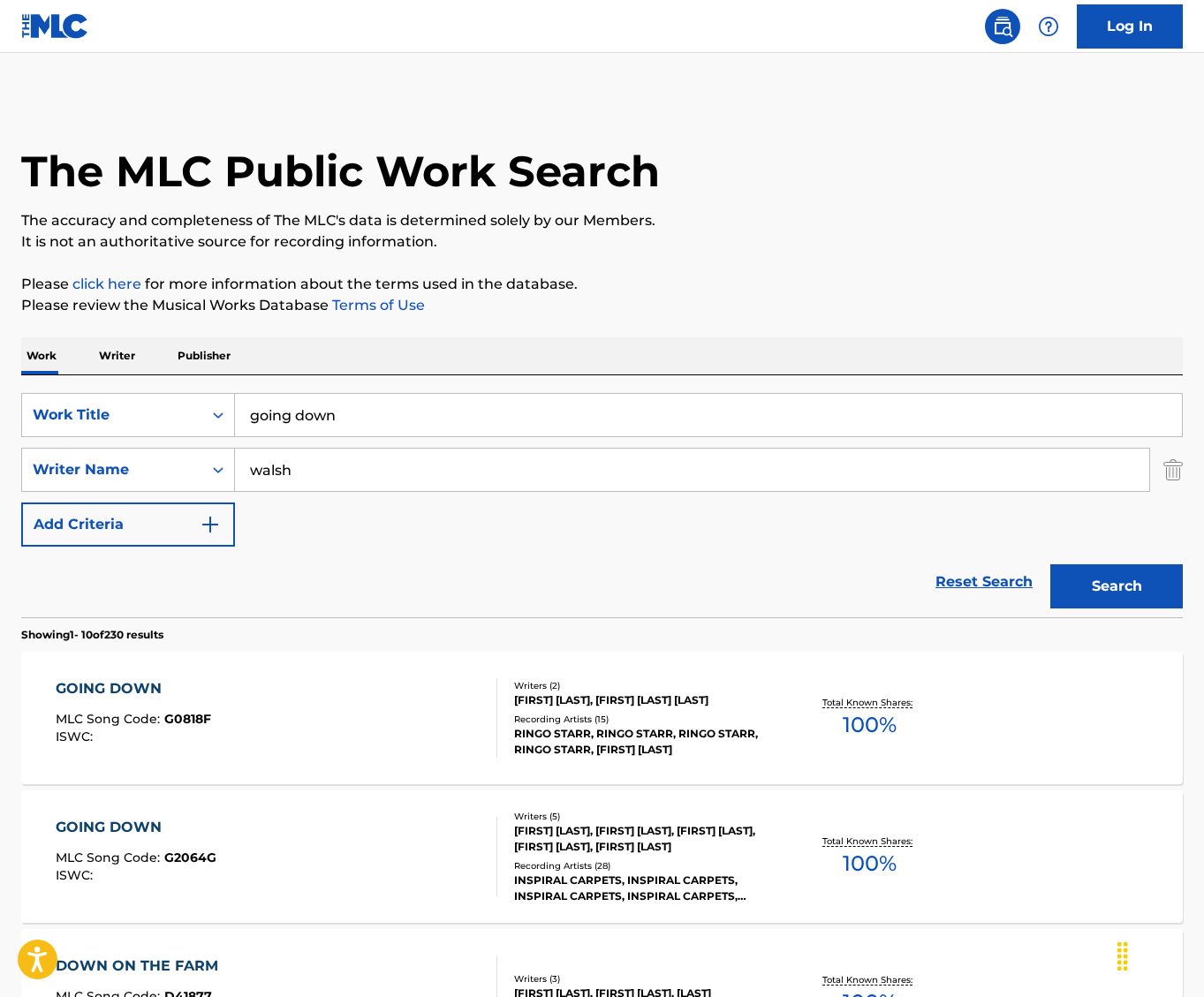 click on "[FIRST] [LAST], [FIRST] [LAST] [LAST]" at bounding box center [643, 700] 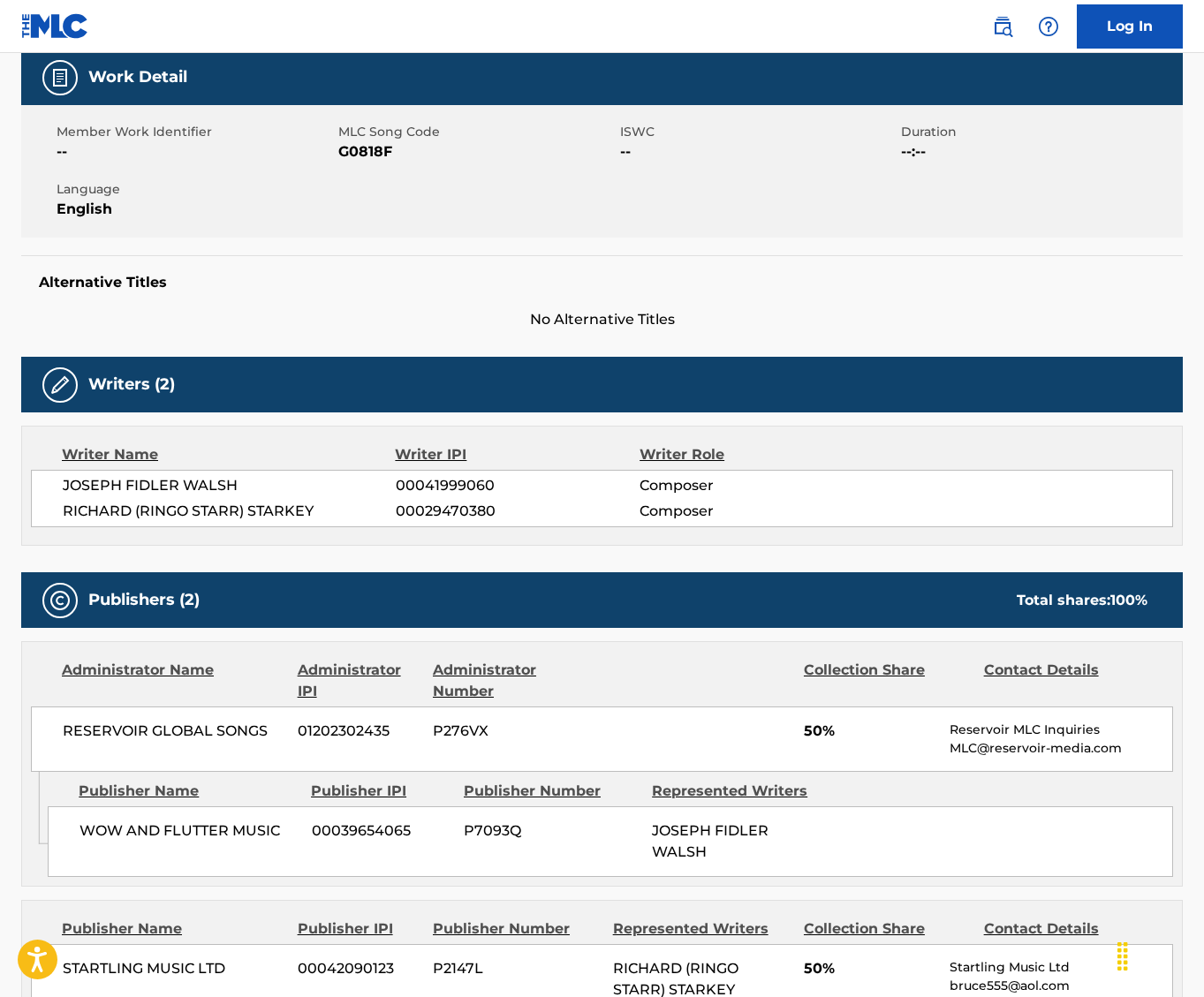 scroll, scrollTop: 353, scrollLeft: 0, axis: vertical 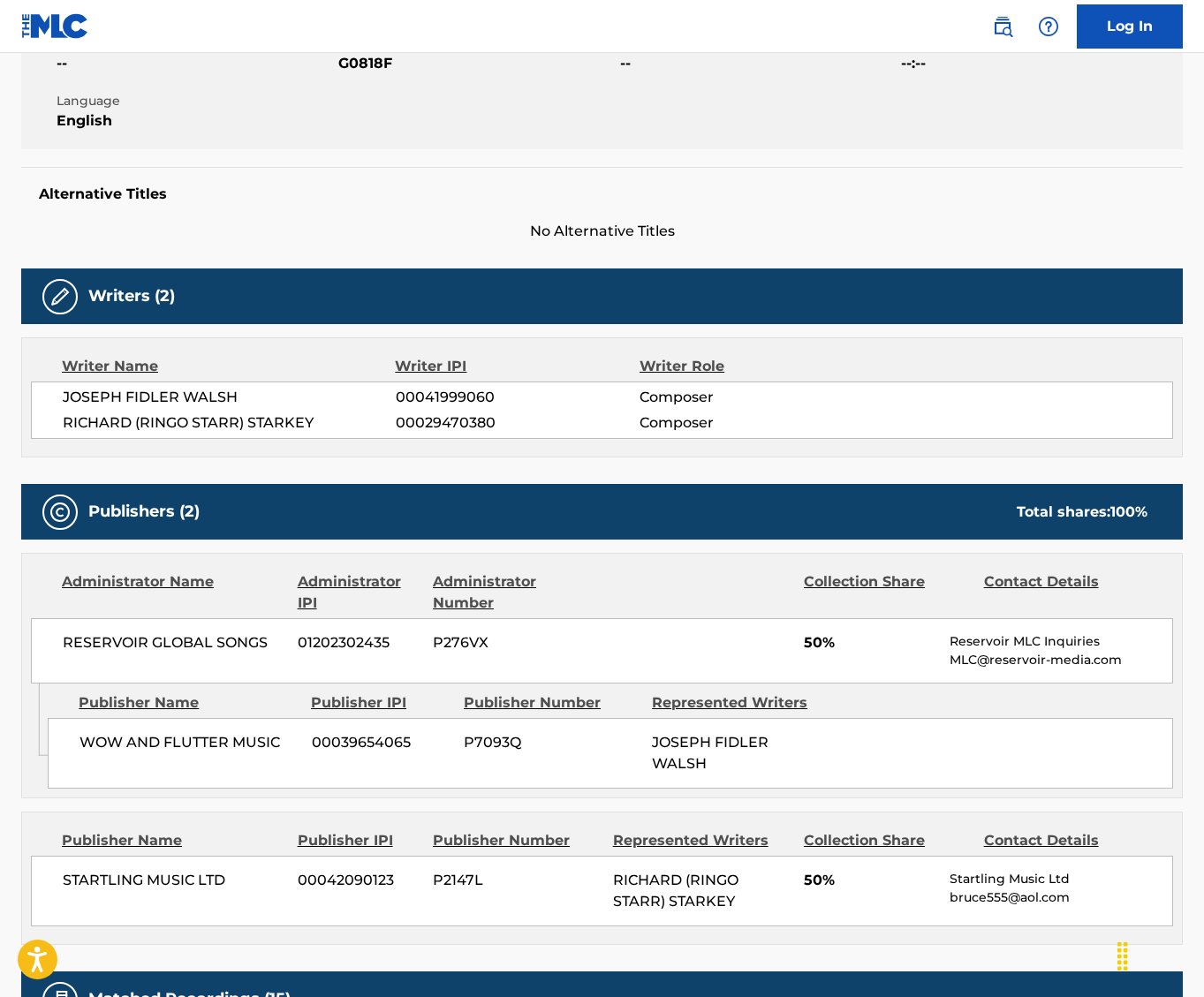 drag, startPoint x: 1106, startPoint y: 388, endPoint x: 1064, endPoint y: 396, distance: 42.755117 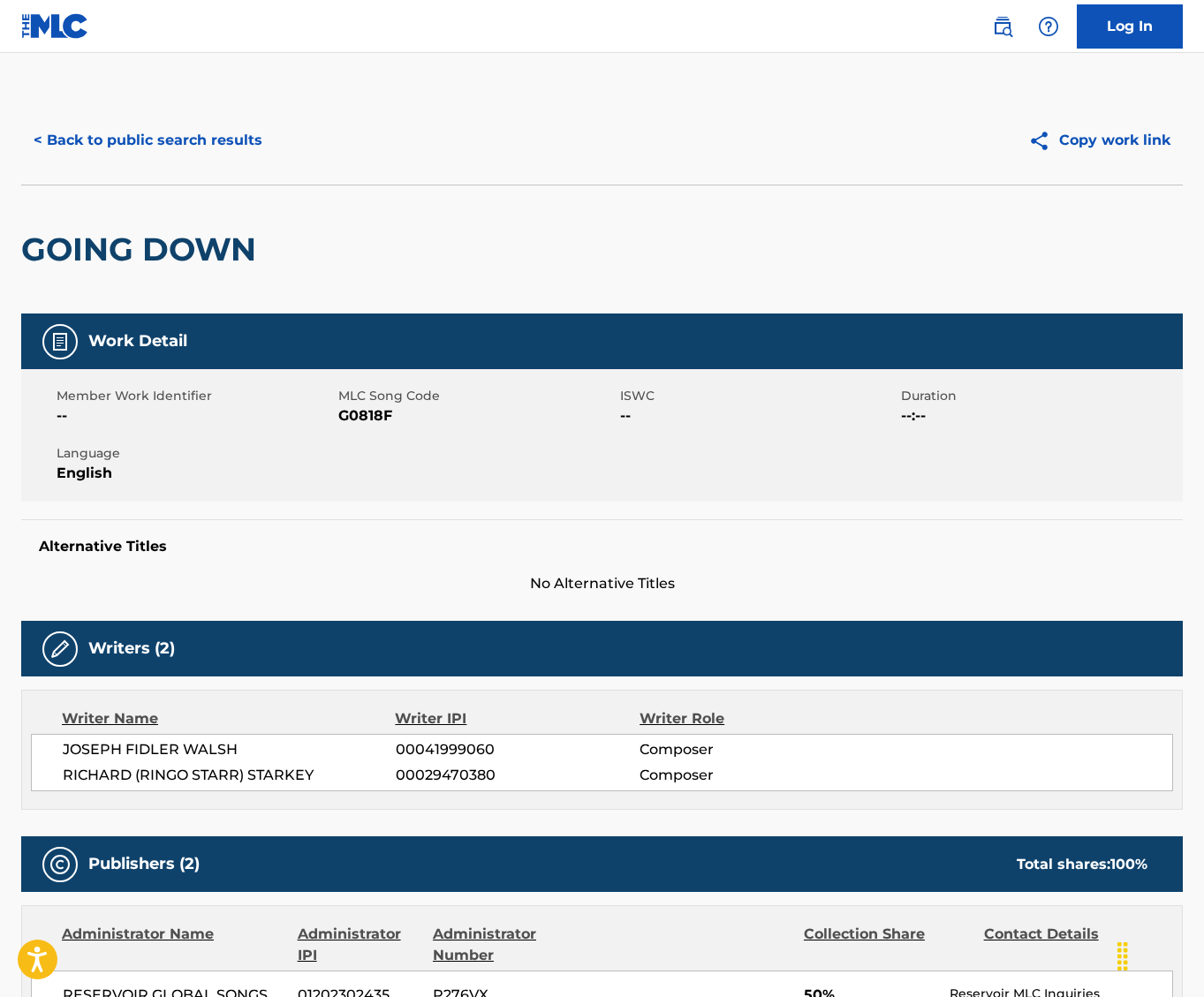 scroll, scrollTop: 0, scrollLeft: 0, axis: both 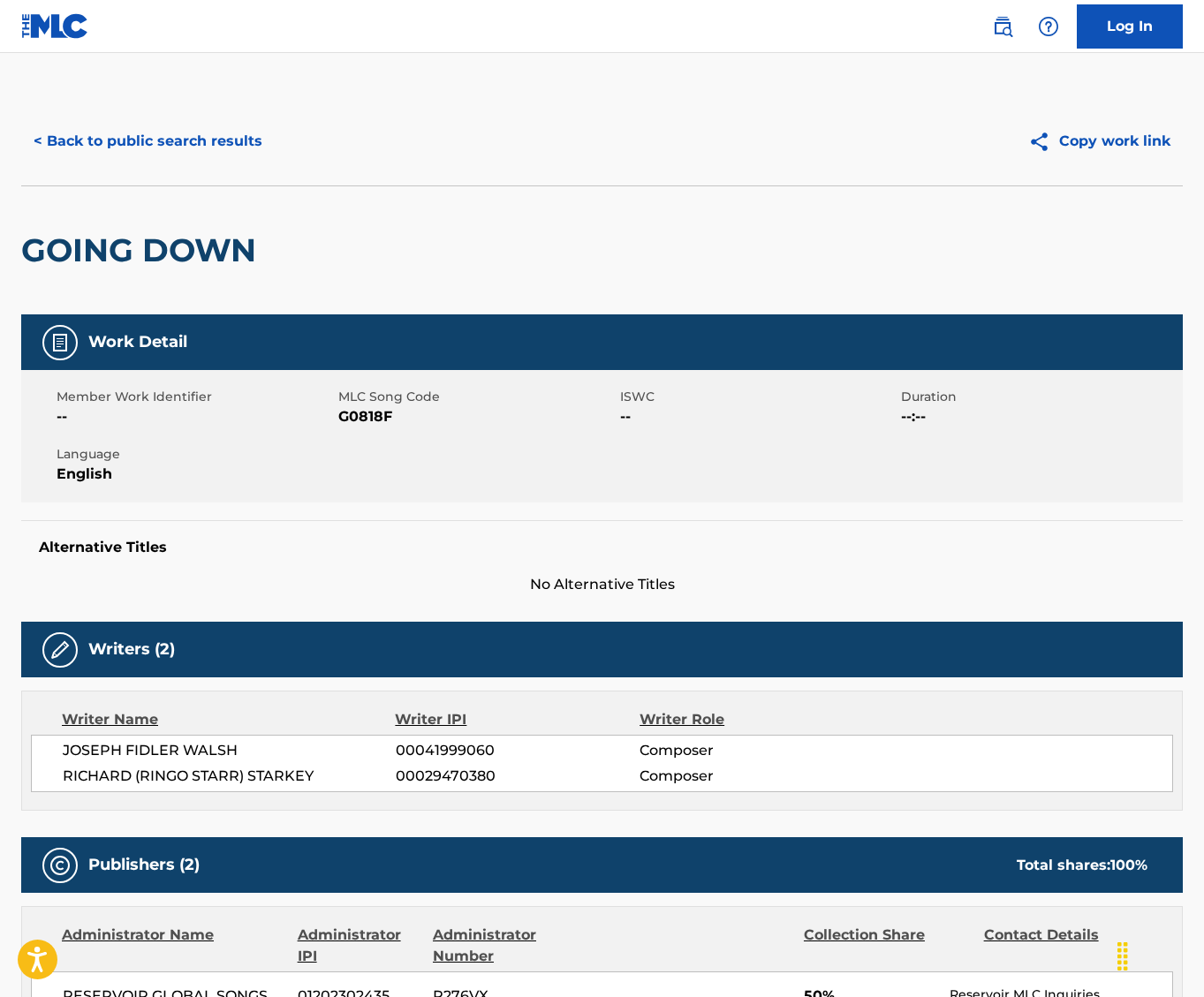 click on "< Back to public search results" at bounding box center [148, 141] 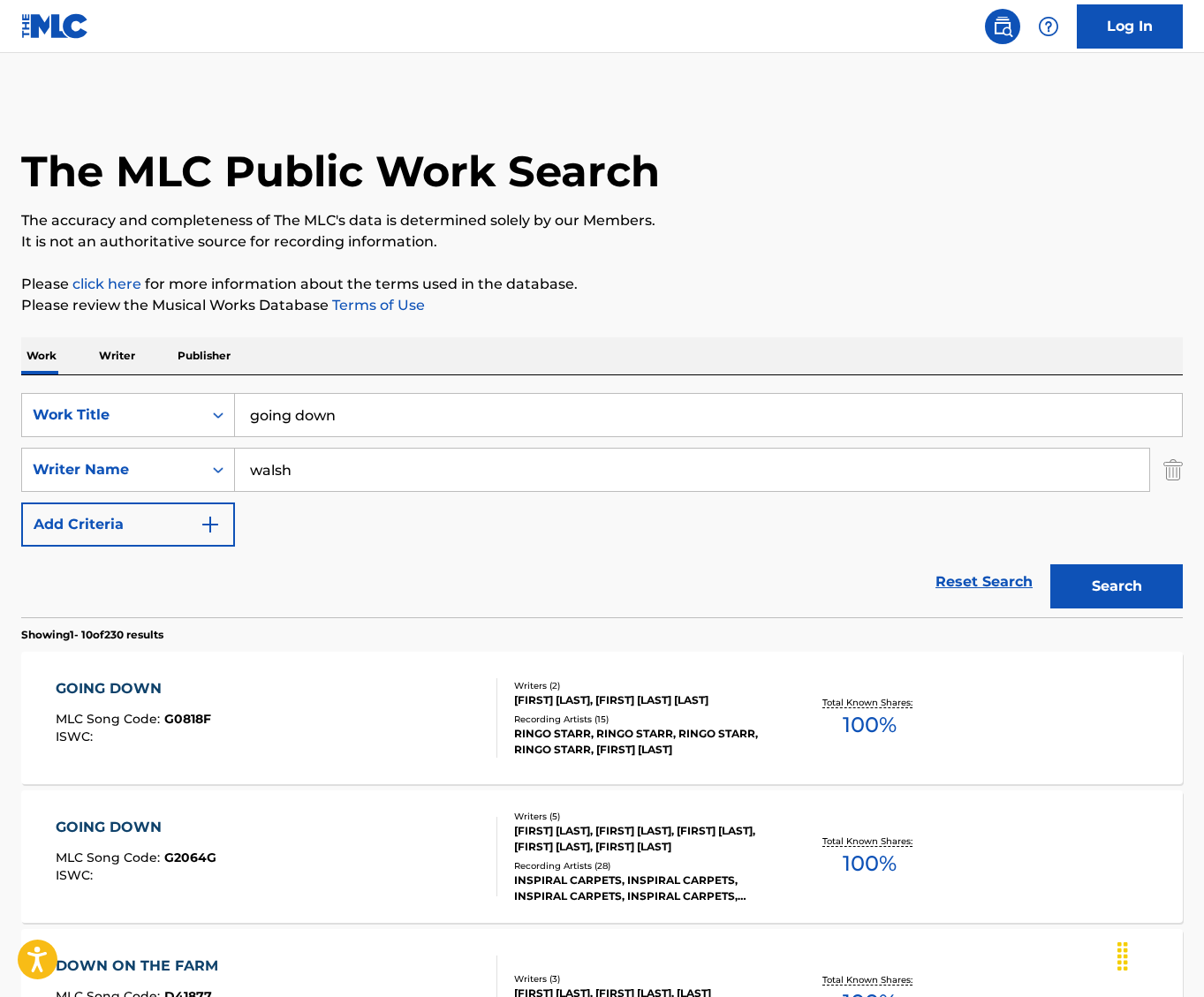 drag, startPoint x: 364, startPoint y: 414, endPoint x: -605, endPoint y: 363, distance: 970.3412 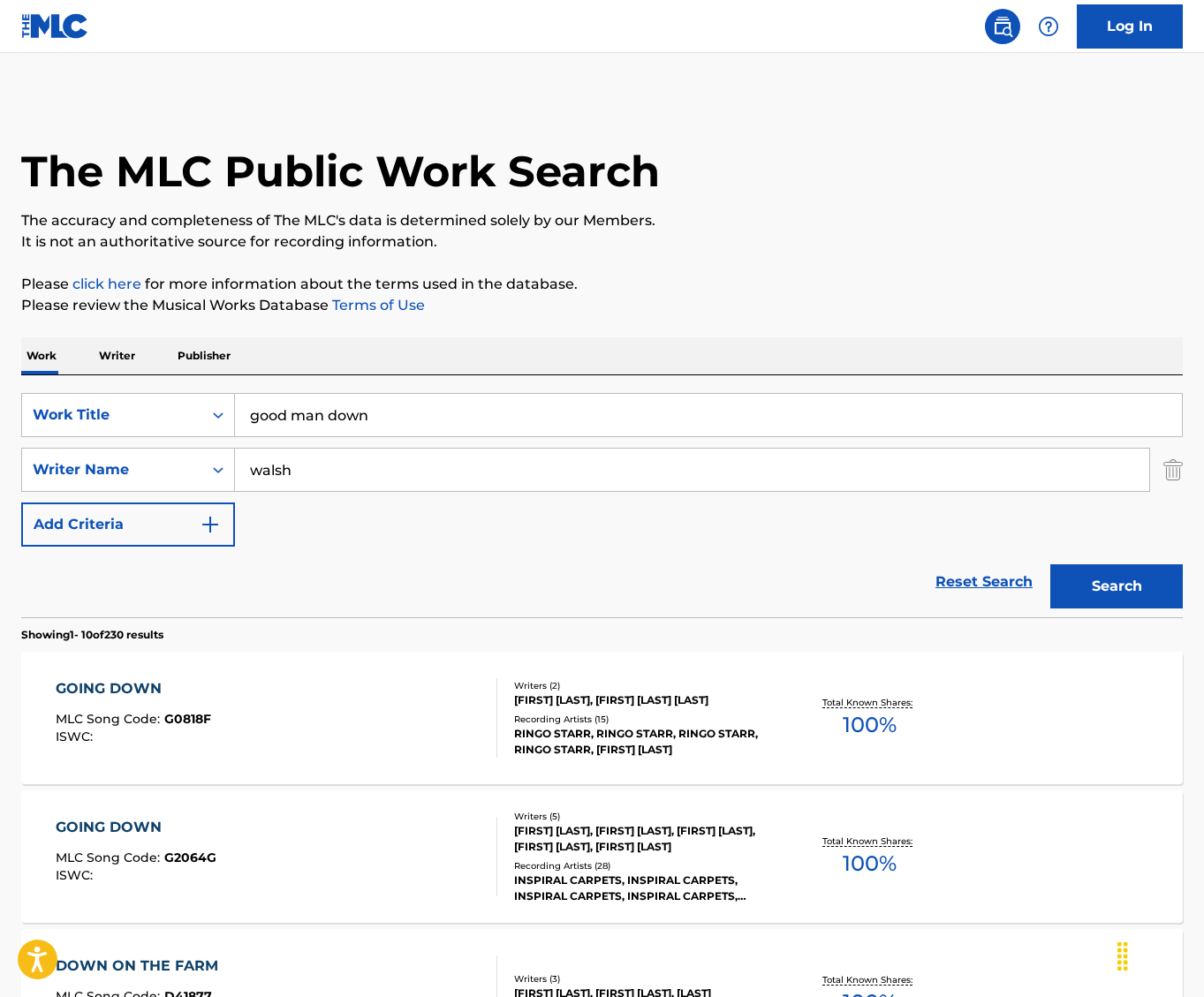 type on "good man down" 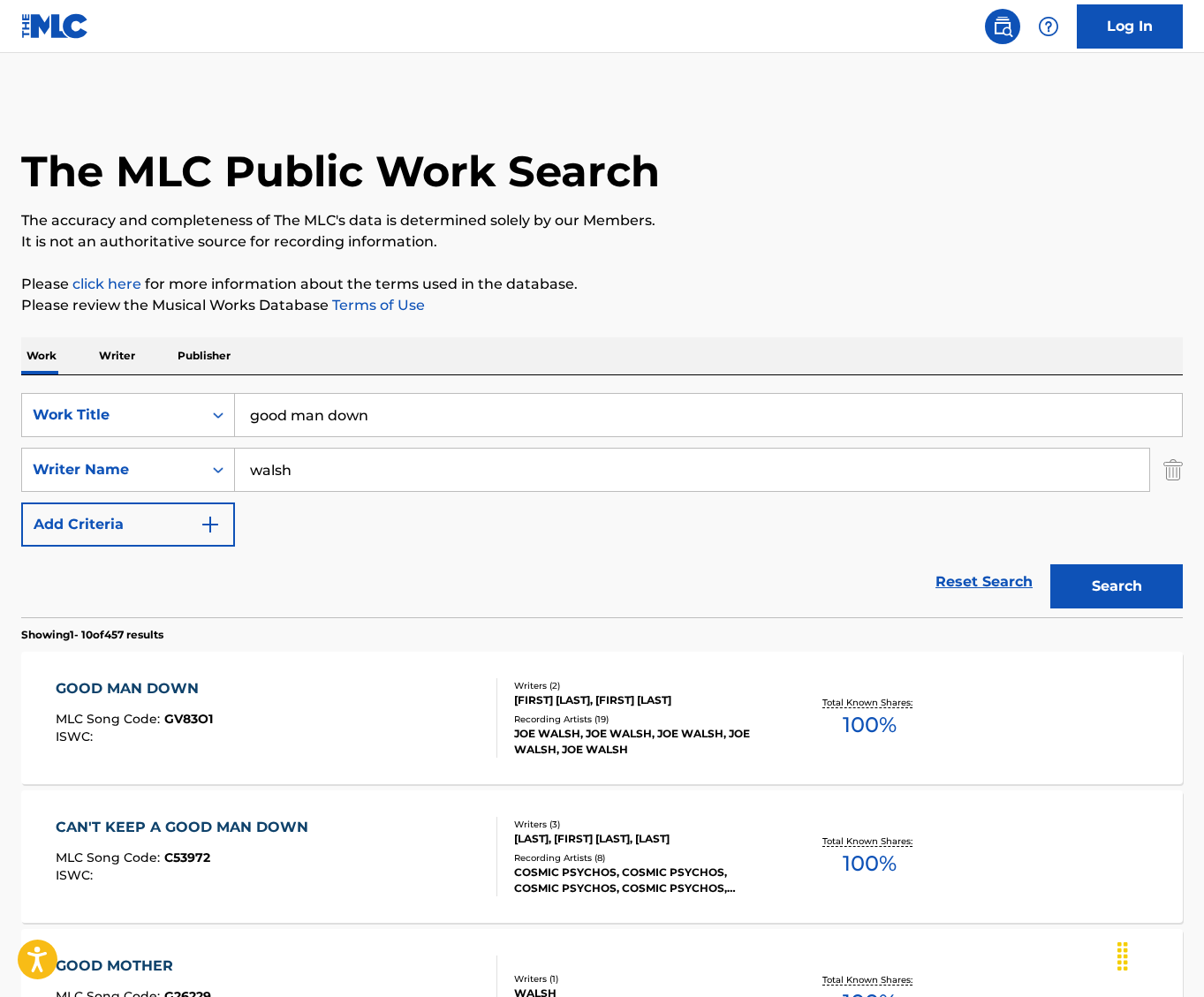 click on "Recording Artists ( 19 )" at bounding box center [643, 719] 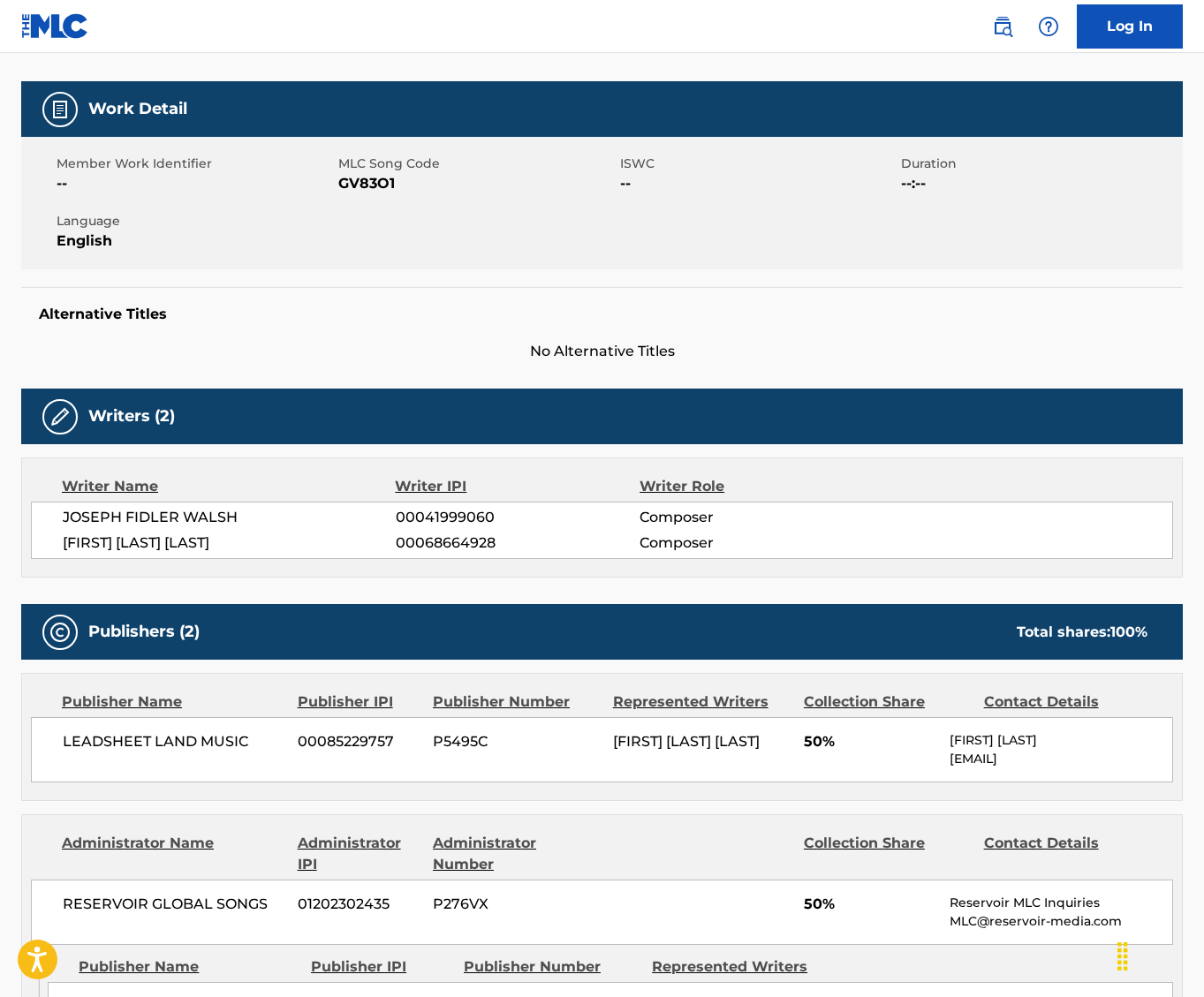 scroll, scrollTop: 265, scrollLeft: 0, axis: vertical 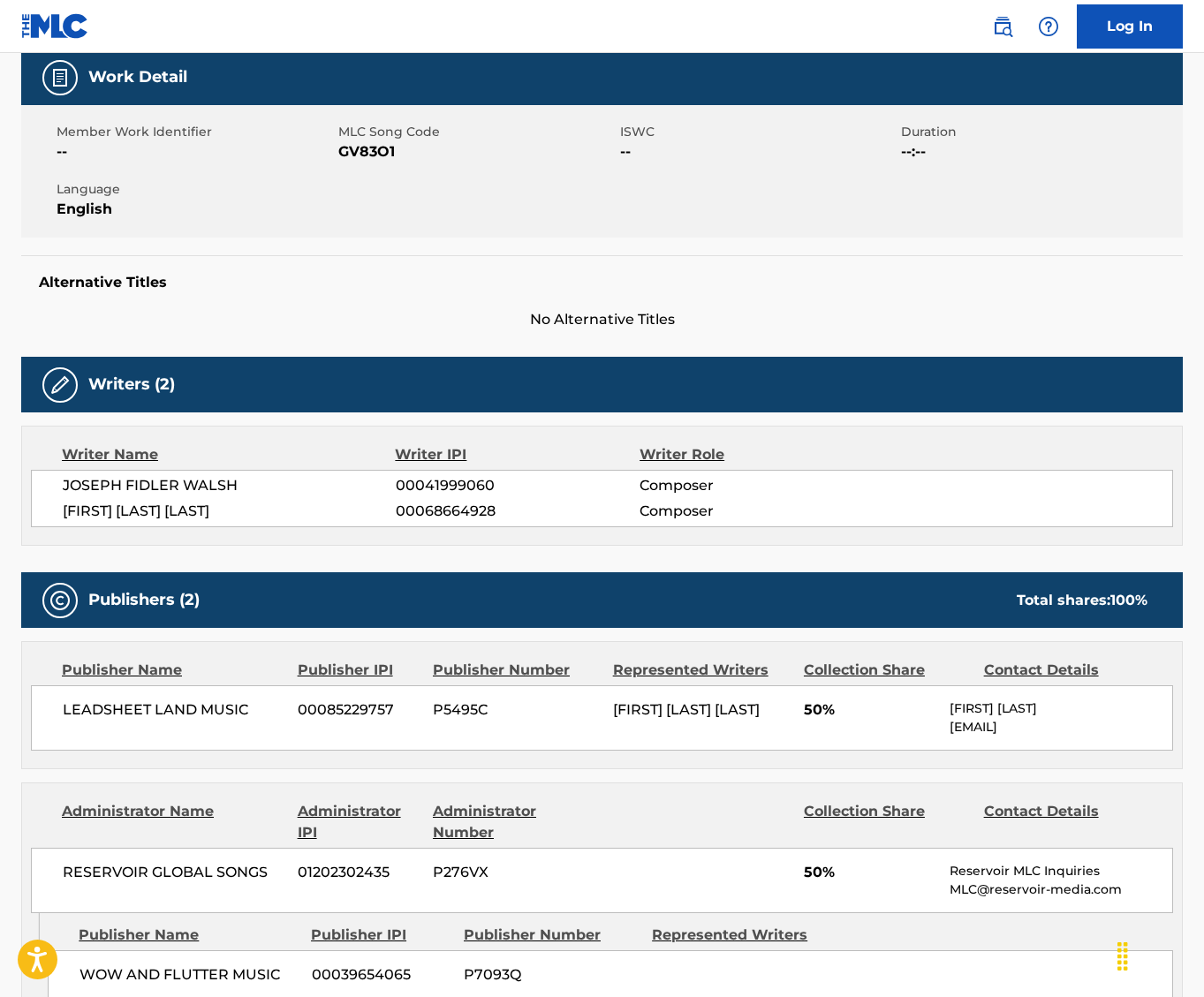 click on "Writer Role" at bounding box center (751, 455) 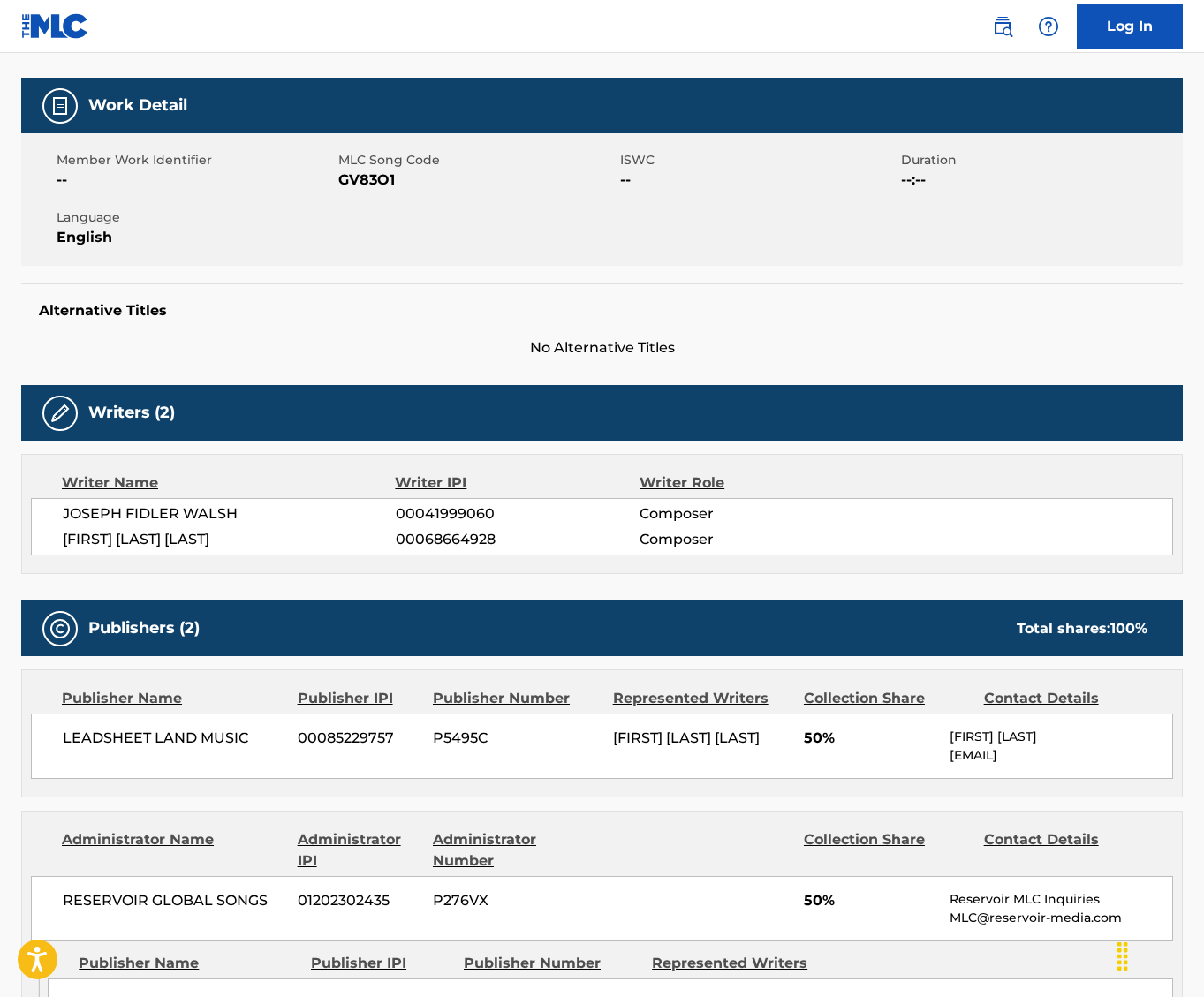 scroll, scrollTop: 0, scrollLeft: 0, axis: both 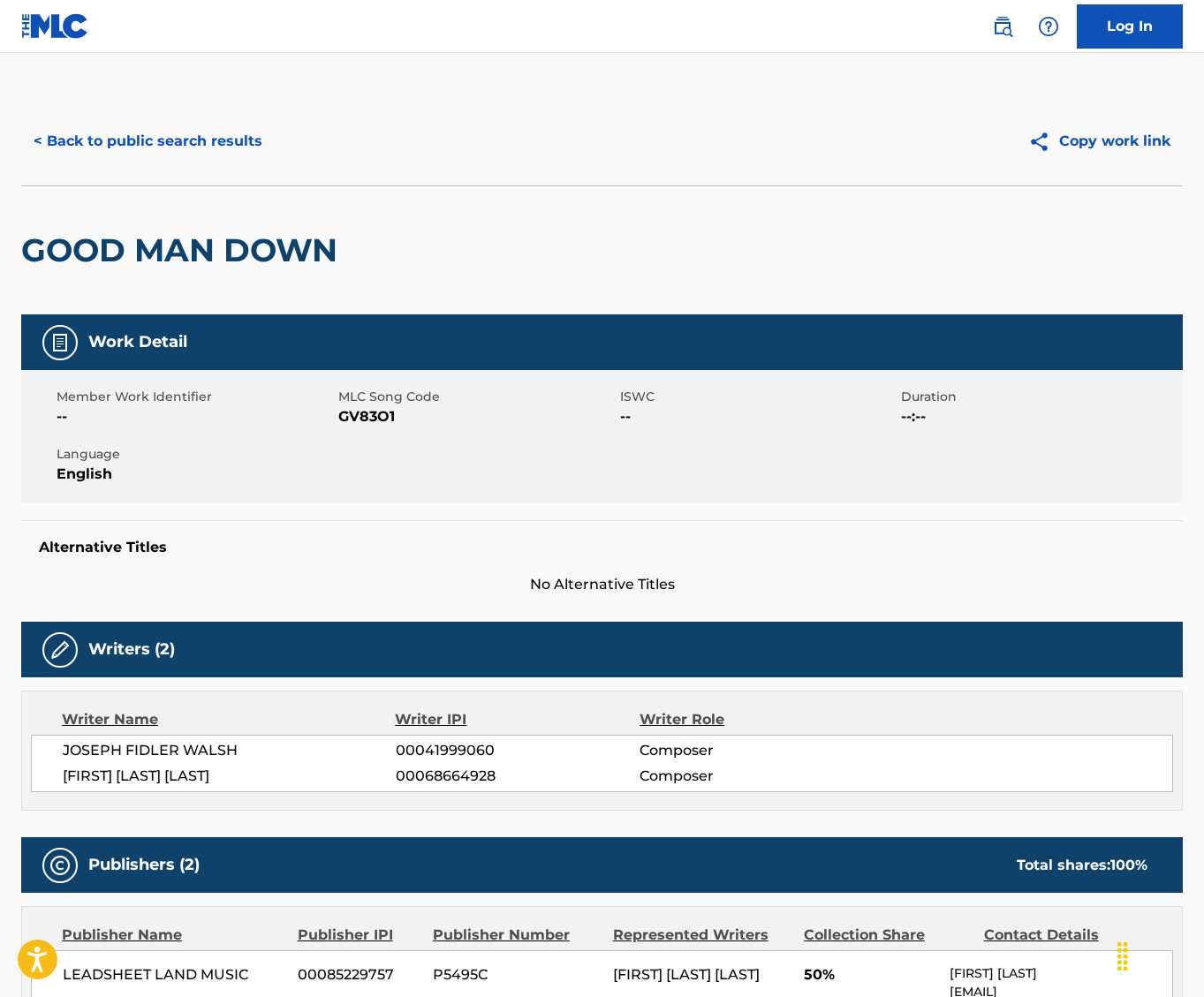 click on "< Back to public search results" at bounding box center [148, 141] 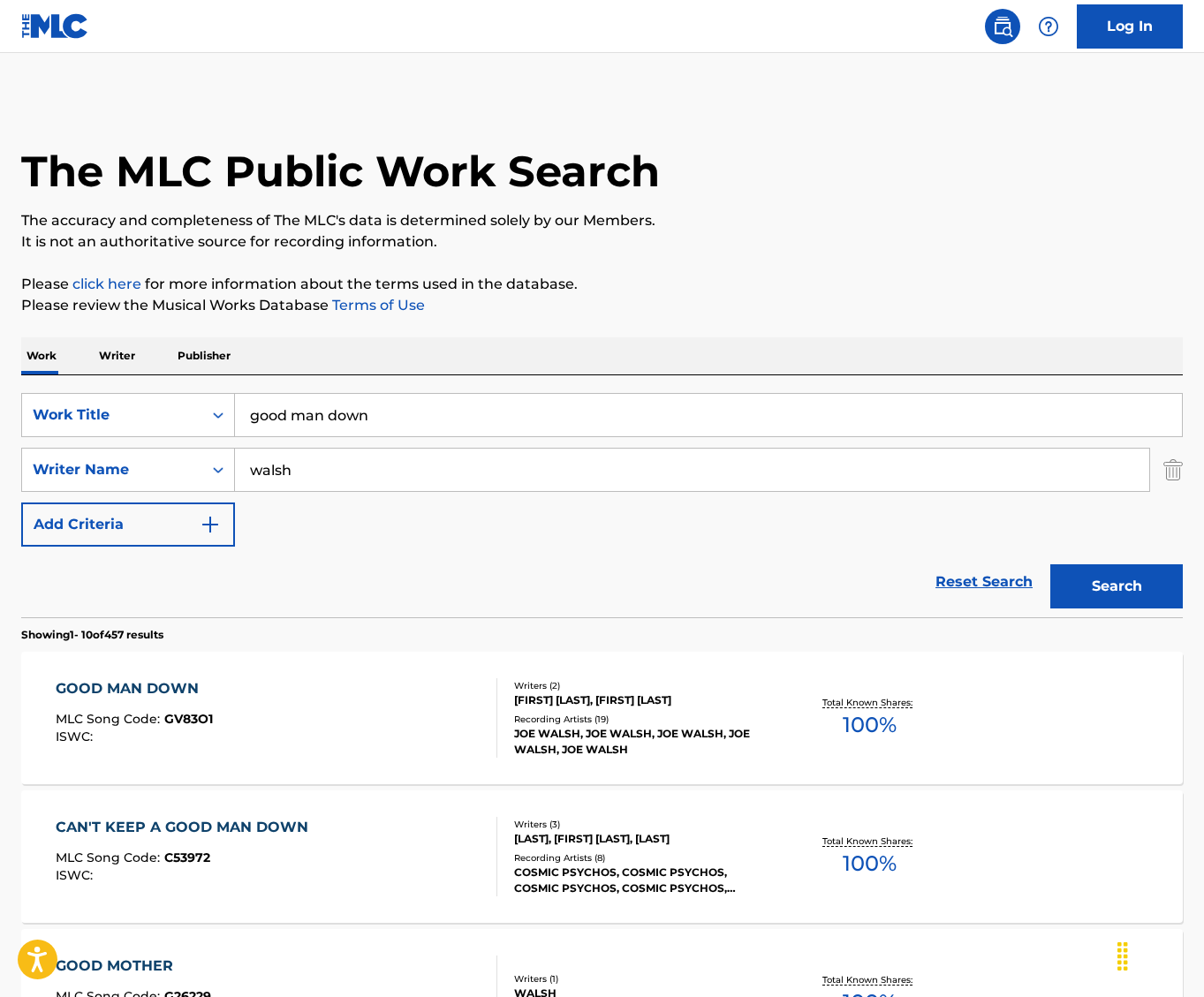 drag, startPoint x: 384, startPoint y: 415, endPoint x: -864, endPoint y: 350, distance: 1249.6916 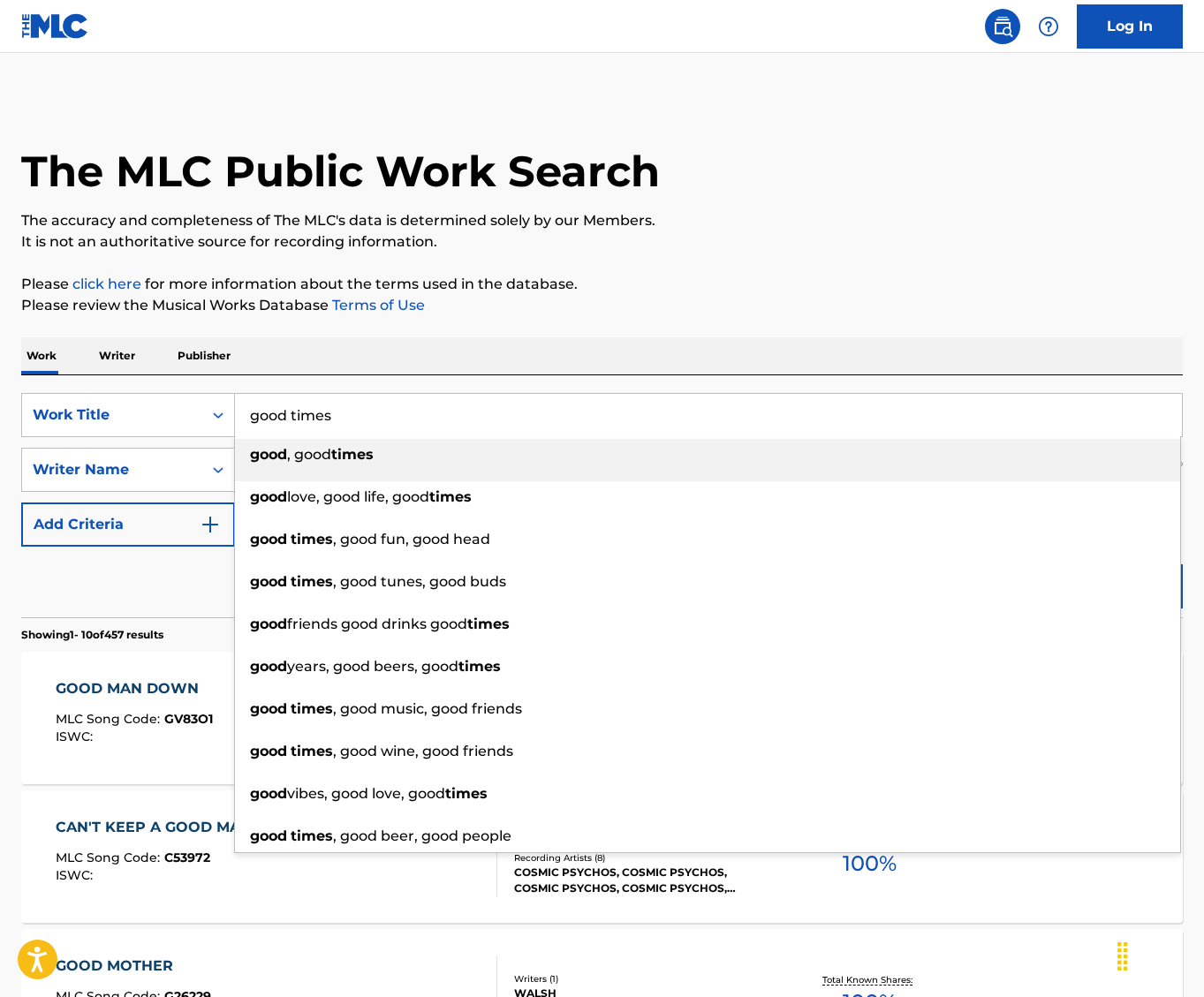 type on "good times" 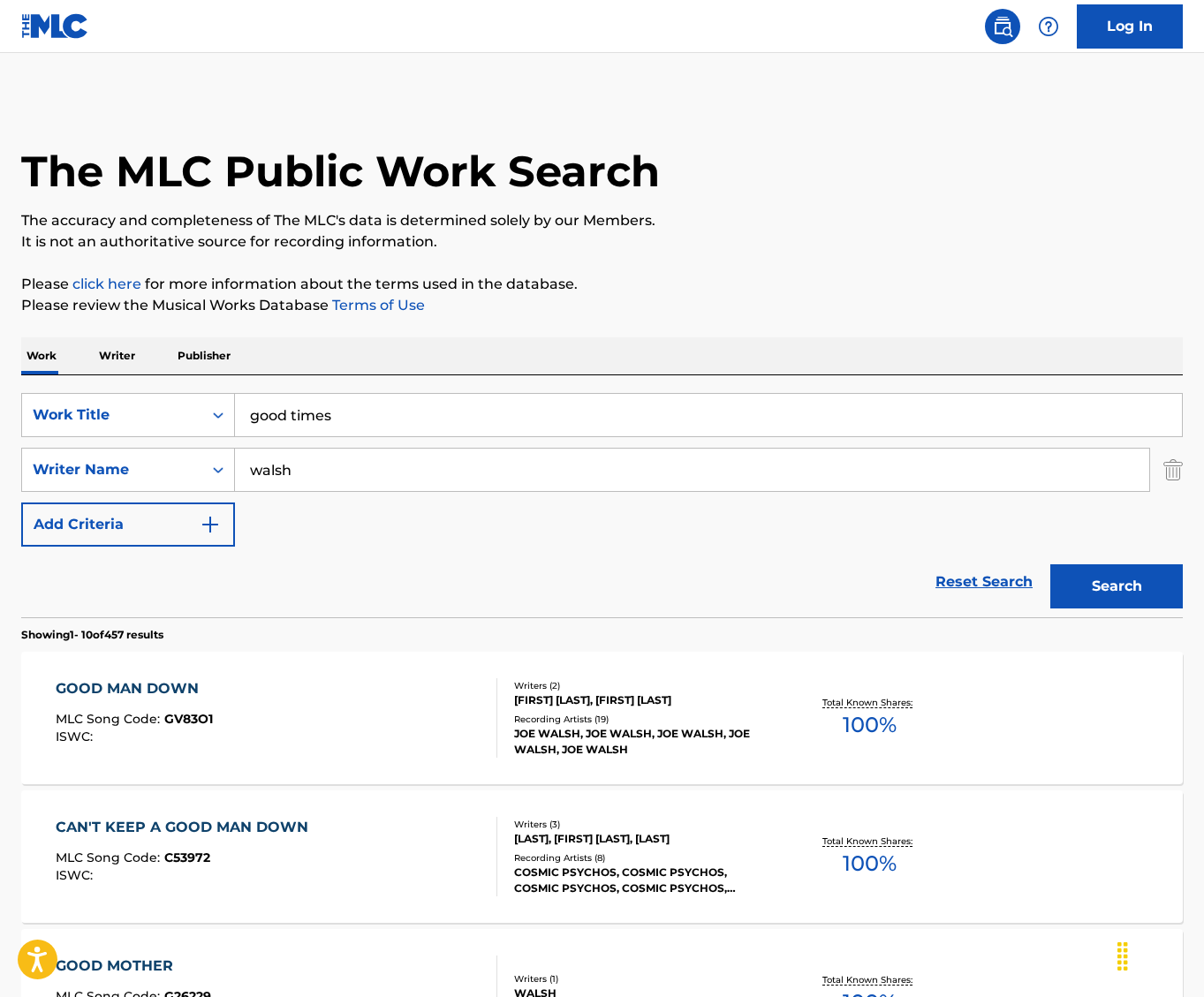 click on "Reset Search Search" at bounding box center [602, 582] 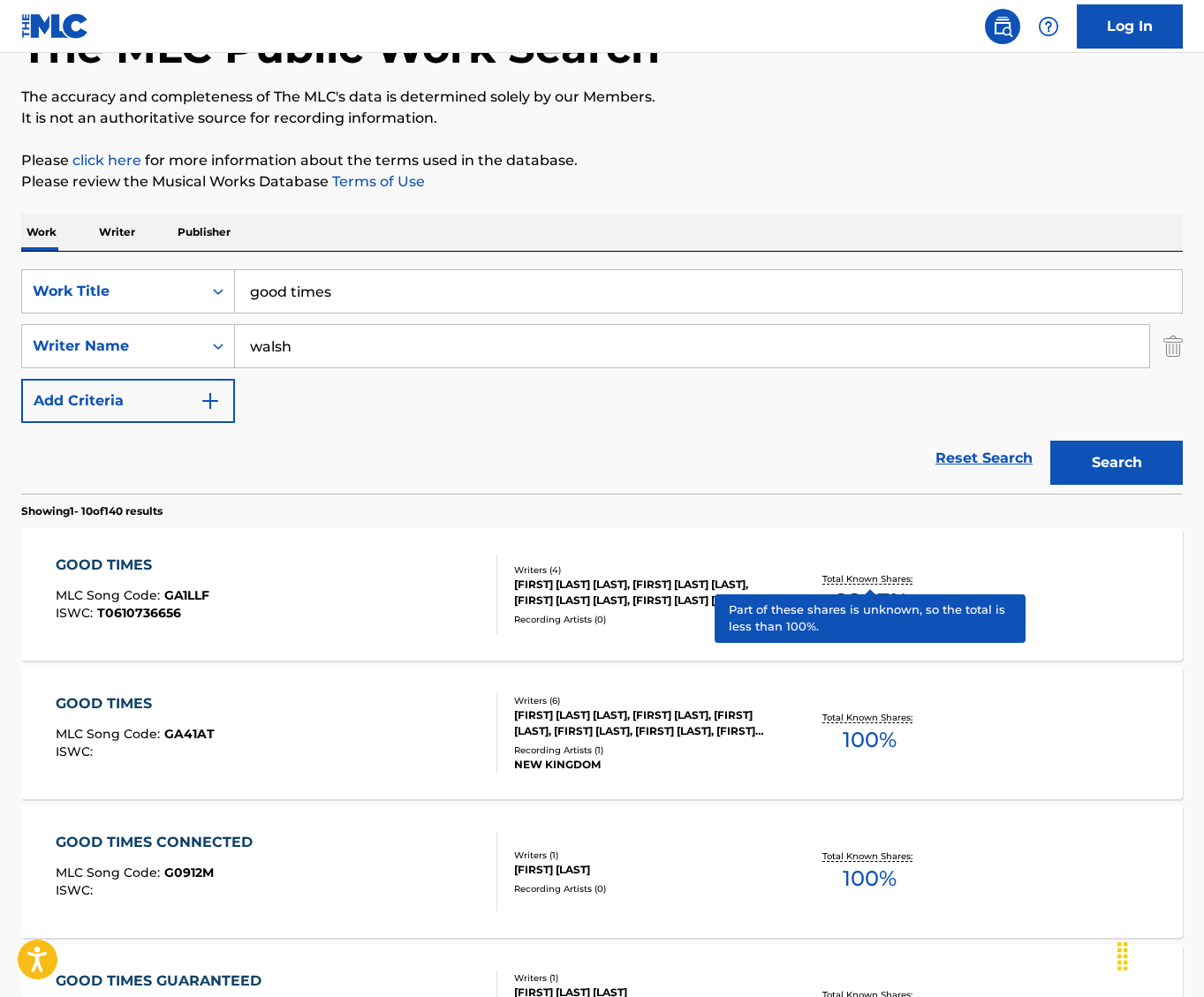 scroll, scrollTop: 265, scrollLeft: 0, axis: vertical 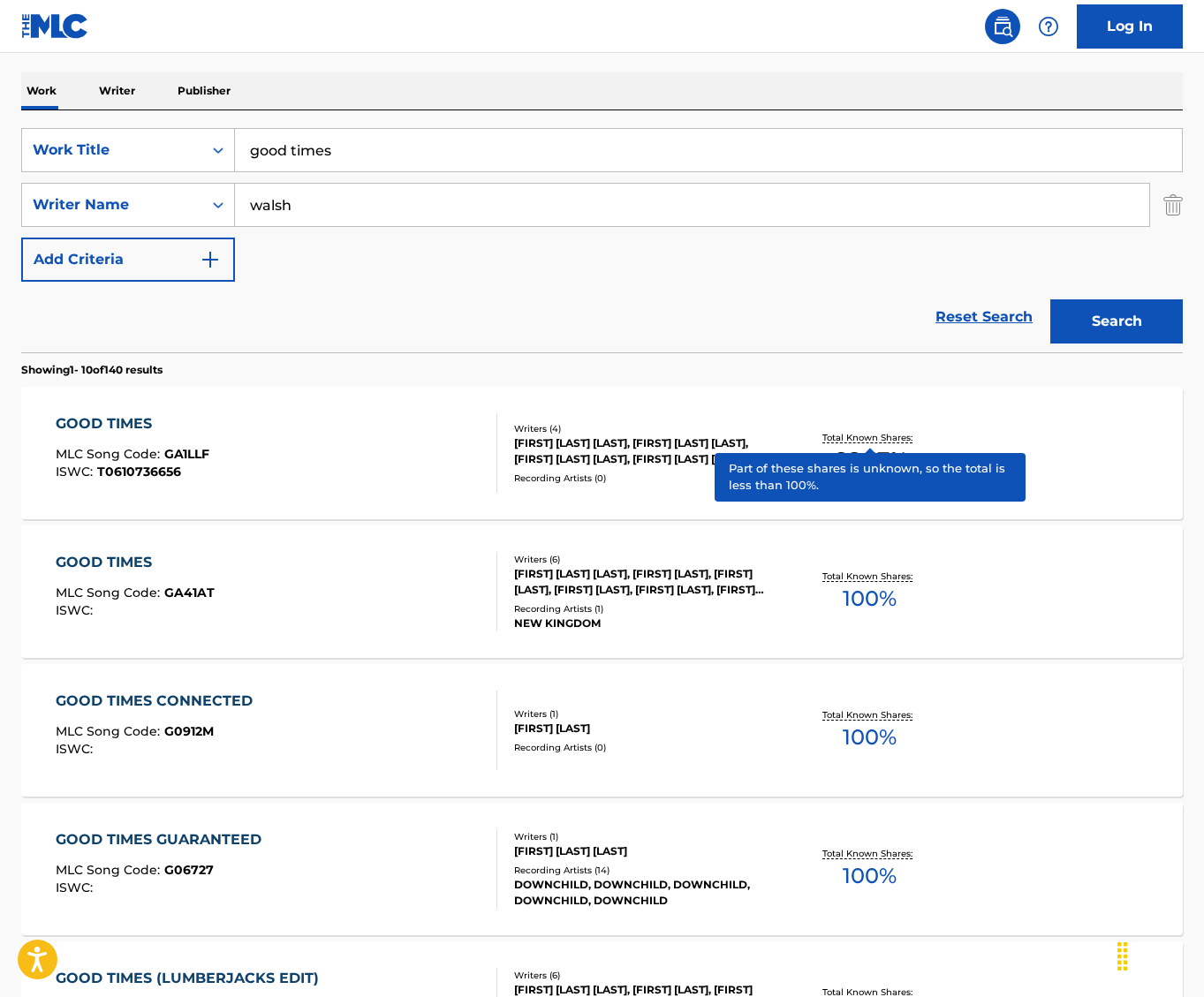 click on "[FIRST] [LAST] [LAST], [FIRST] [LAST], [FIRST] [LAST], [FIRST] [LAST], [FIRST] [LAST], [FIRST] [LAST]" at bounding box center [643, 582] 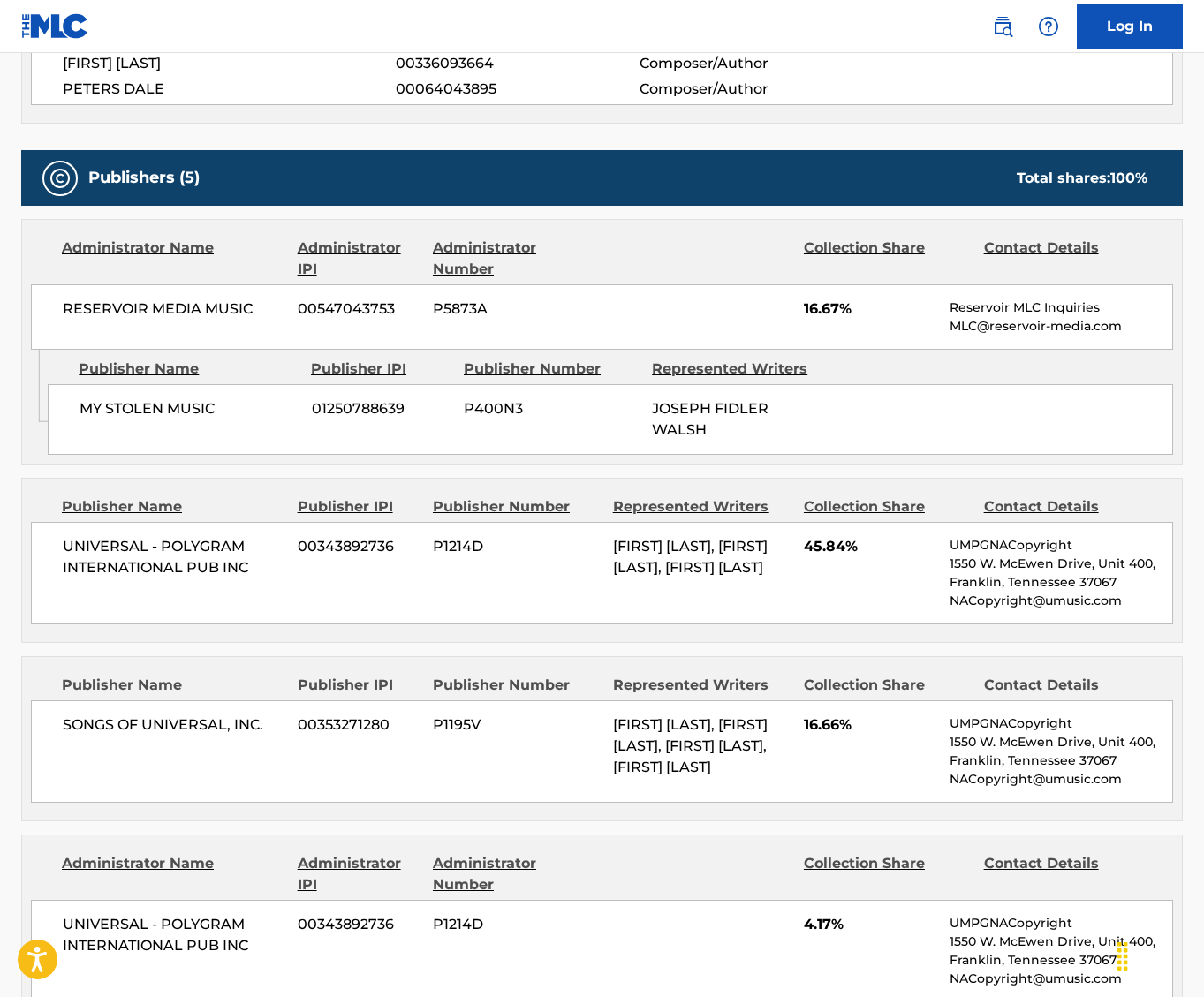 scroll, scrollTop: 706, scrollLeft: 0, axis: vertical 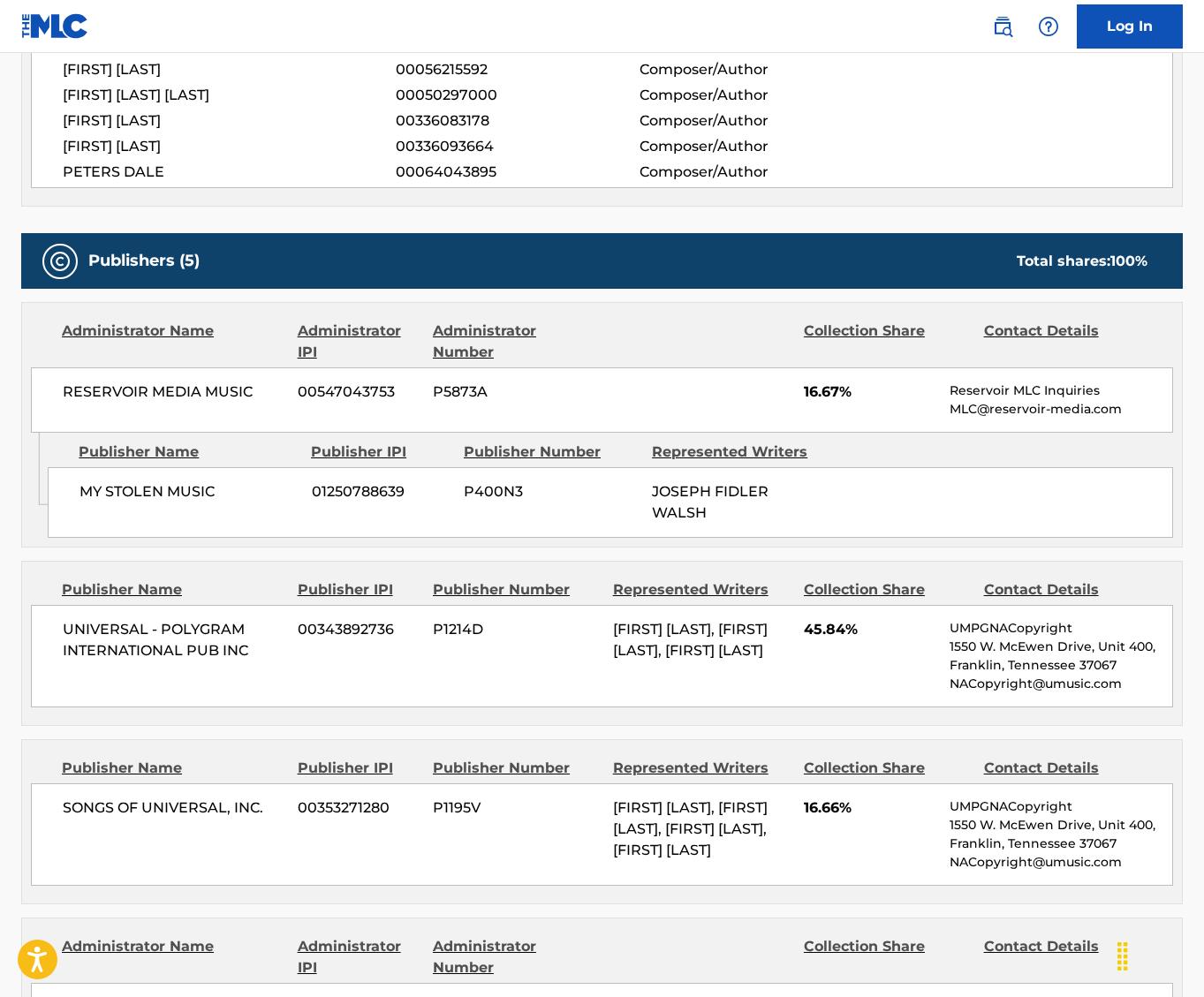 click on "[FIRST] [LAST], [FIRST] [LAST], [FIRST] [LAST]" at bounding box center [701, 640] 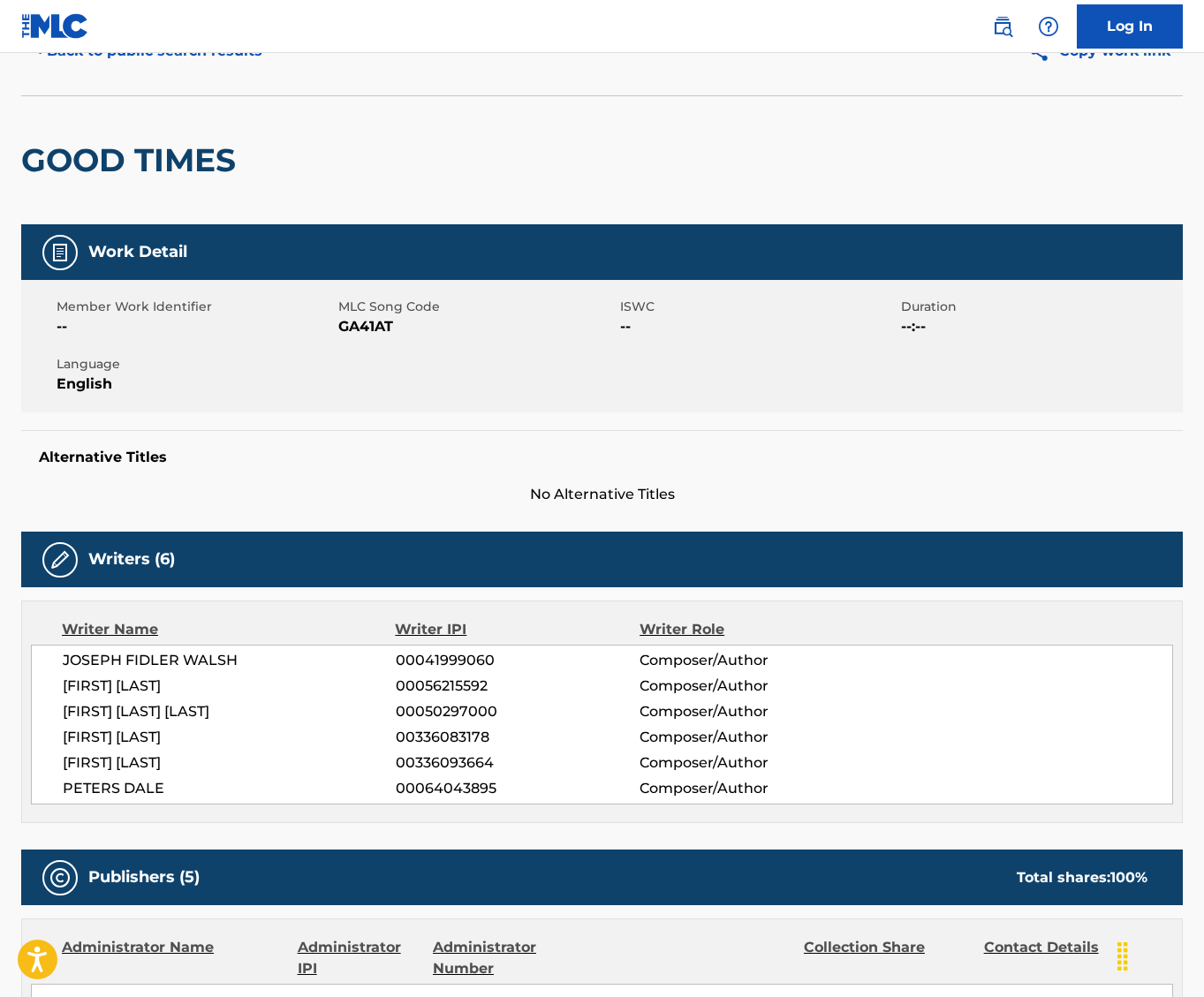 scroll, scrollTop: 0, scrollLeft: 0, axis: both 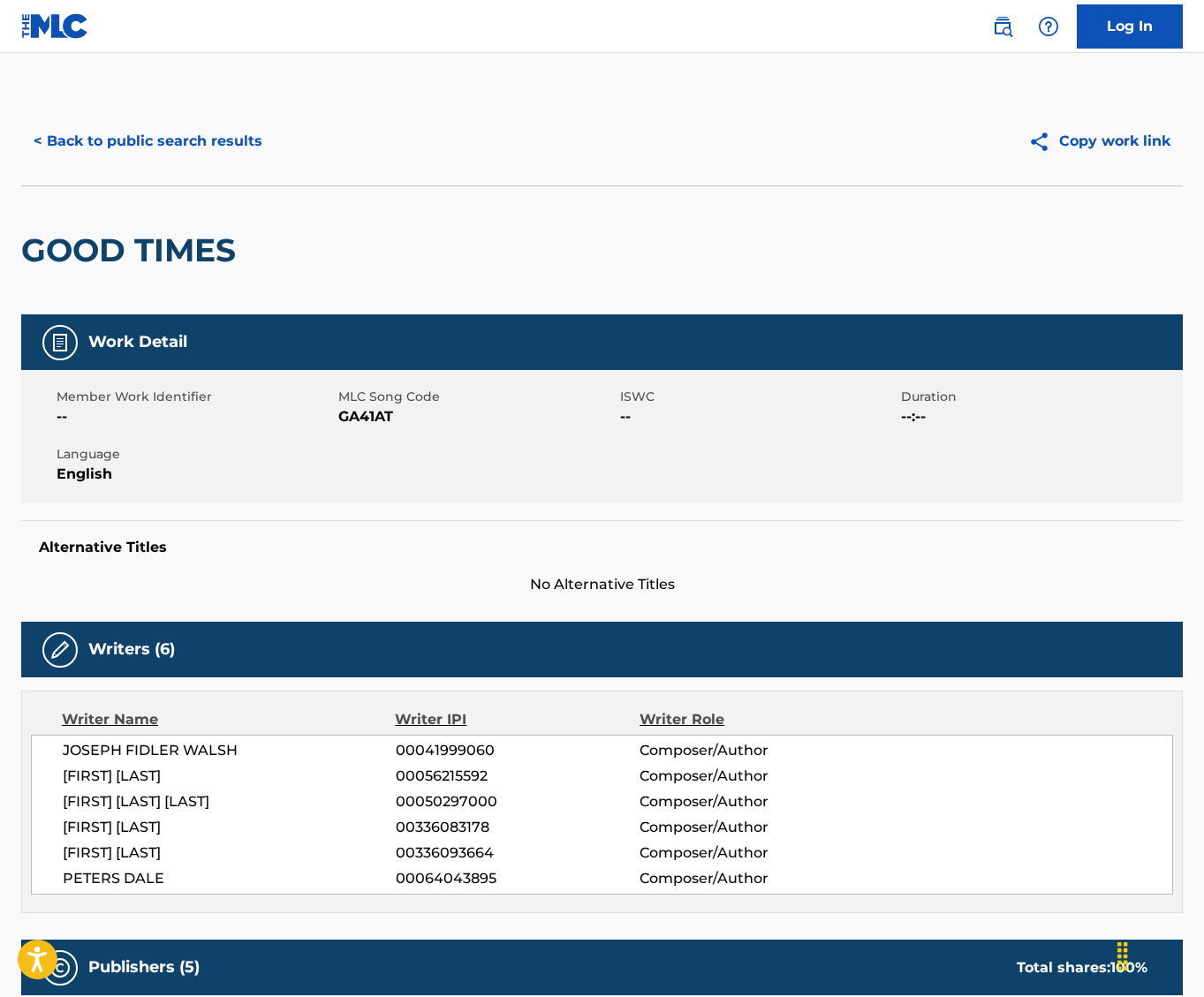 click on "< Back to public search results" at bounding box center [148, 141] 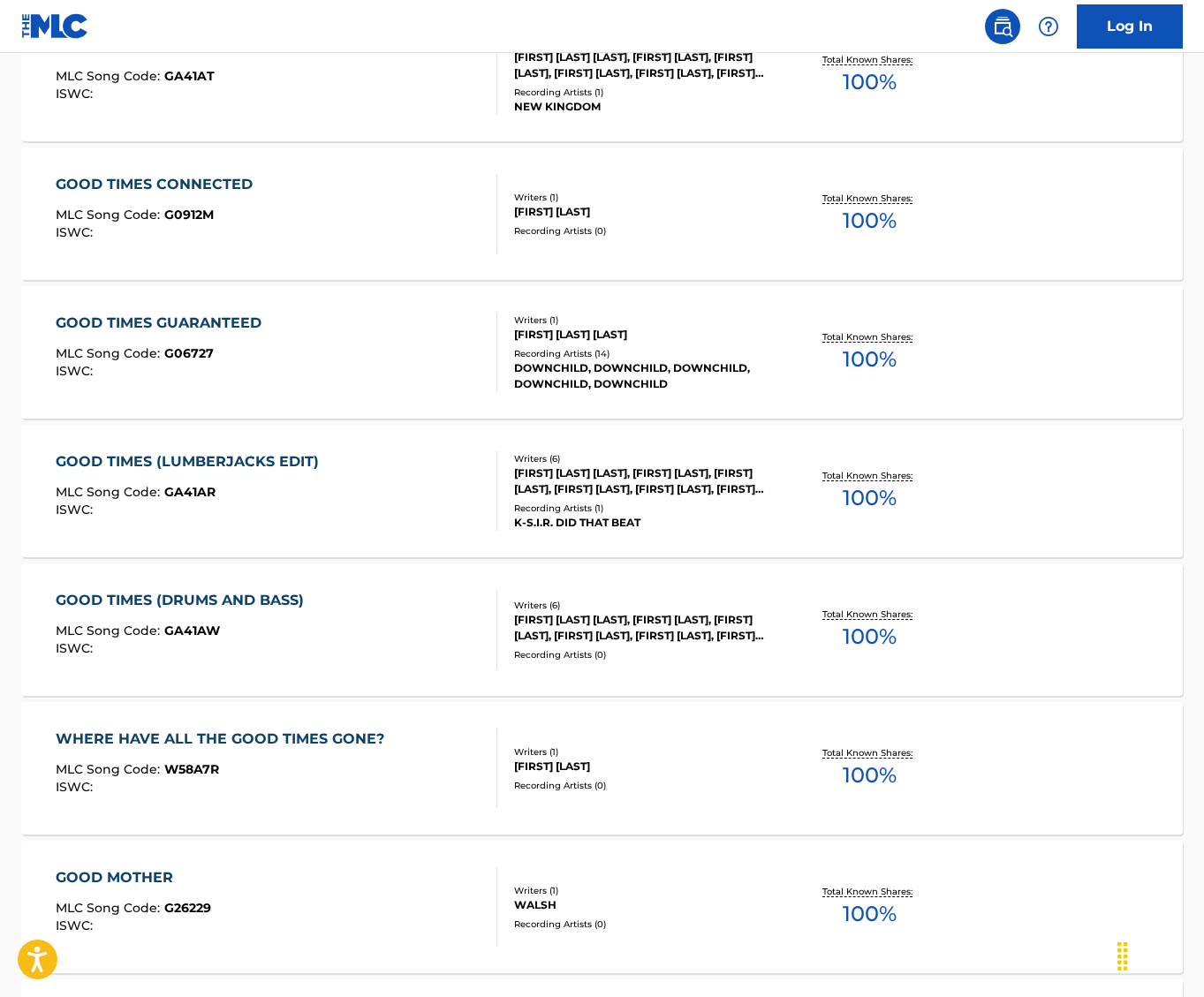 scroll, scrollTop: 795, scrollLeft: 0, axis: vertical 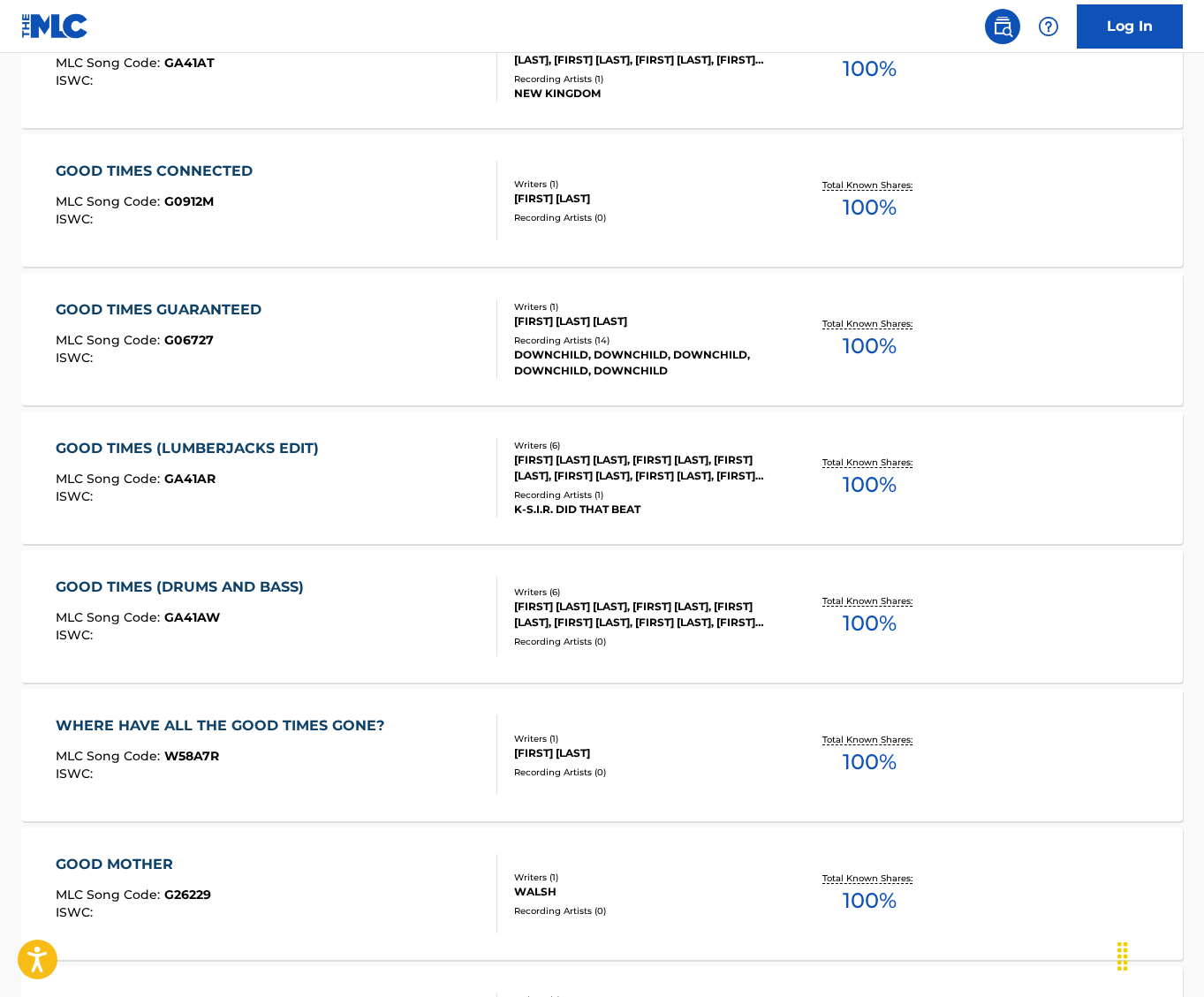 click on "[FIRST] [LAST] [LAST], [FIRST] [LAST], [FIRST] [LAST], [FIRST] [LAST], [FIRST] [LAST], [FIRST] [LAST]" at bounding box center [643, 615] 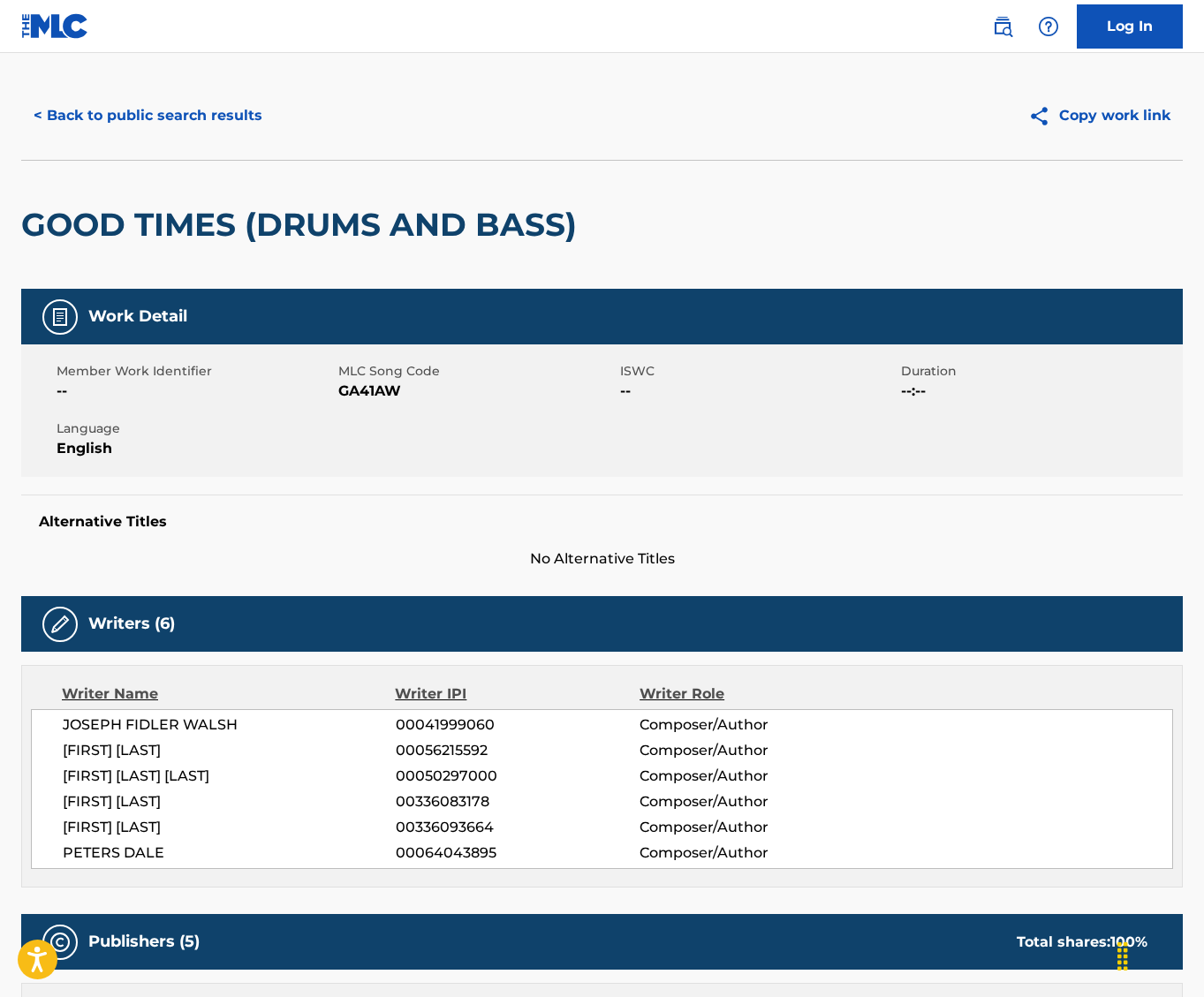 scroll, scrollTop: 0, scrollLeft: 0, axis: both 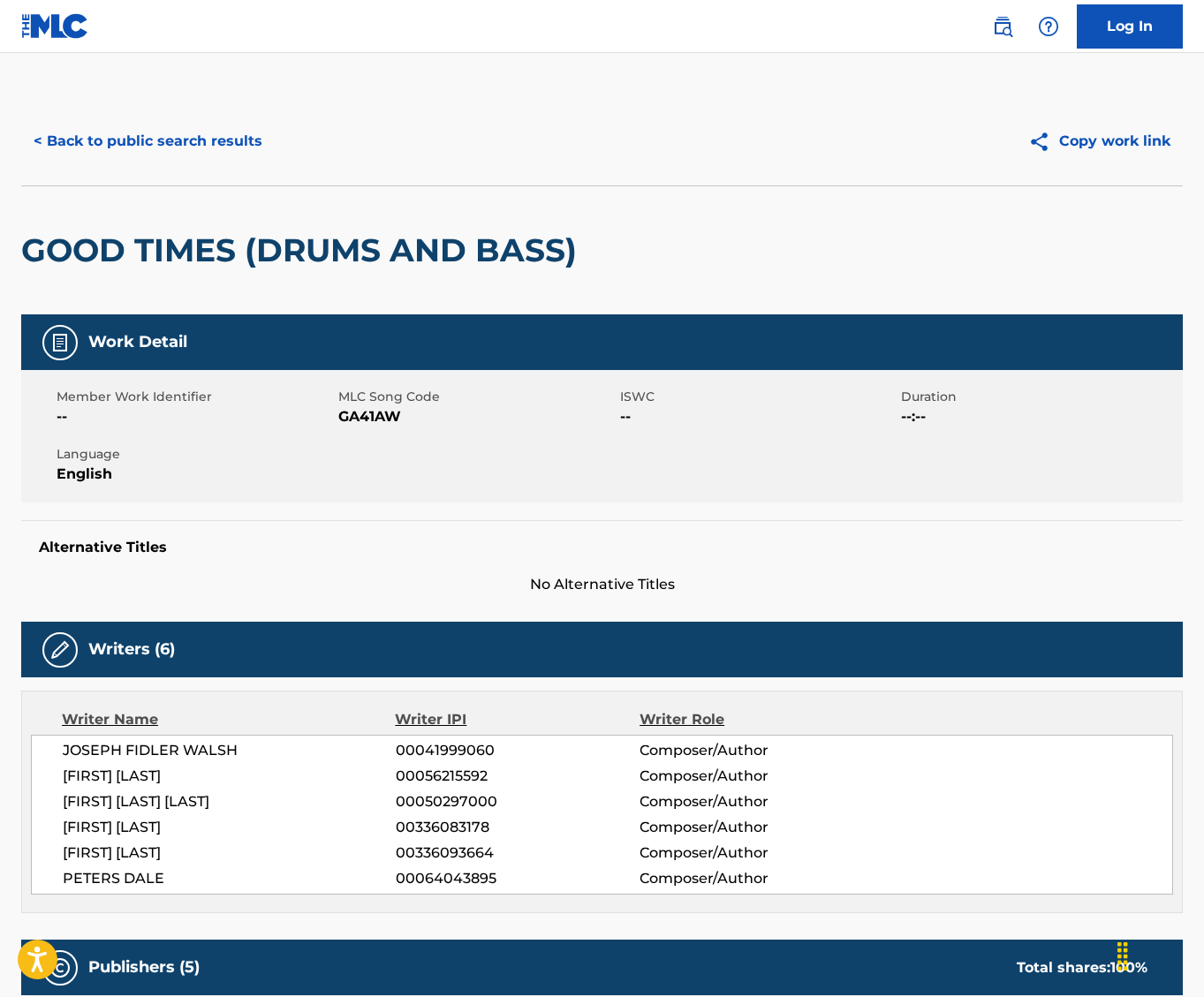 click on "< Back to public search results" at bounding box center (148, 141) 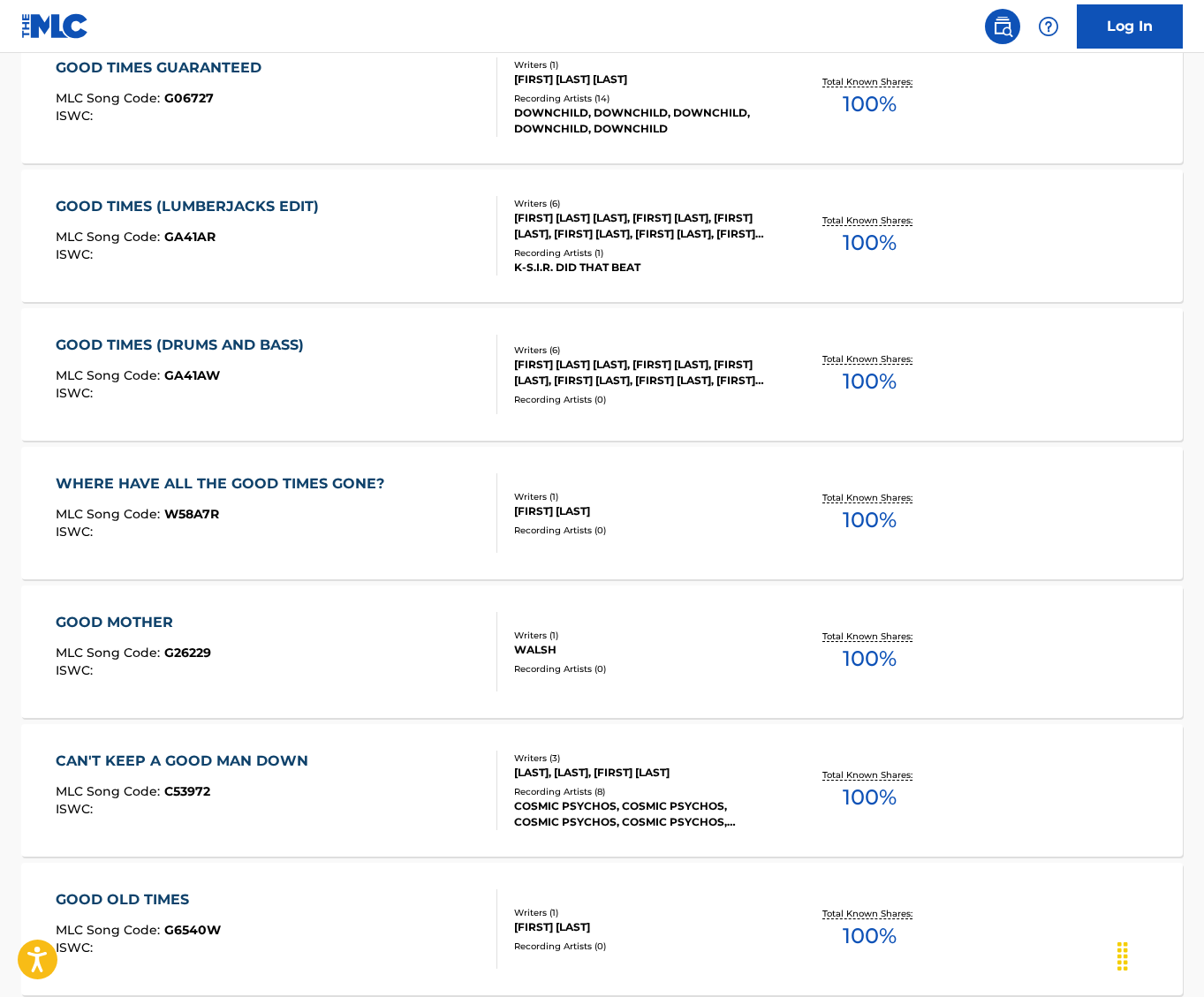 scroll, scrollTop: 955, scrollLeft: 0, axis: vertical 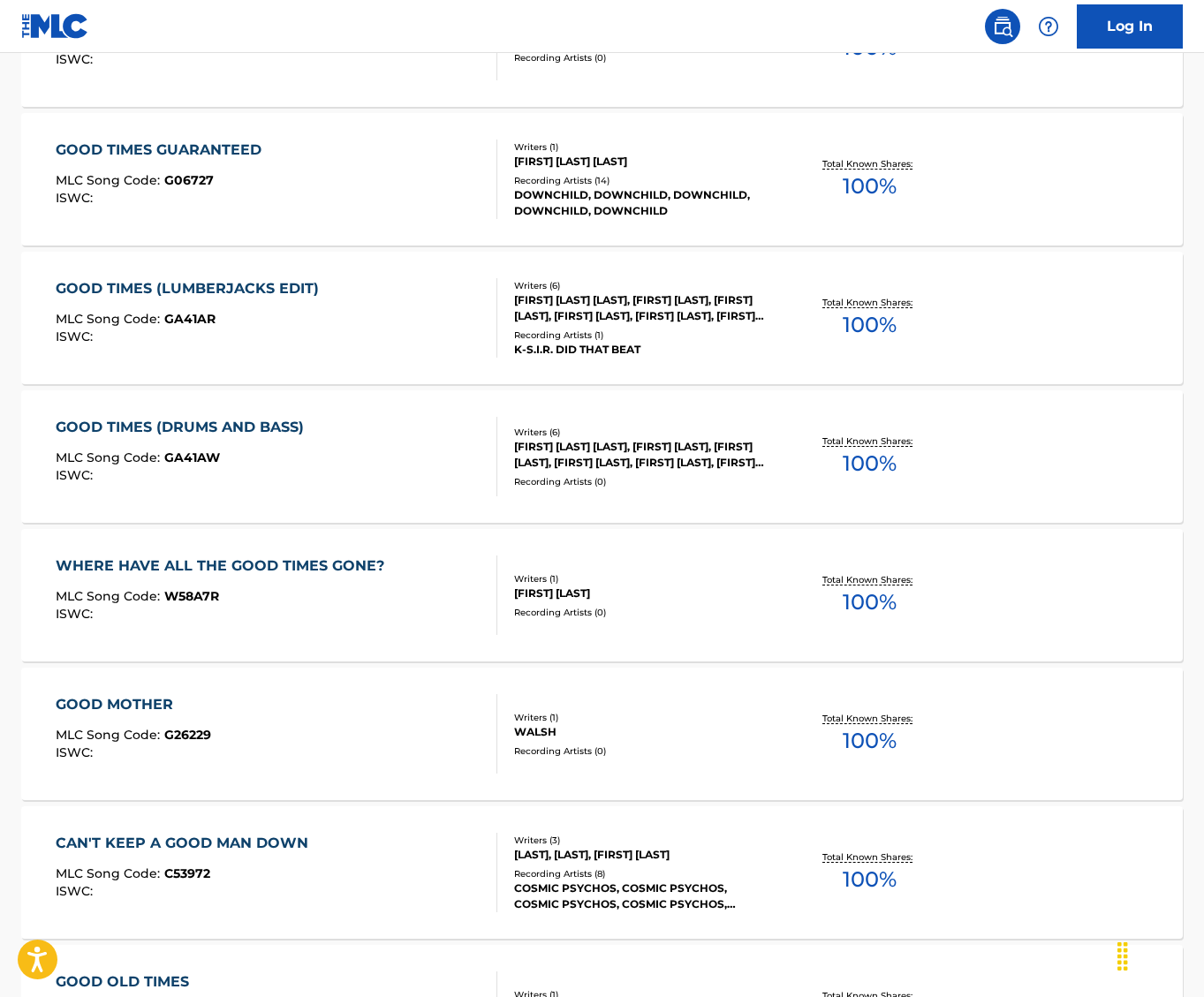 click on "[FIRST] [LAST] [LAST], [FIRST] [LAST], [FIRST] [LAST], [FIRST] [LAST], [FIRST] [LAST], [FIRST] [LAST]" at bounding box center [643, 308] 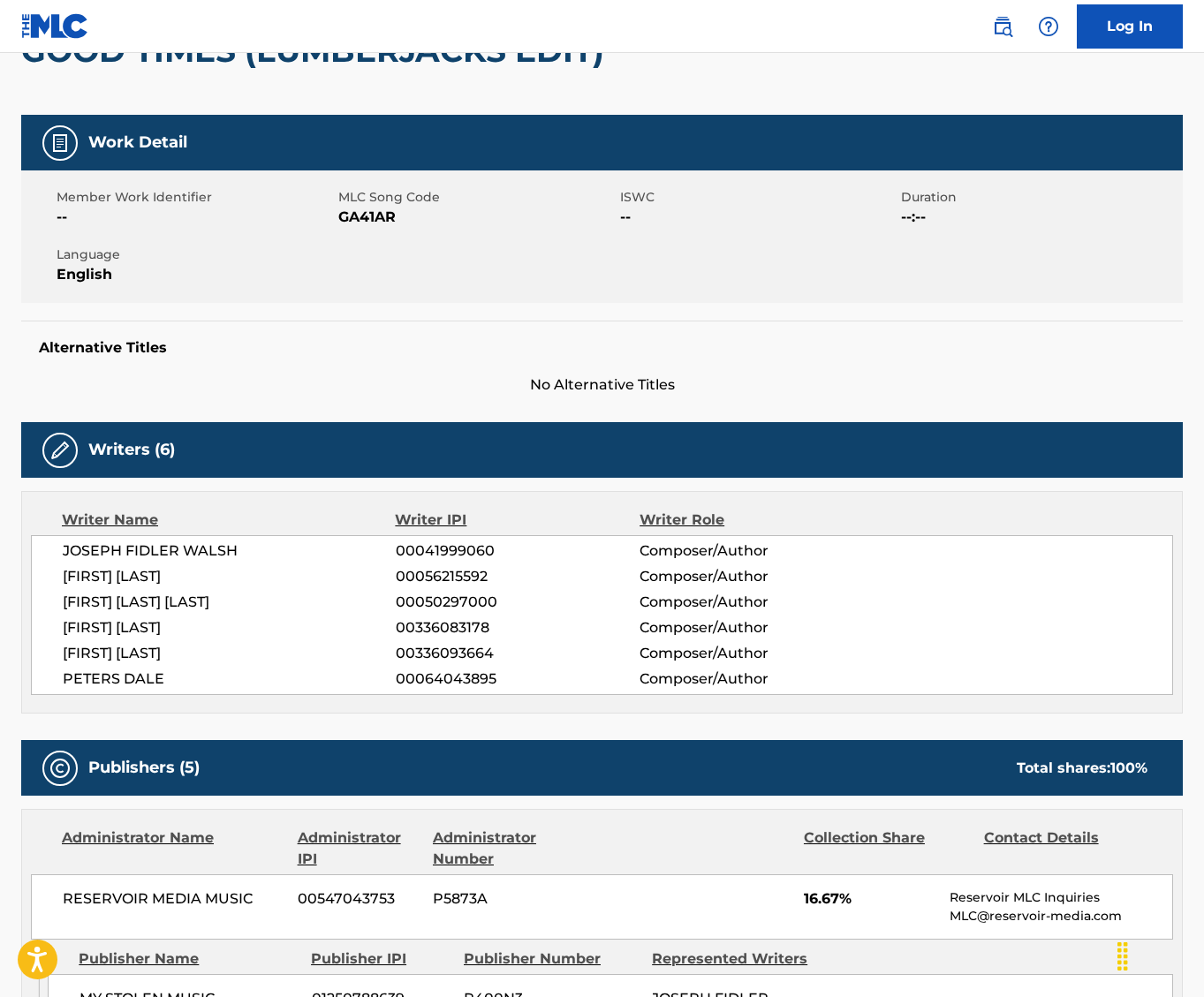 scroll, scrollTop: 0, scrollLeft: 0, axis: both 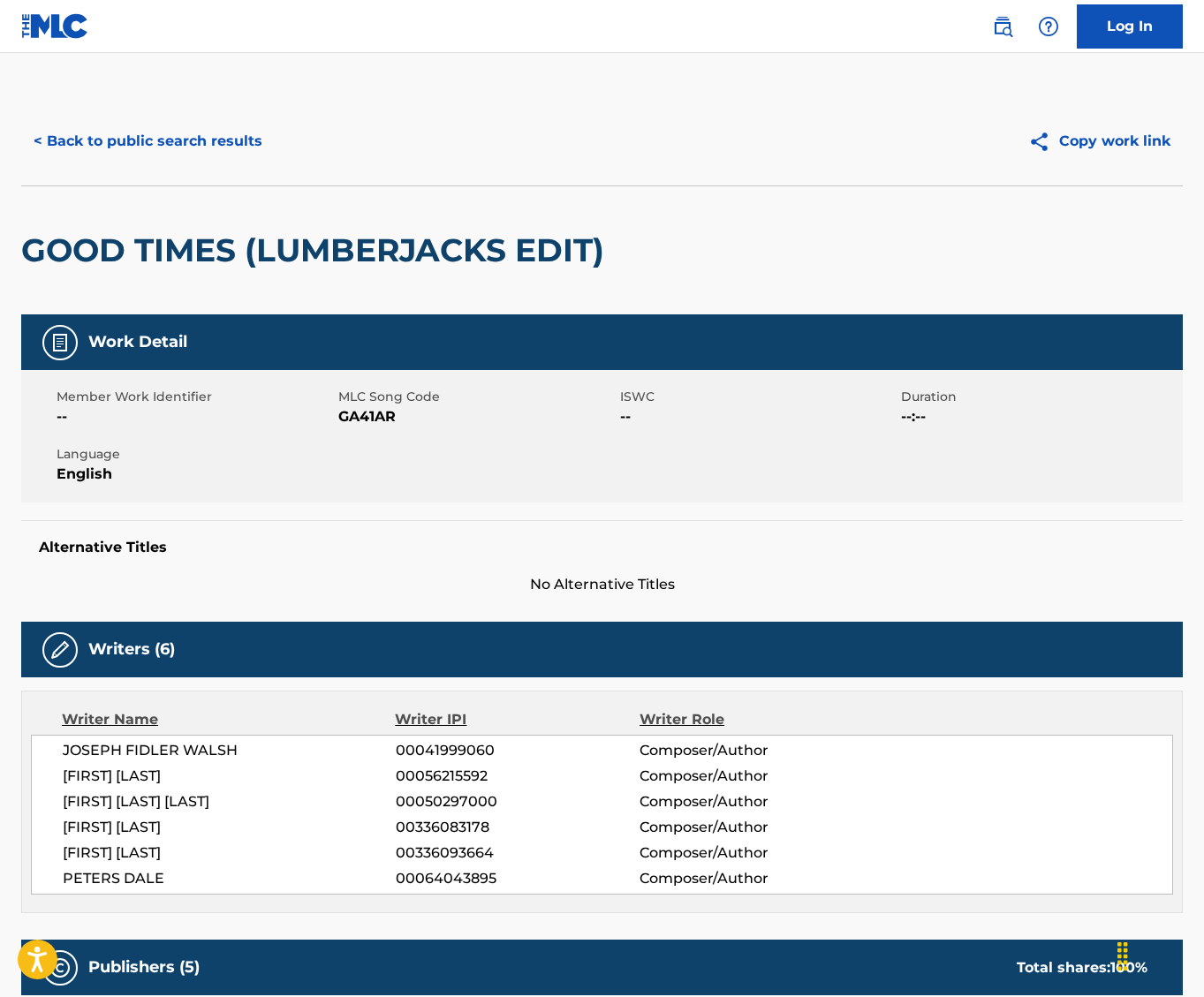 click on "< Back to public search results" at bounding box center (148, 141) 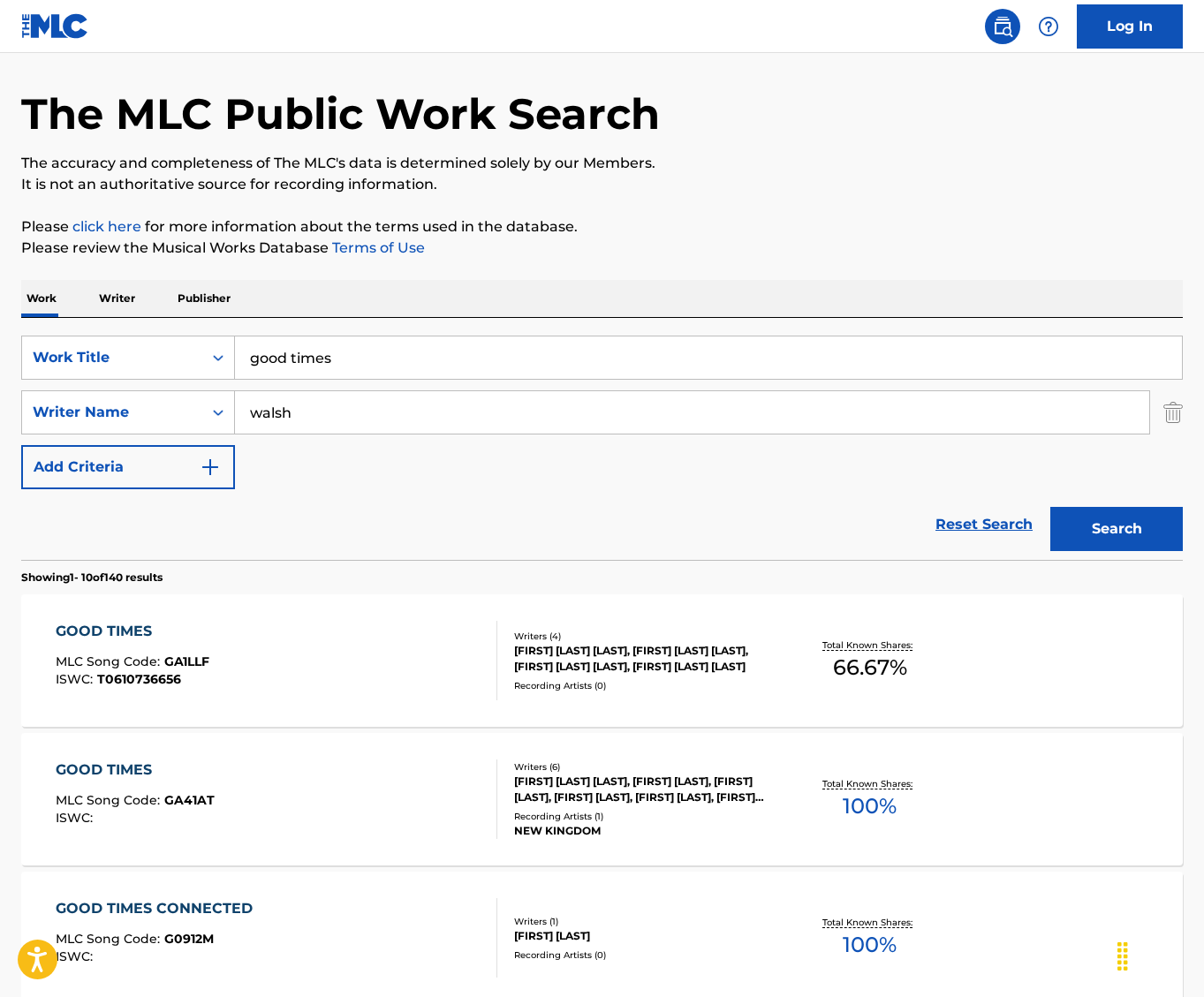 scroll, scrollTop: 0, scrollLeft: 0, axis: both 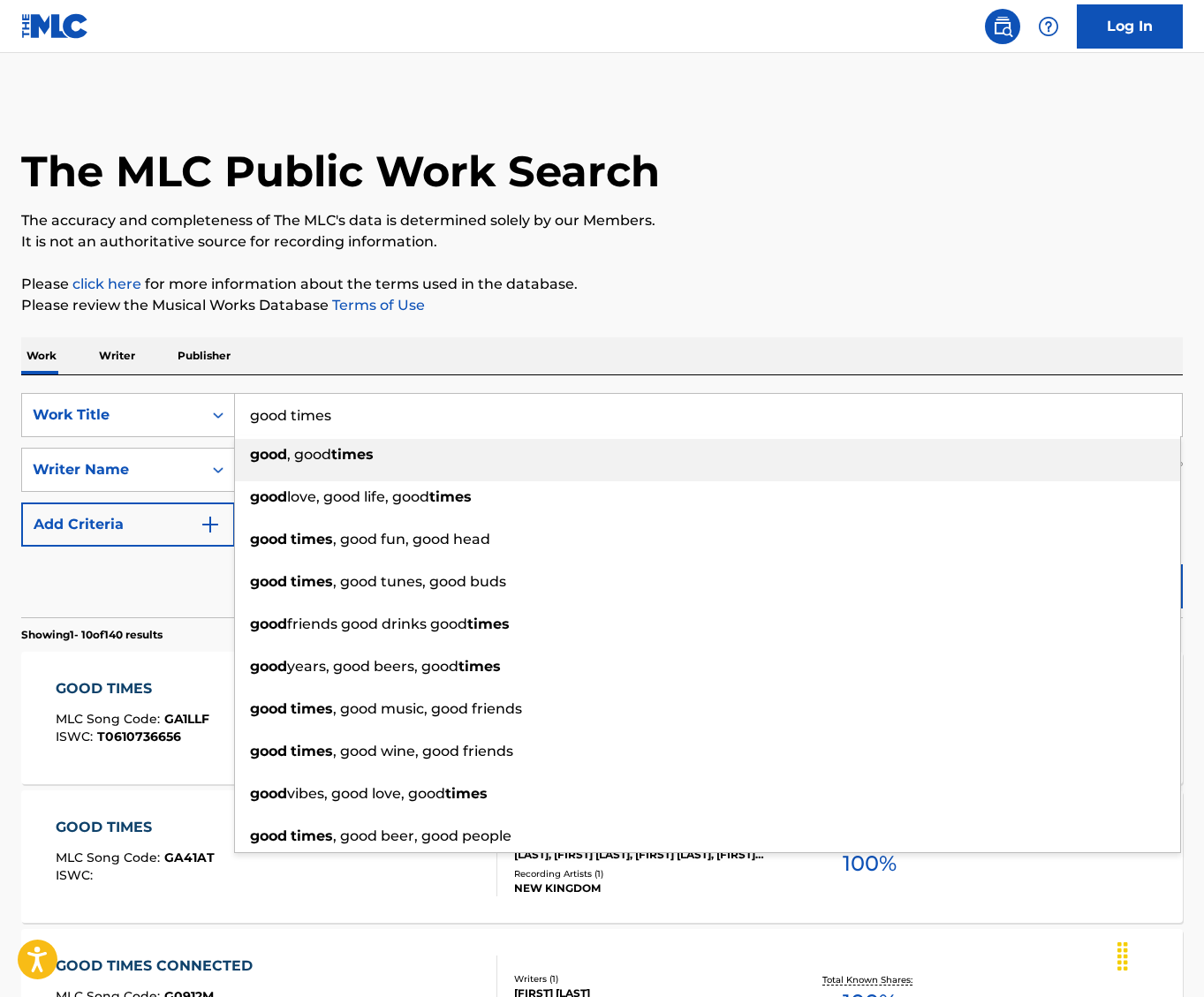 drag, startPoint x: 345, startPoint y: 412, endPoint x: -588, endPoint y: 366, distance: 934.1333 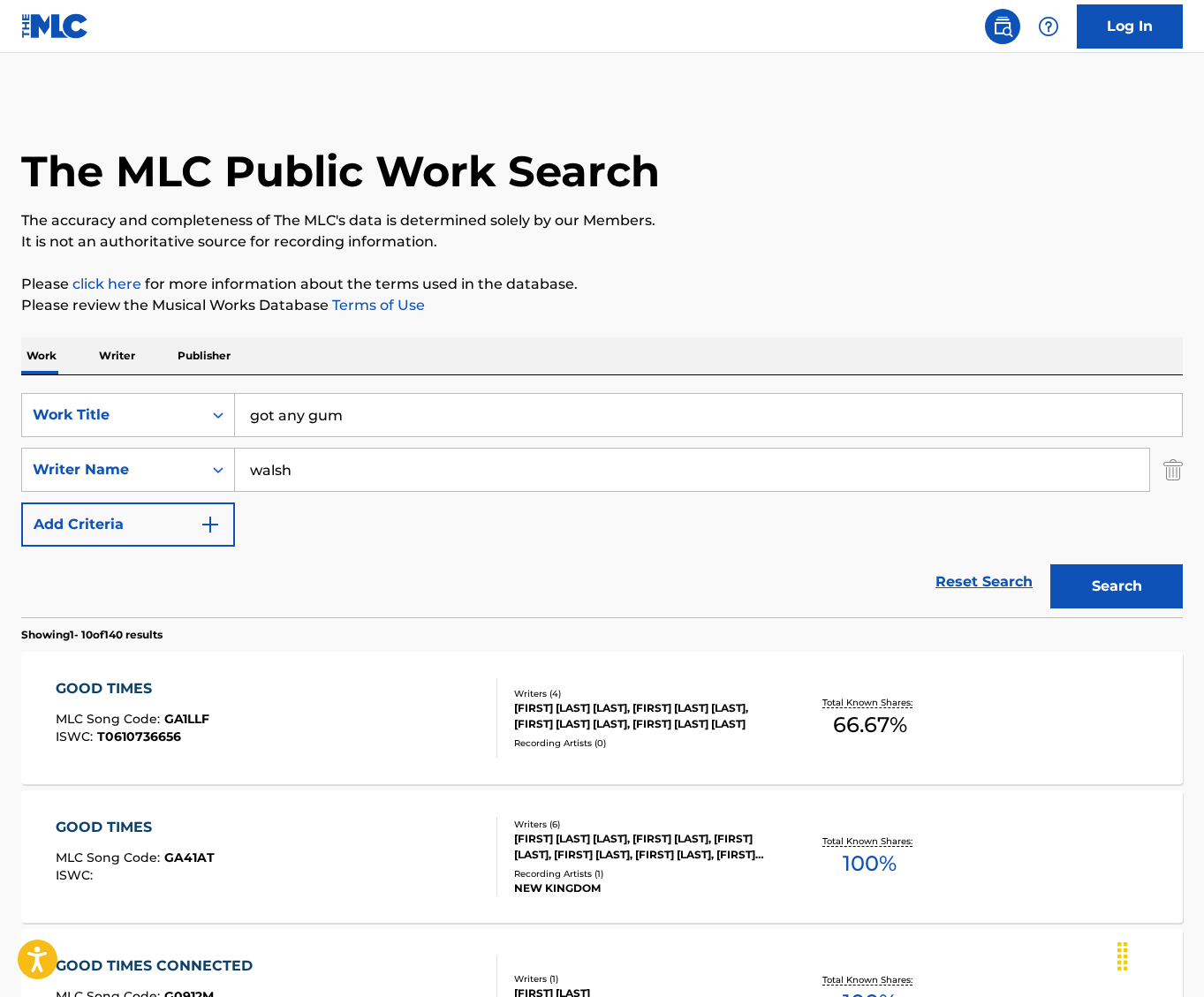 type on "got any gum" 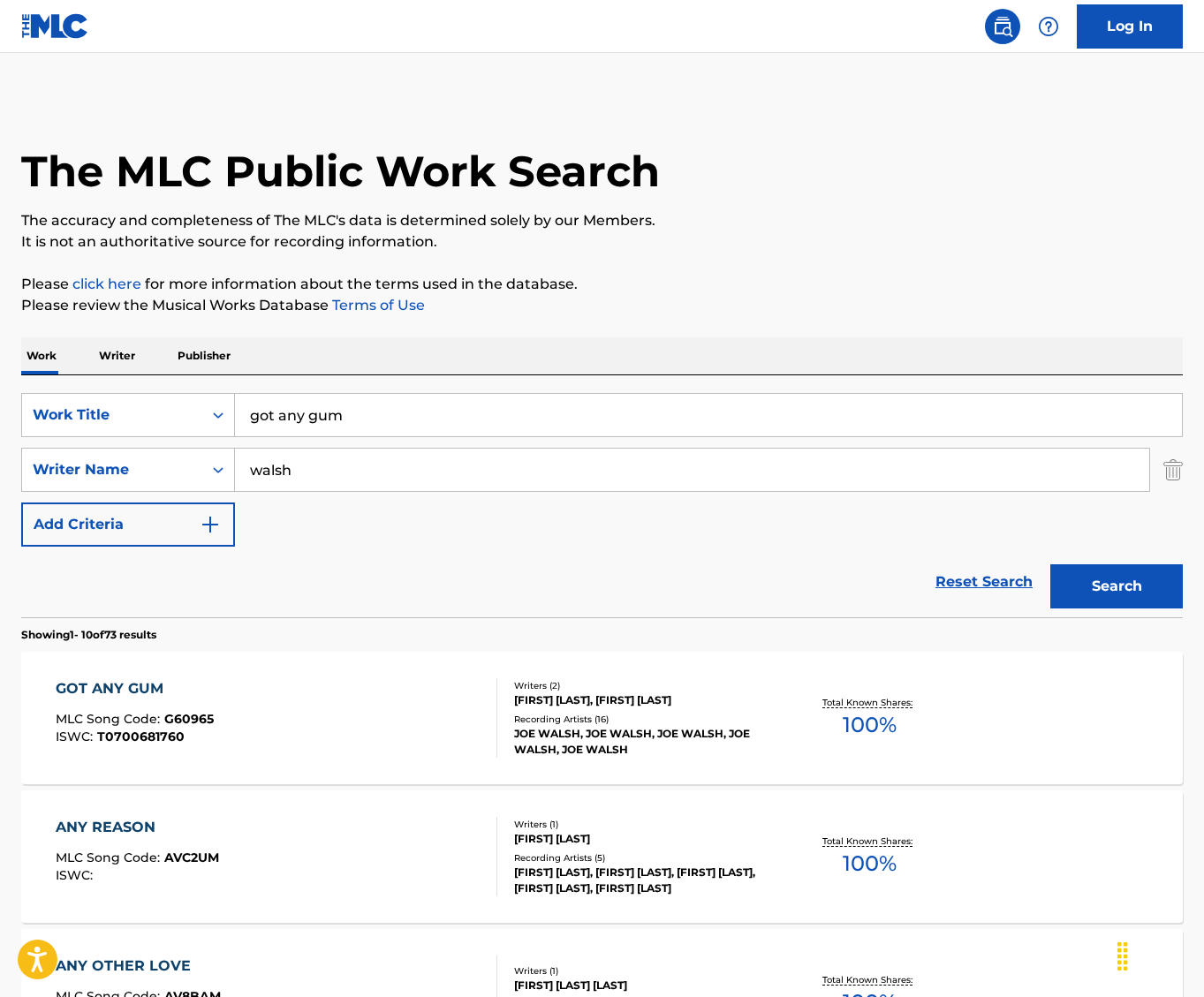 click on "Recording Artists ( 16 )" at bounding box center (643, 719) 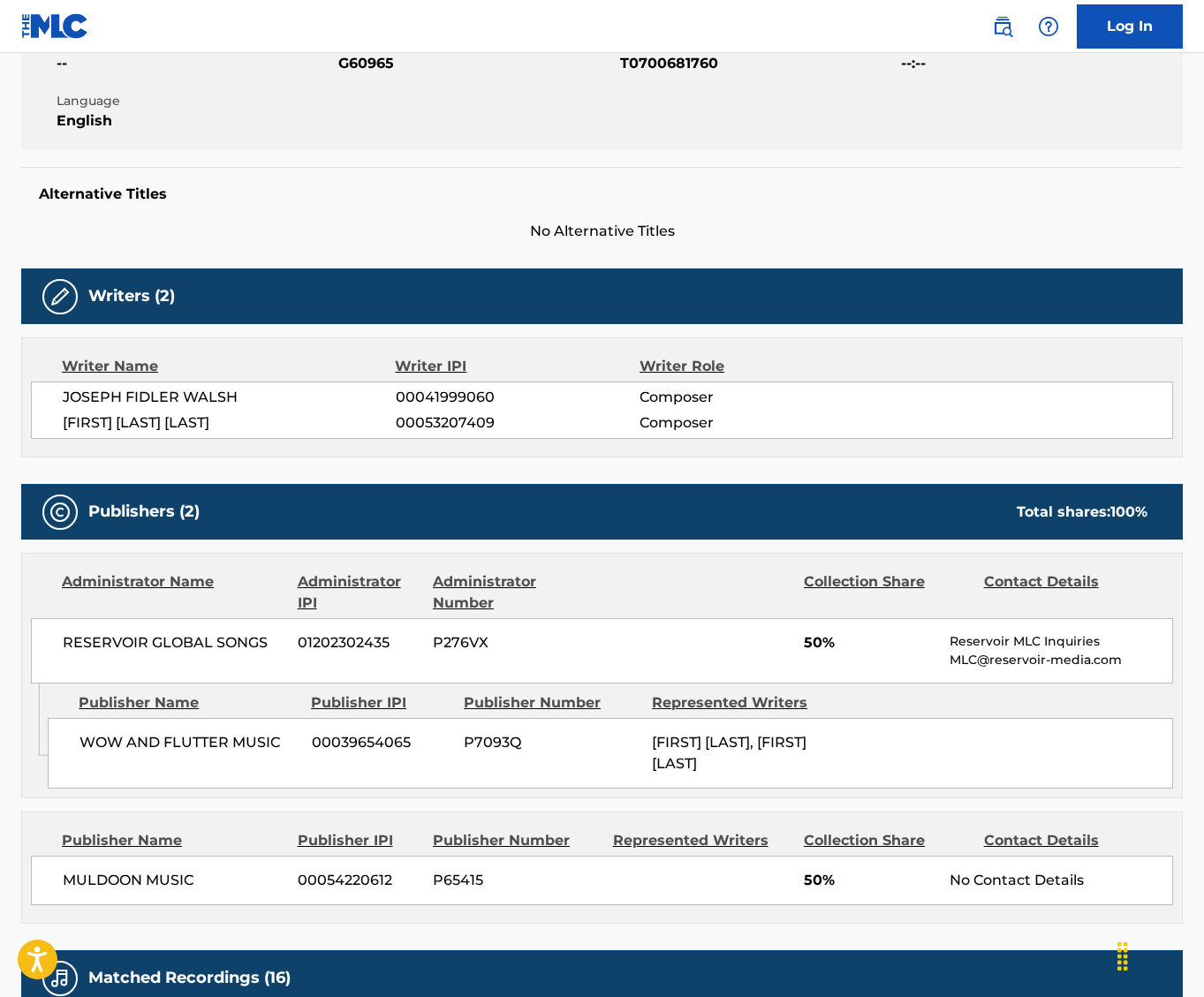 scroll, scrollTop: 442, scrollLeft: 0, axis: vertical 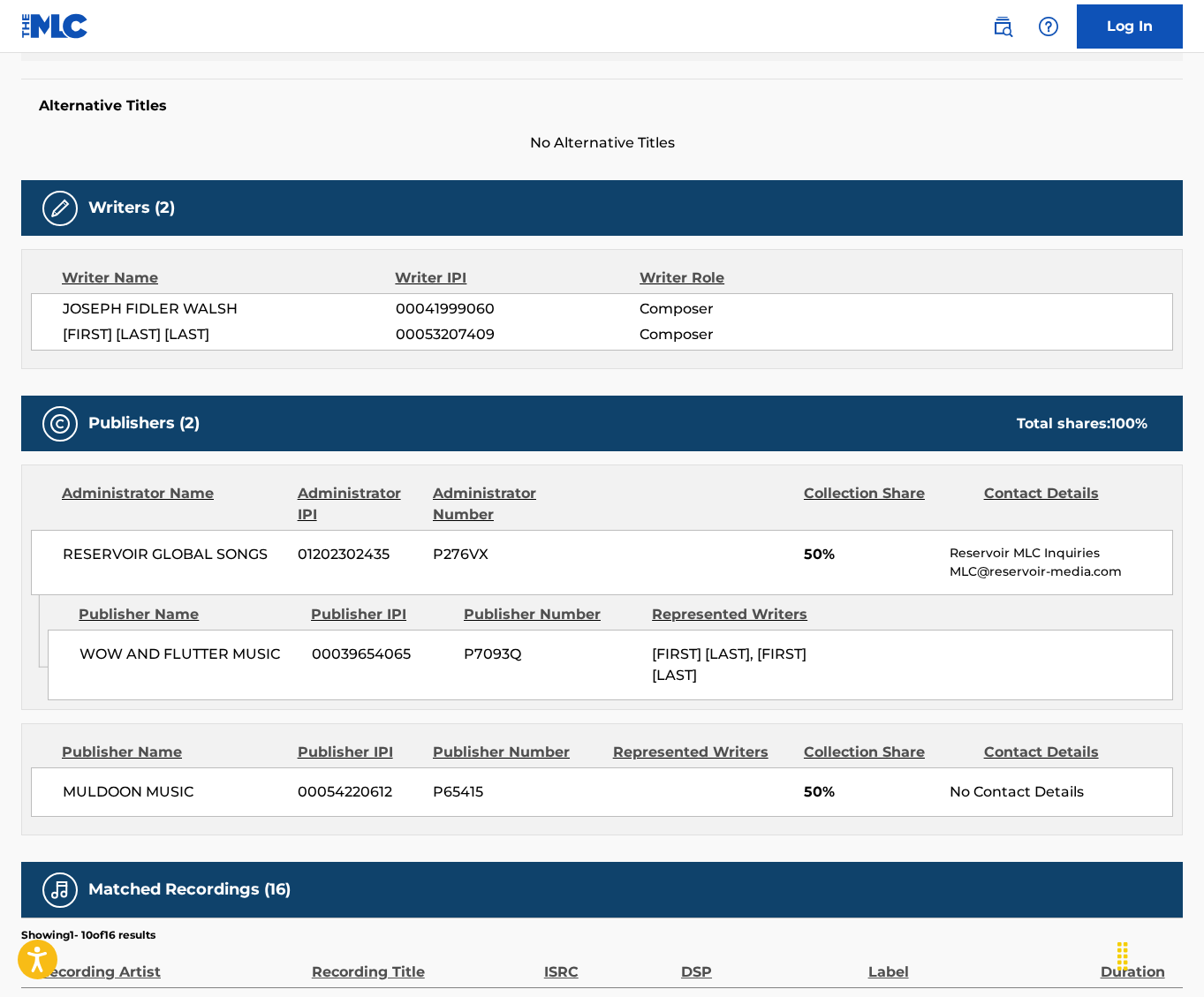 click on "WOW AND FLUTTER MUSIC 00039654065 P7093Q [FIRST] [LAST], [FIRST] [LAST]" at bounding box center (610, 665) 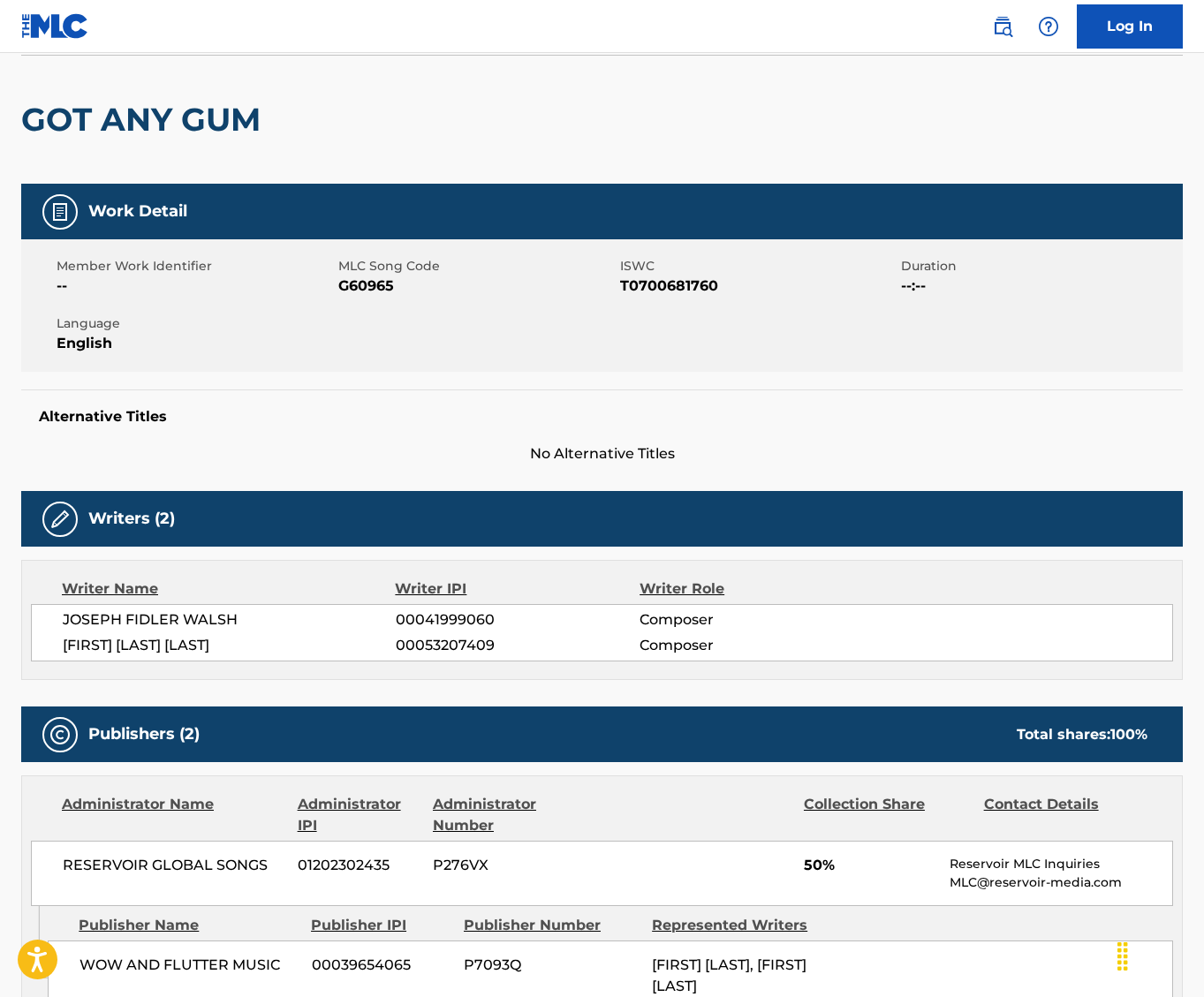 scroll, scrollTop: 265, scrollLeft: 0, axis: vertical 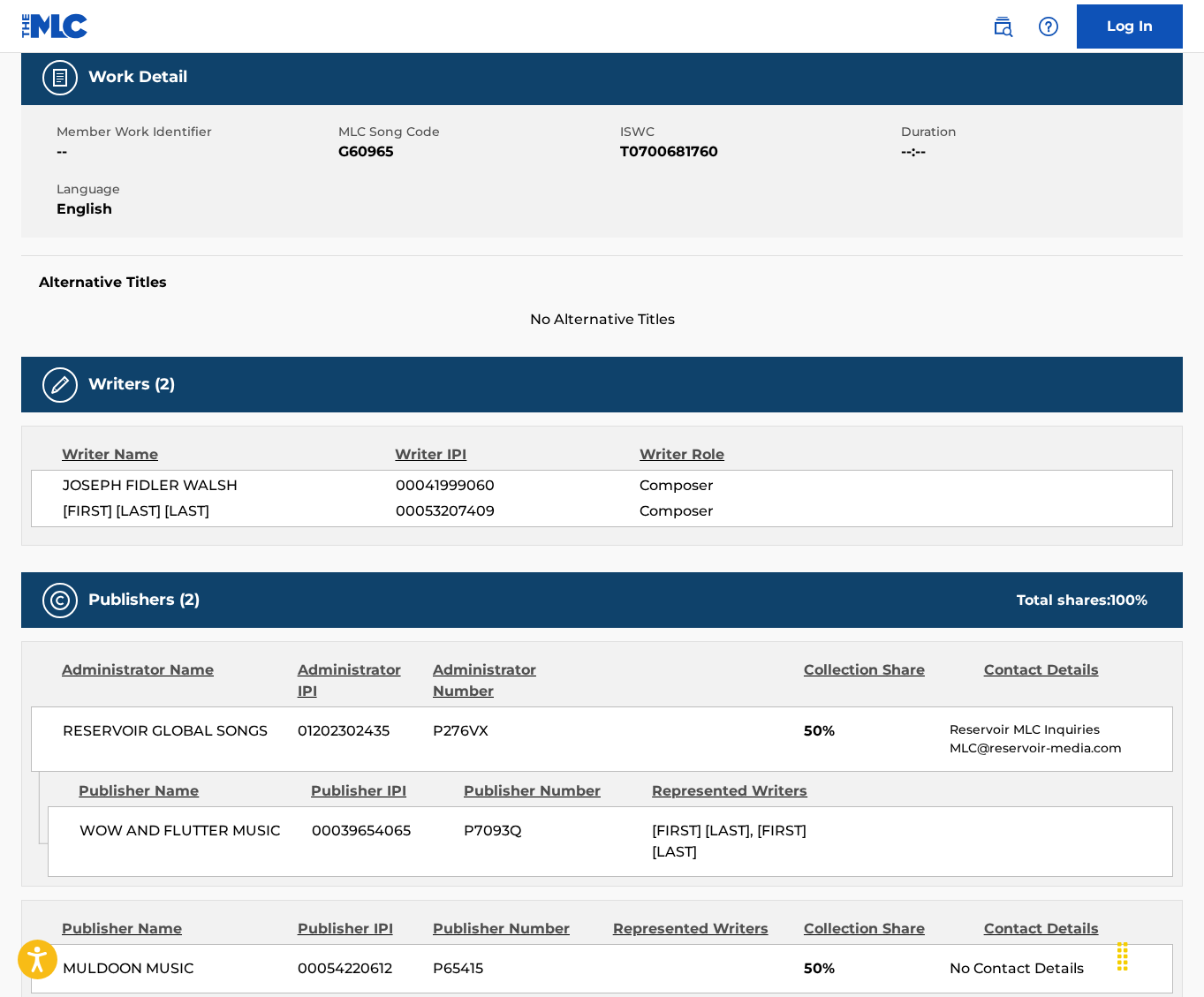 click on "No Alternative Titles" at bounding box center (602, 320) 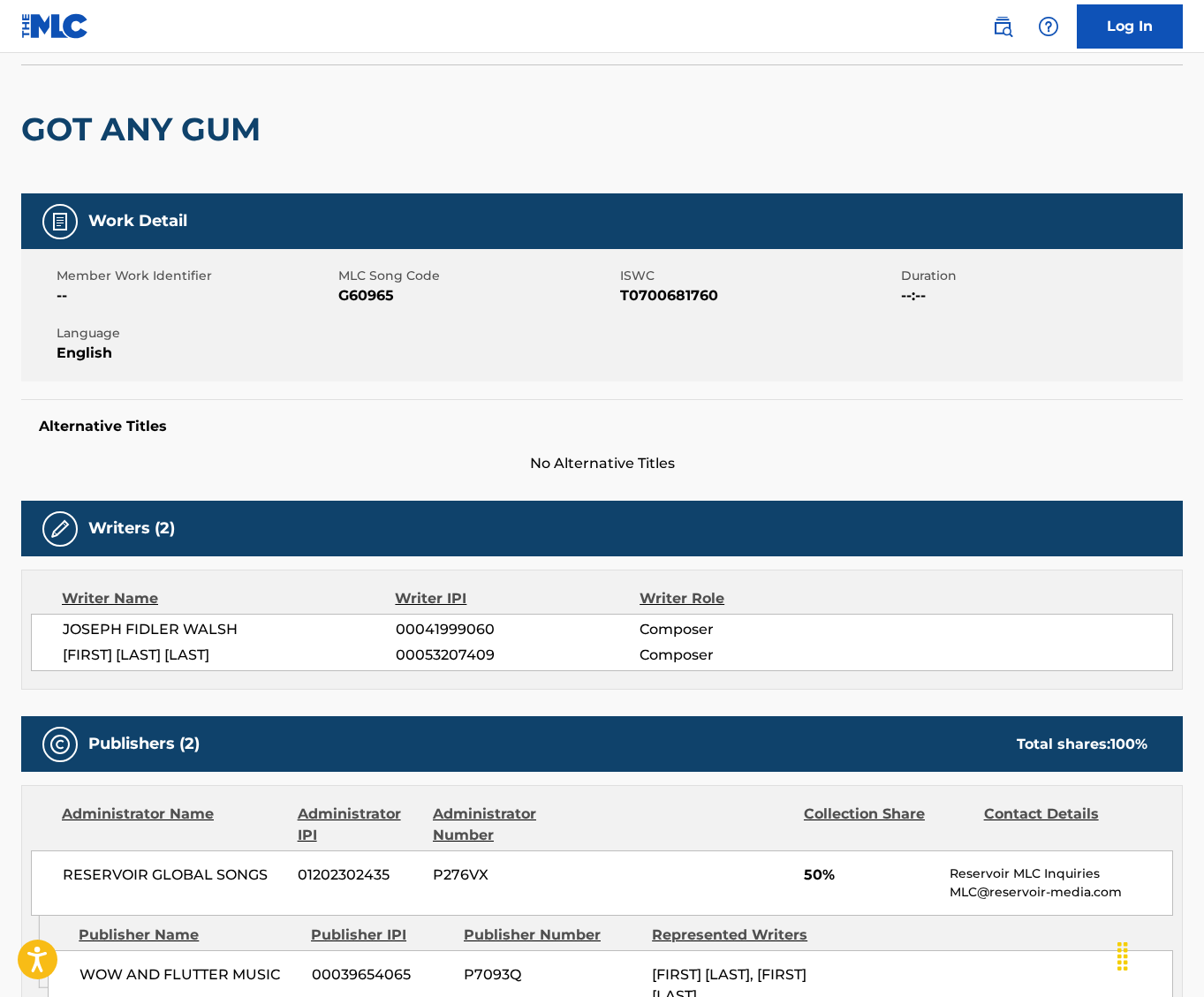 scroll, scrollTop: 0, scrollLeft: 0, axis: both 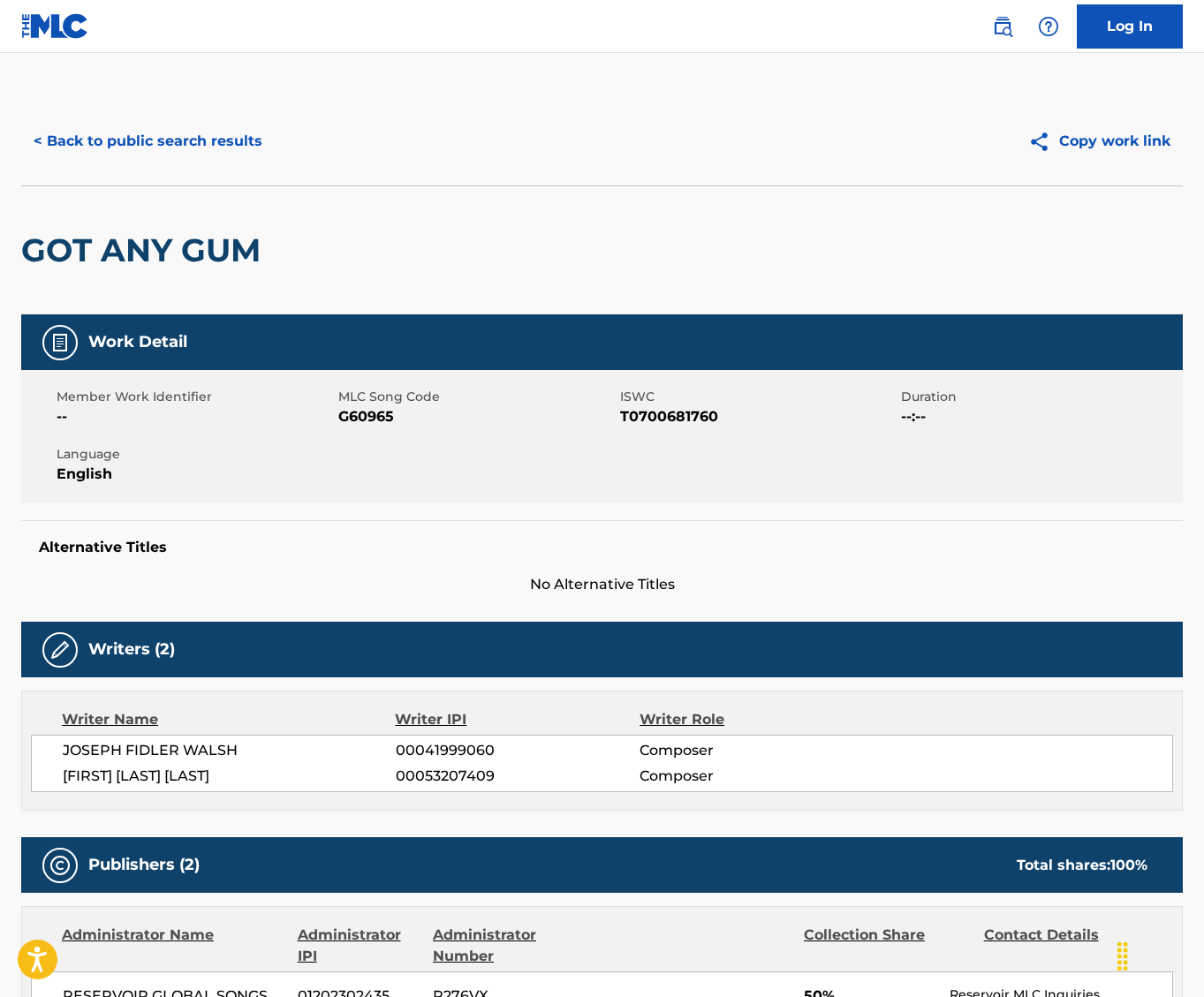 click on "< Back to public search results" at bounding box center [148, 141] 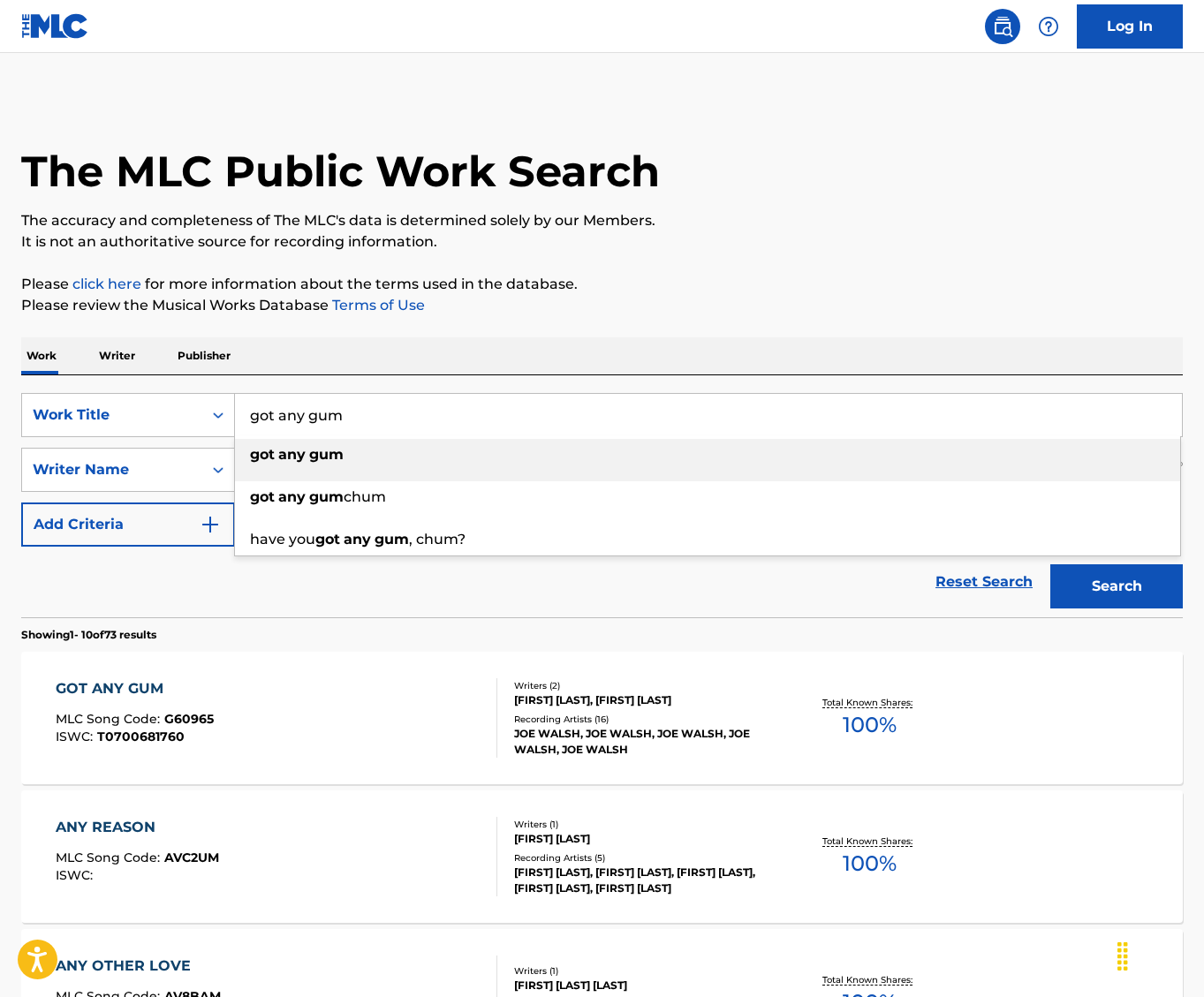 drag, startPoint x: 352, startPoint y: 409, endPoint x: -519, endPoint y: 419, distance: 871.0574 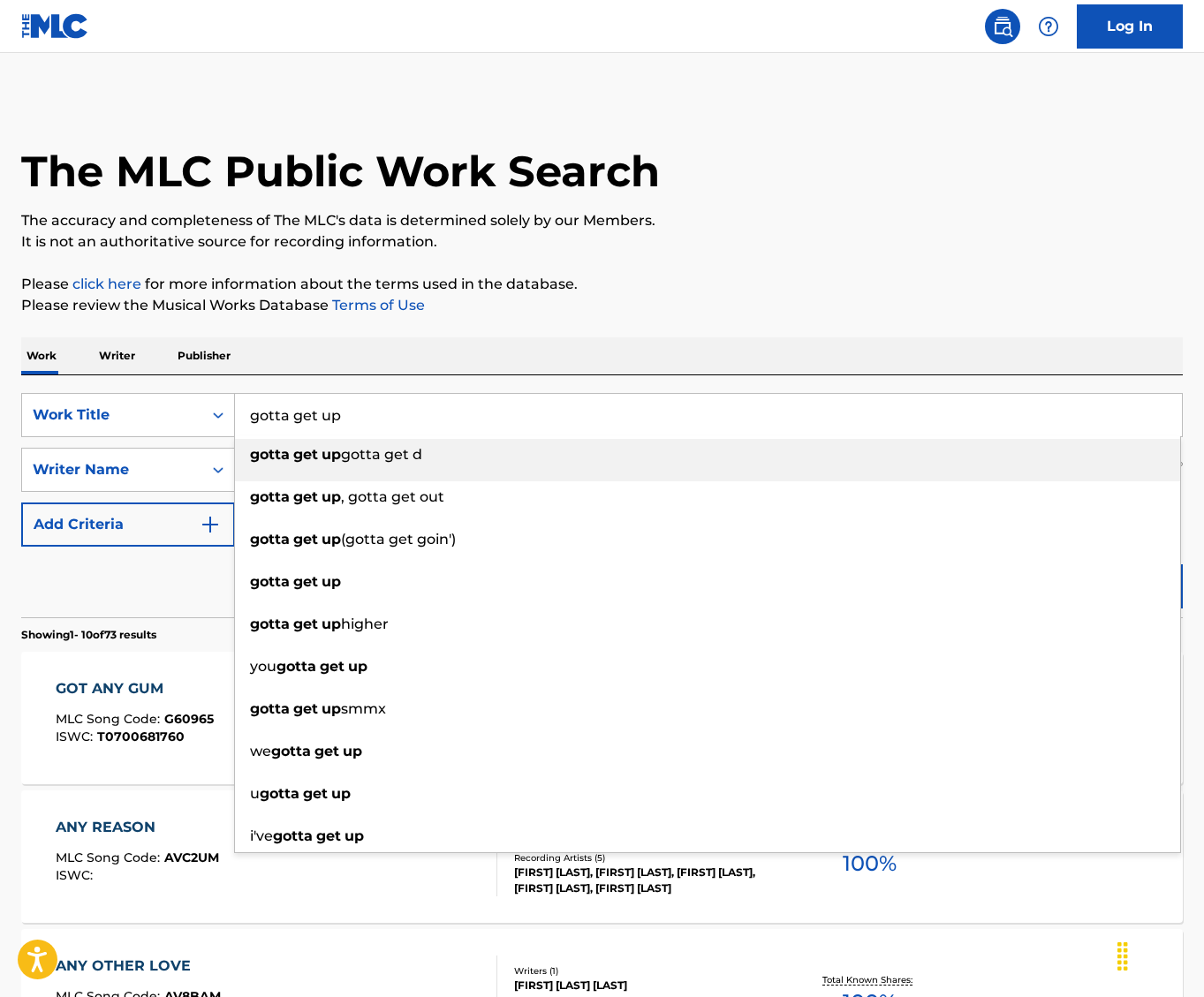 type on "gotta get up" 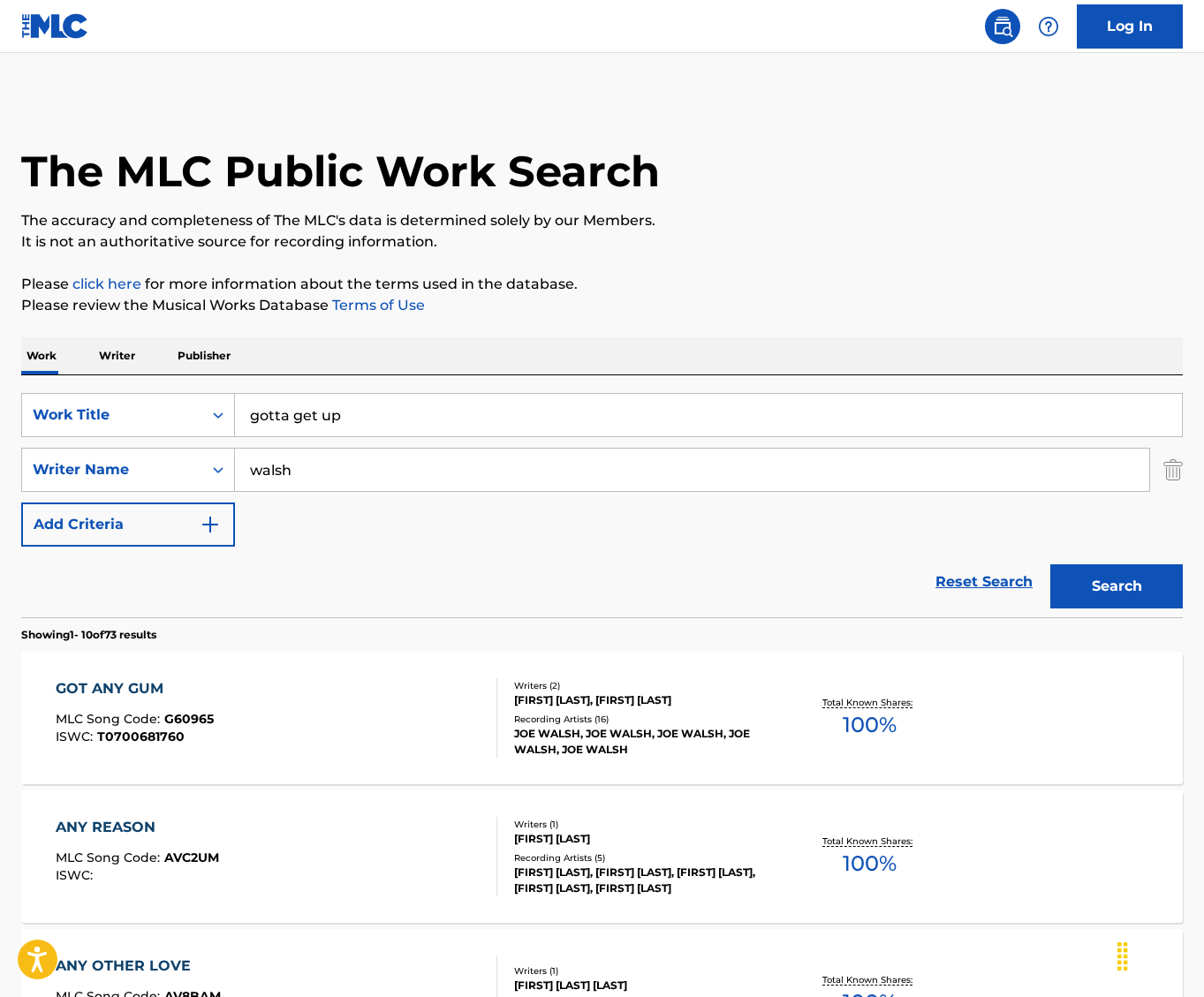 click on "Search" at bounding box center (1117, 586) 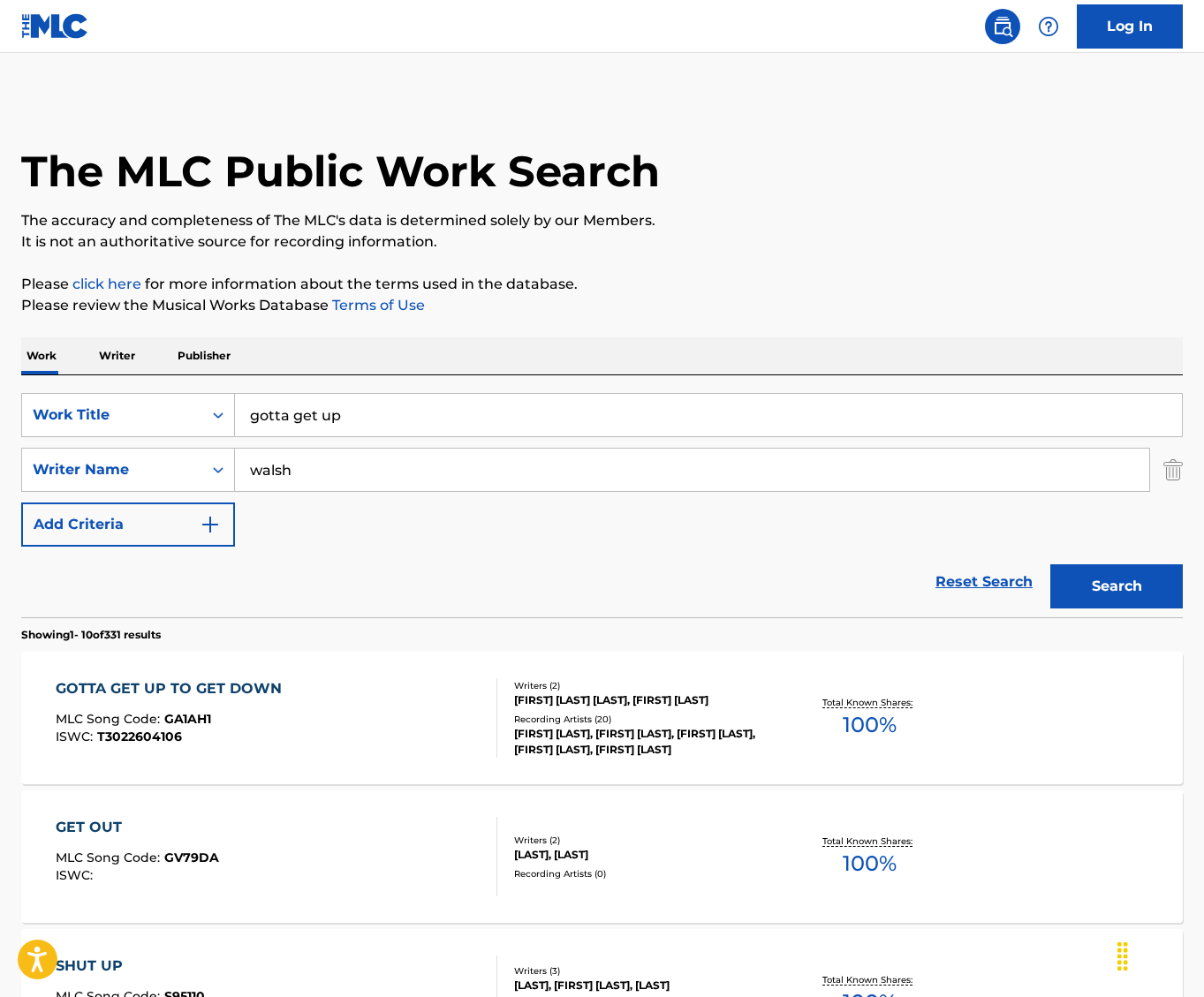 click on "Recording Artists ( 20 )" at bounding box center (643, 719) 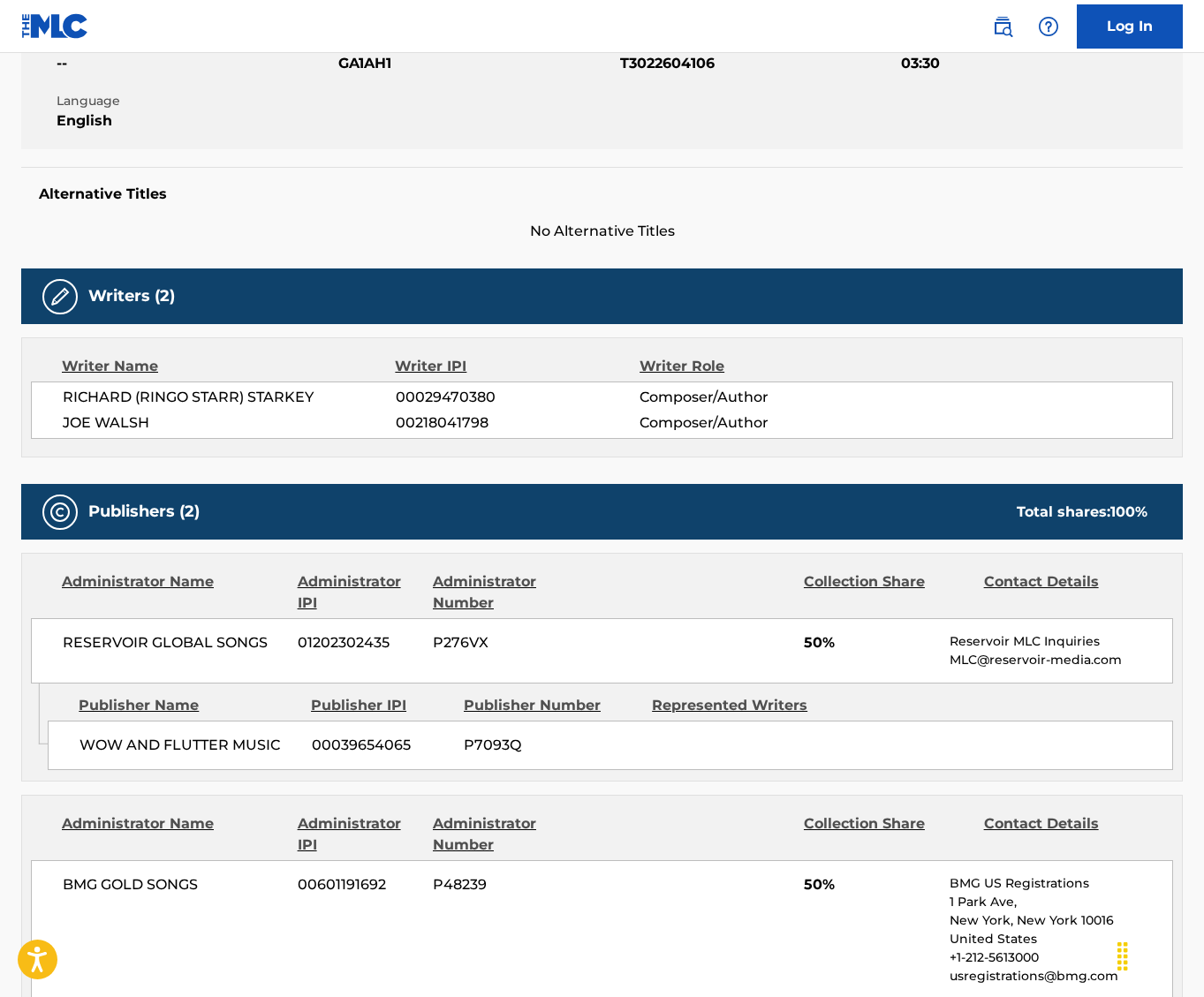 scroll, scrollTop: 442, scrollLeft: 0, axis: vertical 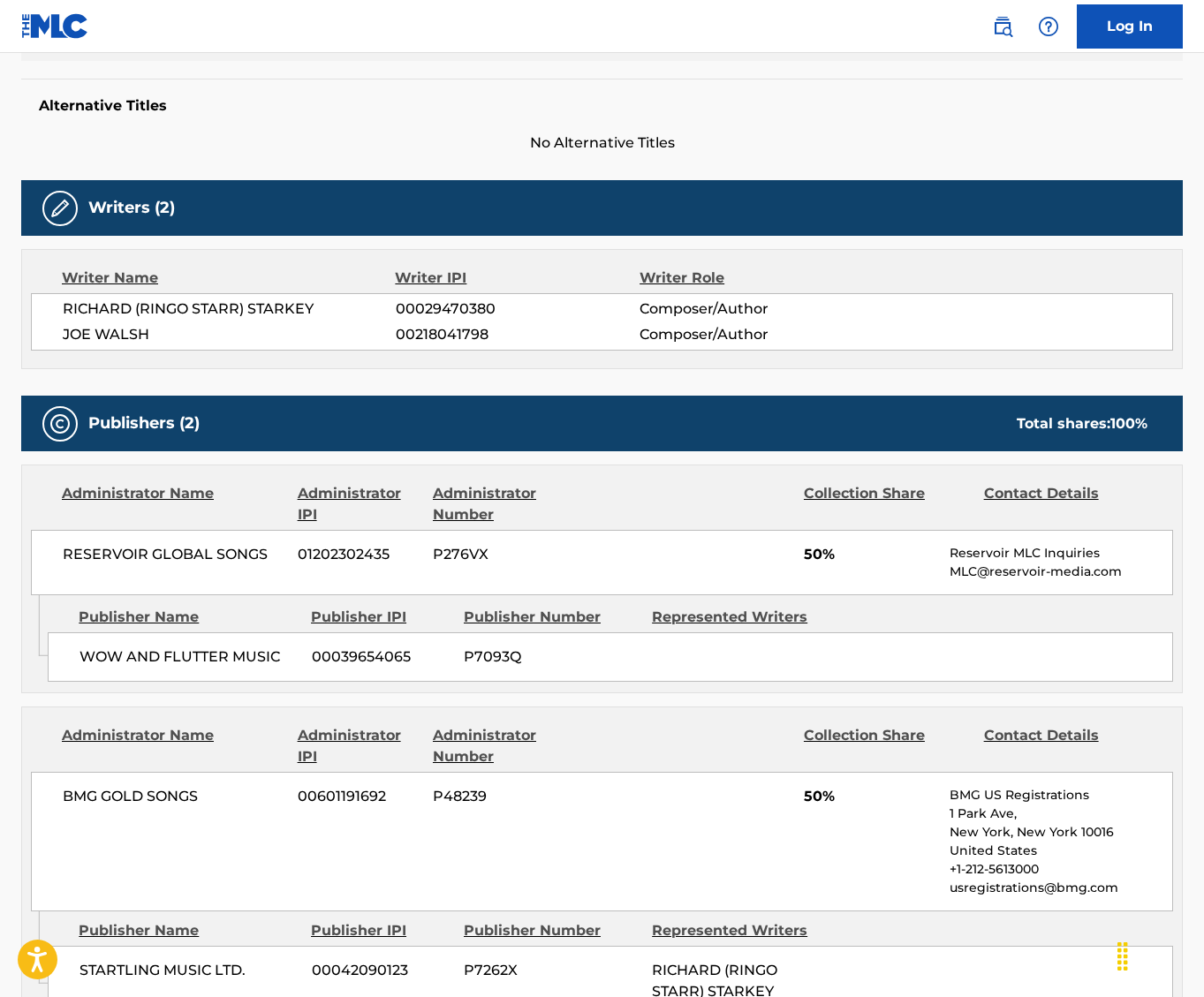 click at bounding box center (701, 746) 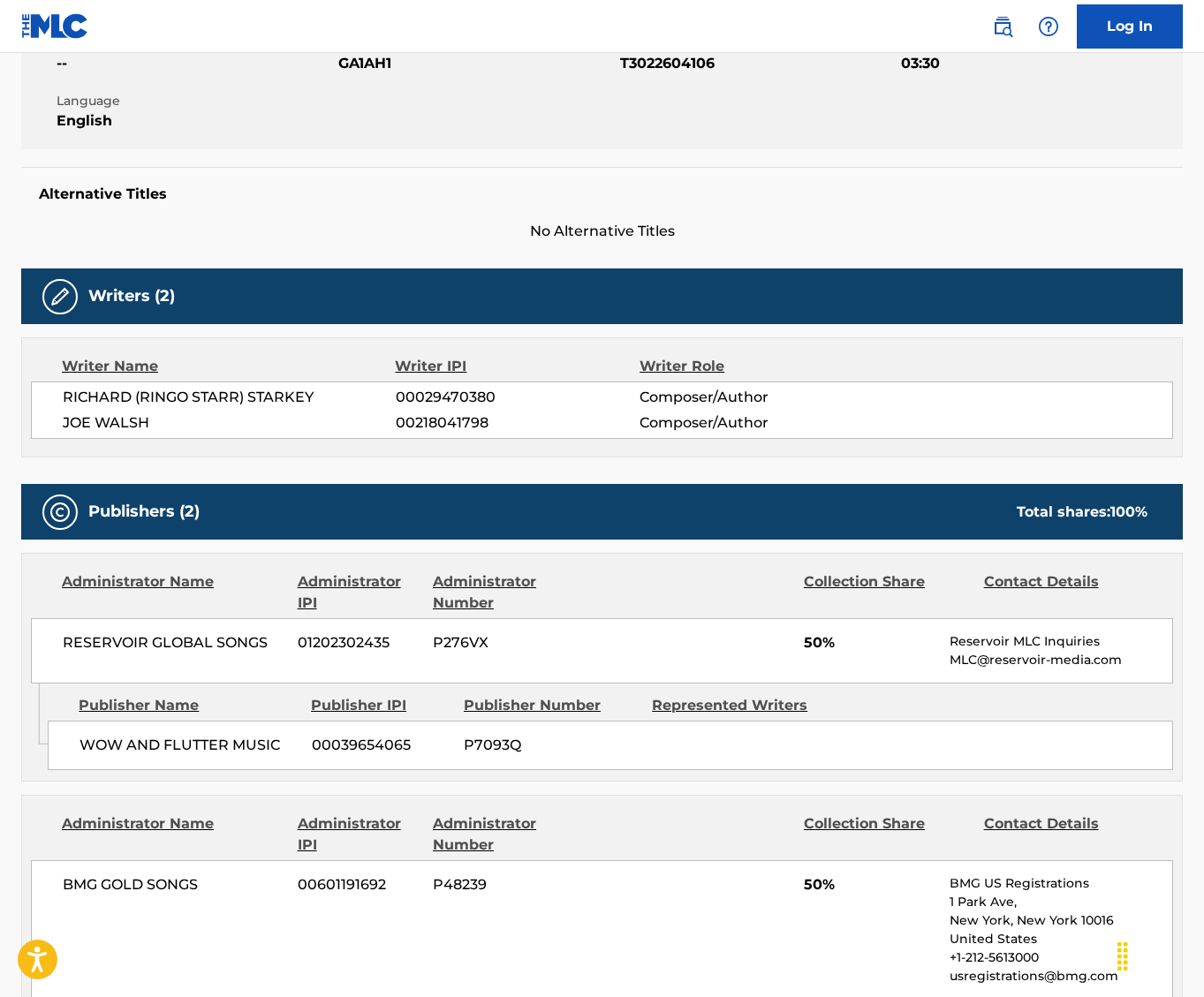 scroll, scrollTop: 0, scrollLeft: 0, axis: both 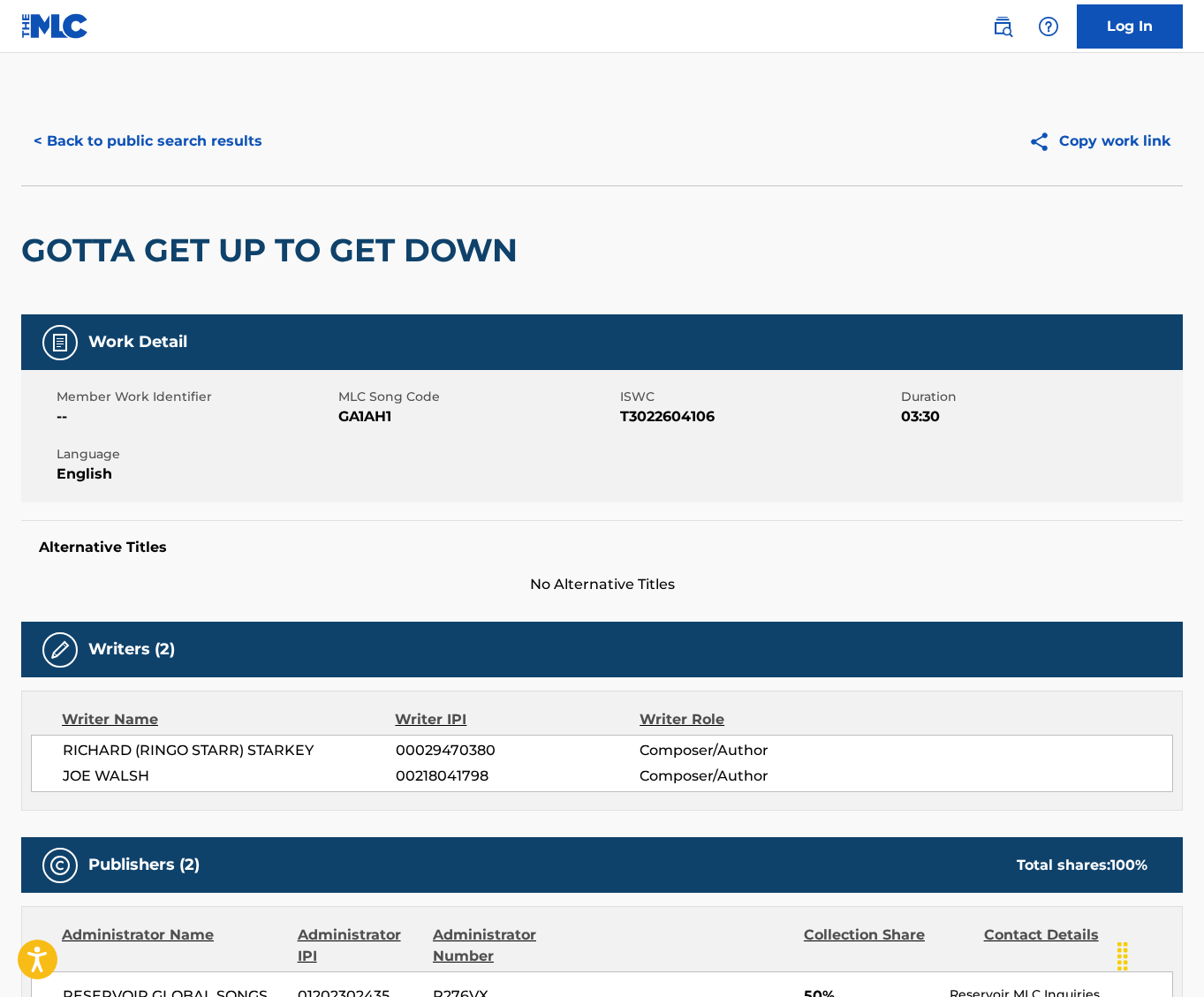 click on "< Back to public search results" at bounding box center (148, 141) 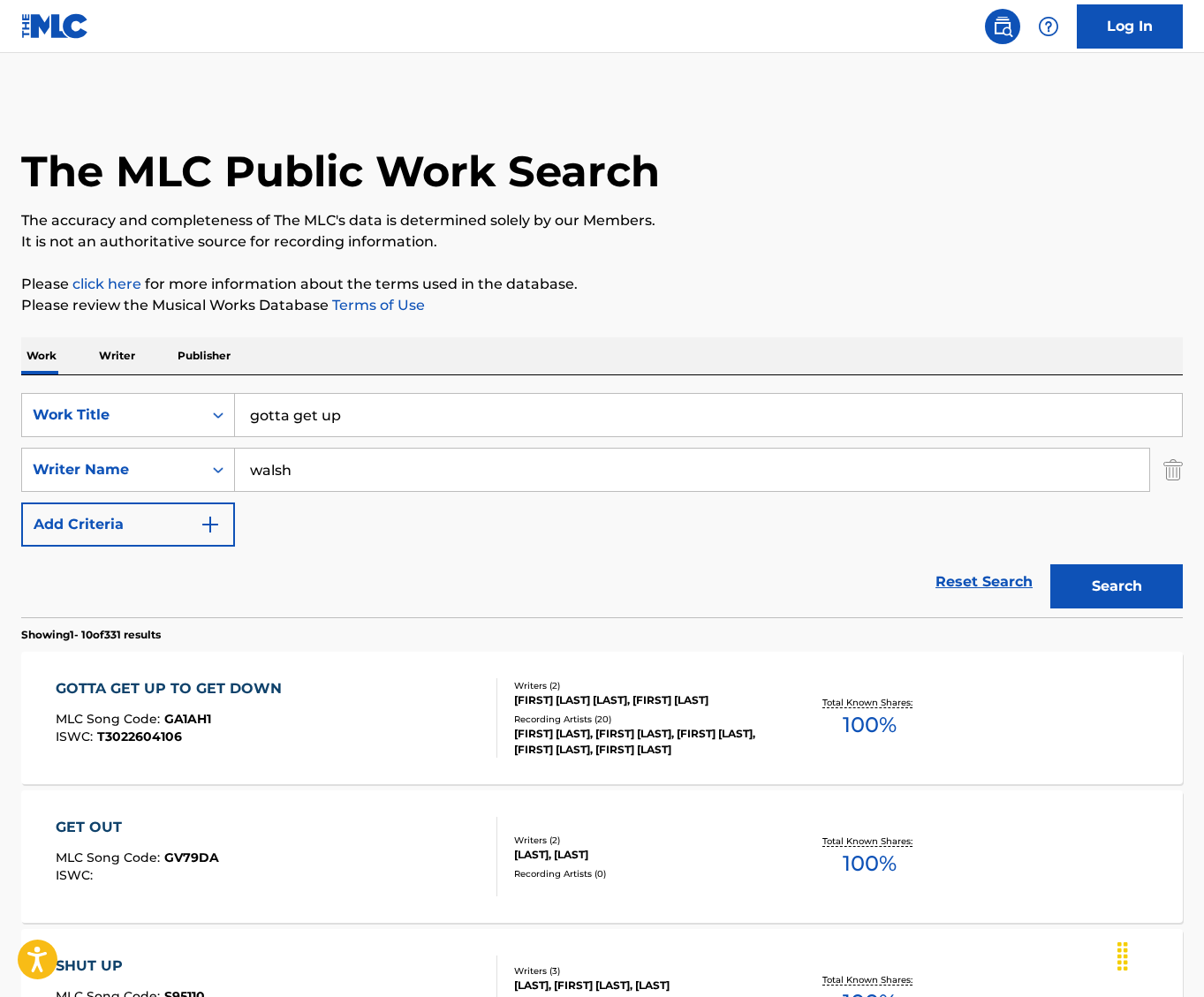 drag, startPoint x: 362, startPoint y: 416, endPoint x: -426, endPoint y: 436, distance: 788.25377 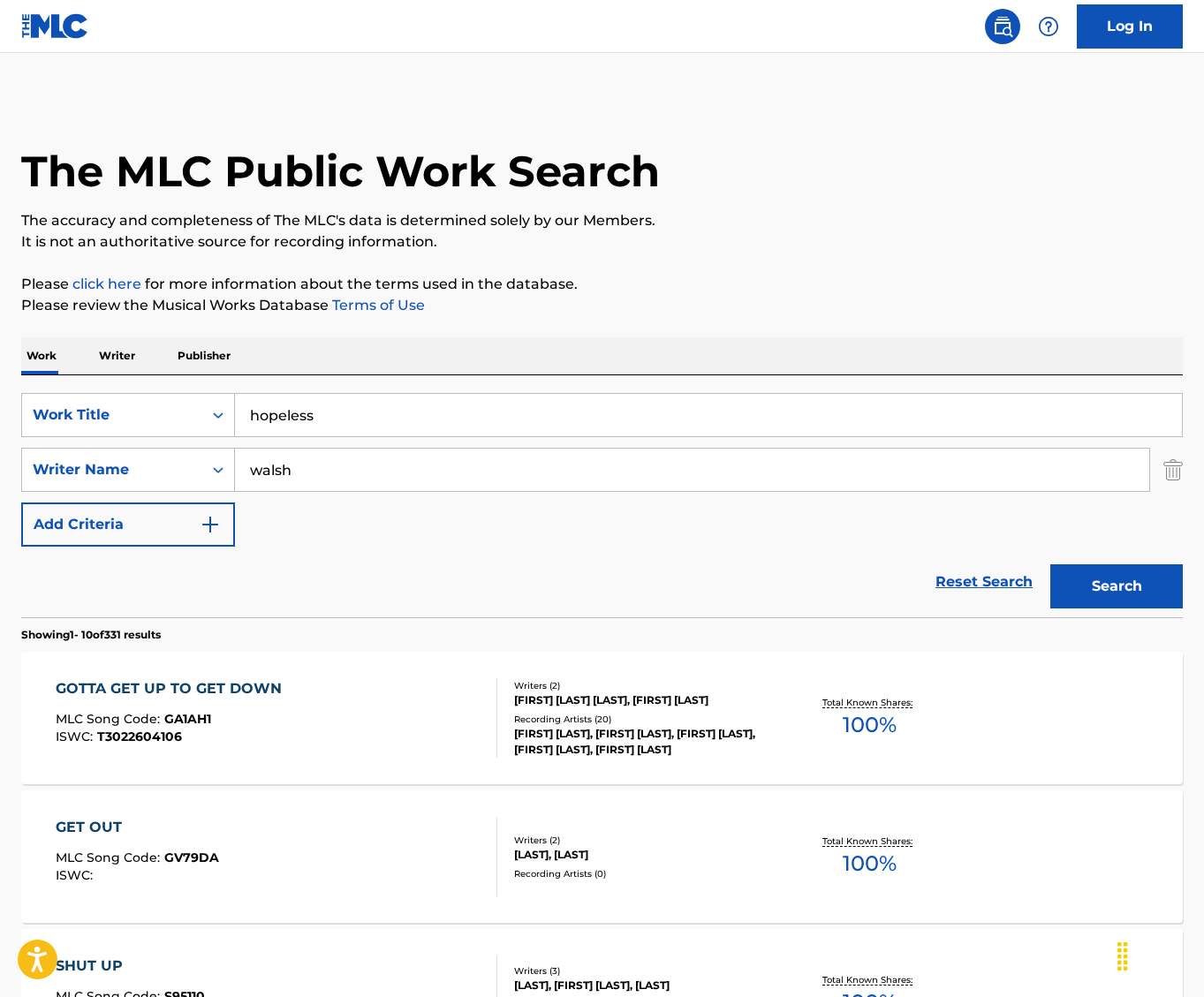 type on "hopeless" 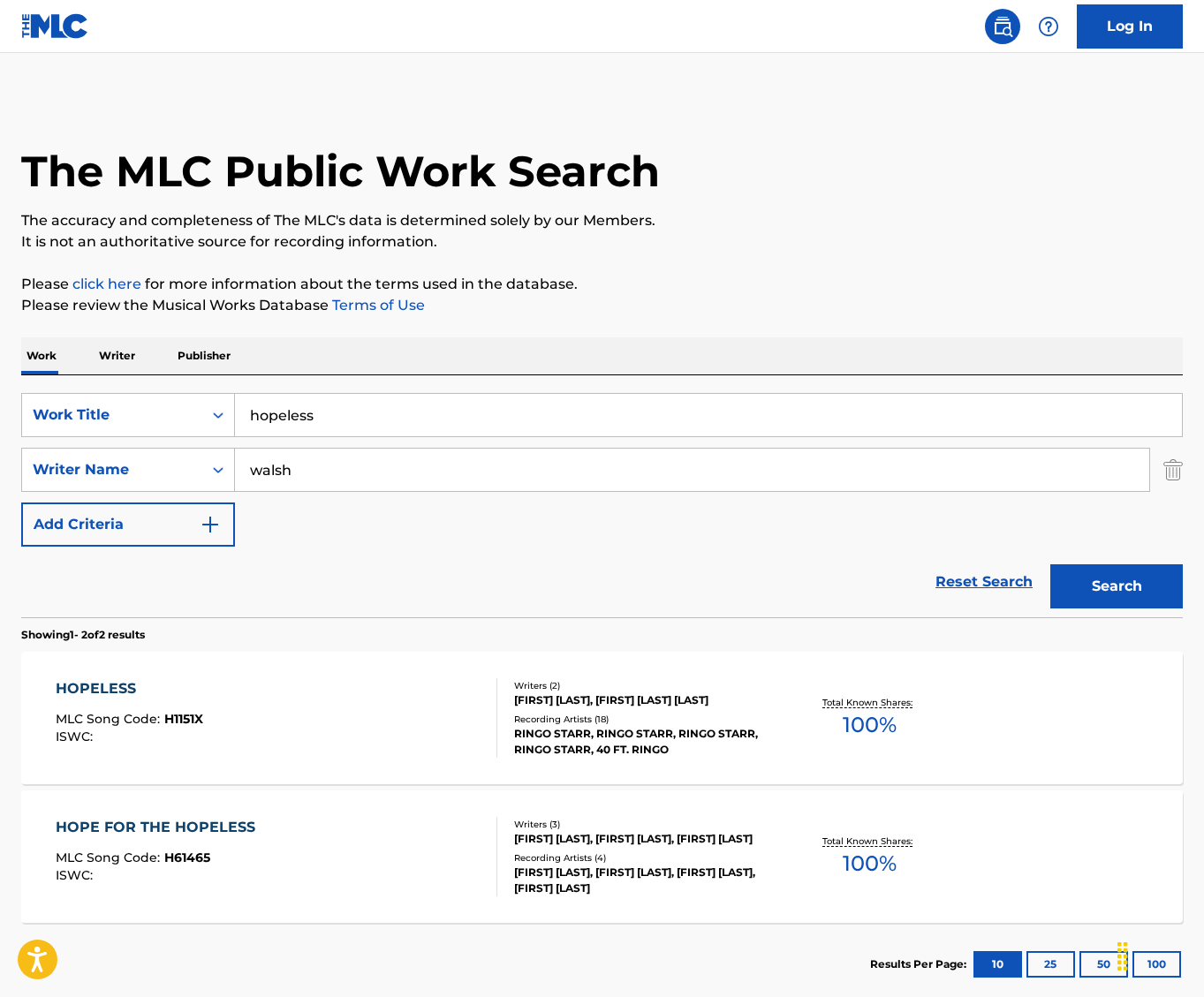 click on "[FIRST] [LAST], [FIRST] [LAST] [LAST]" at bounding box center (643, 700) 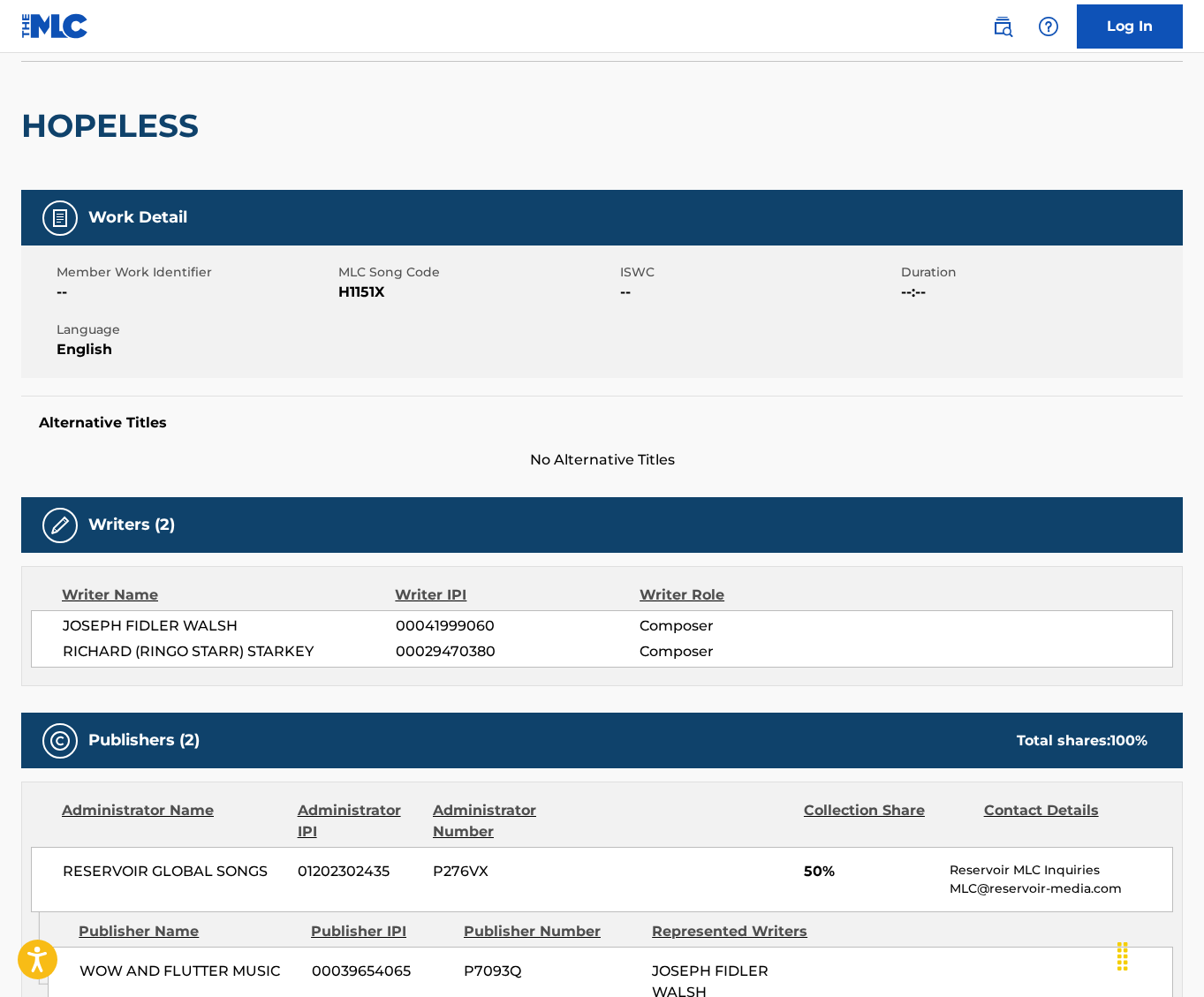 scroll, scrollTop: 265, scrollLeft: 0, axis: vertical 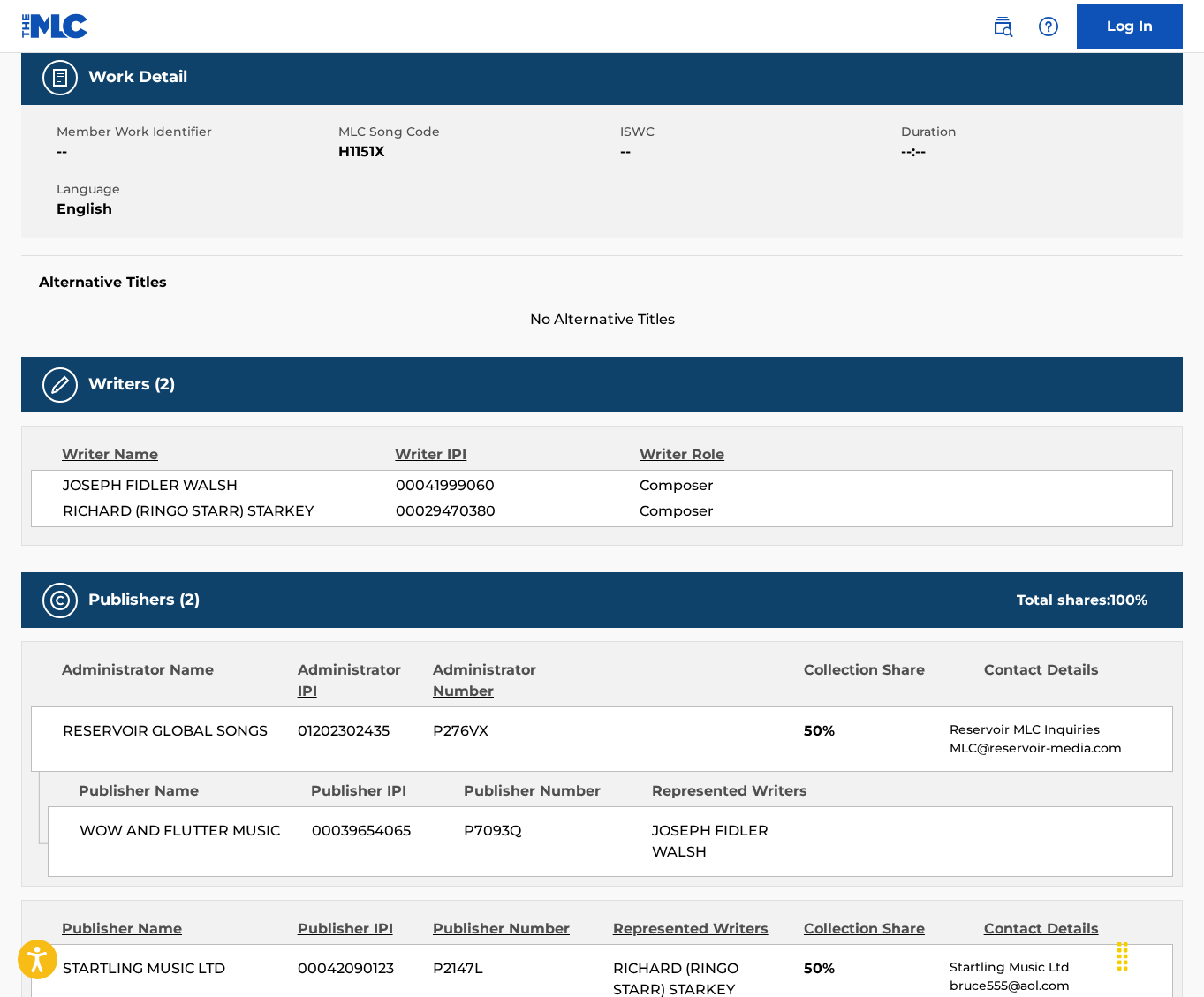 click on "Alternative Titles No Alternative Titles" at bounding box center (602, 292) 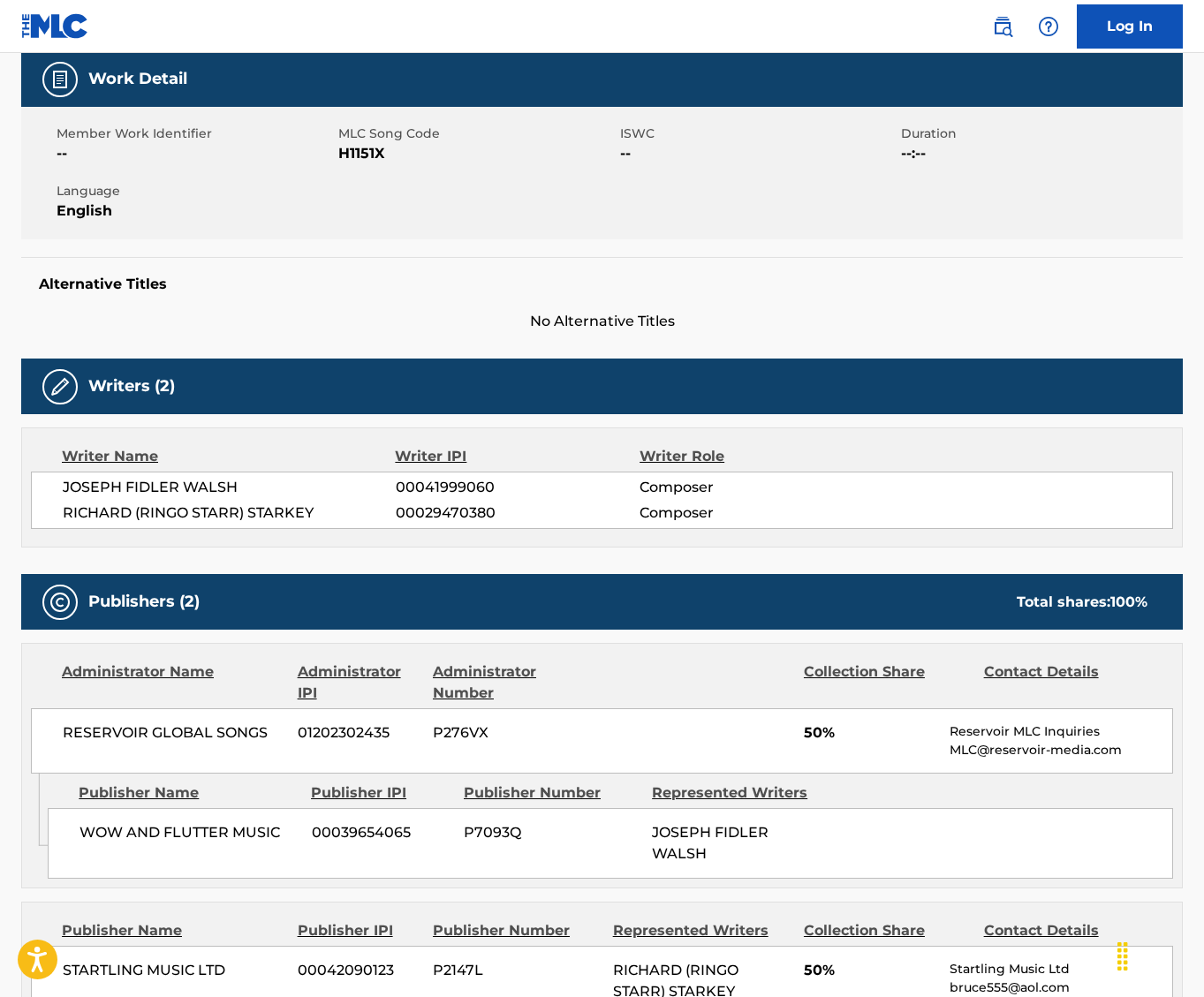 scroll, scrollTop: 0, scrollLeft: 0, axis: both 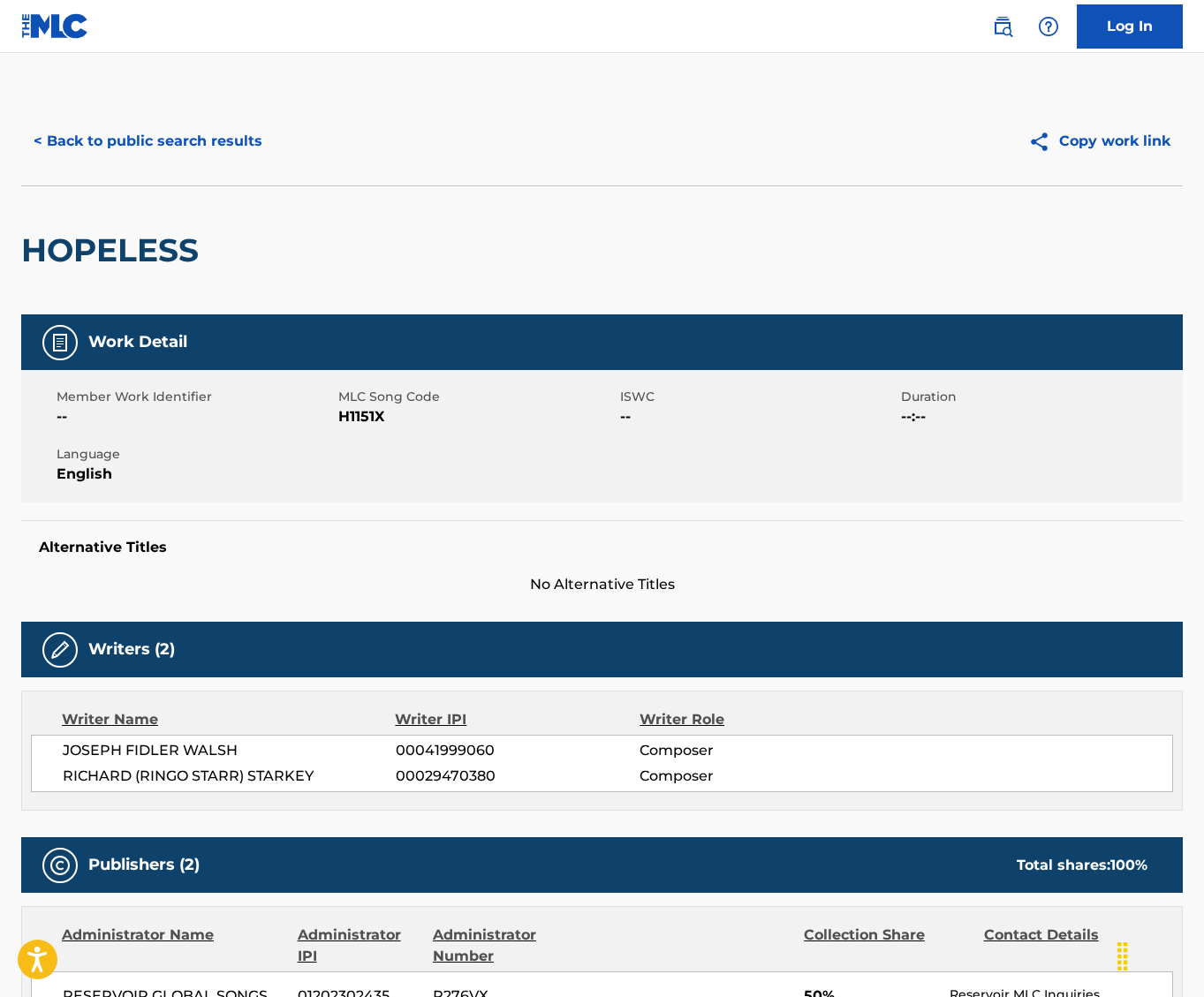 click on "< Back to public search results" at bounding box center [148, 141] 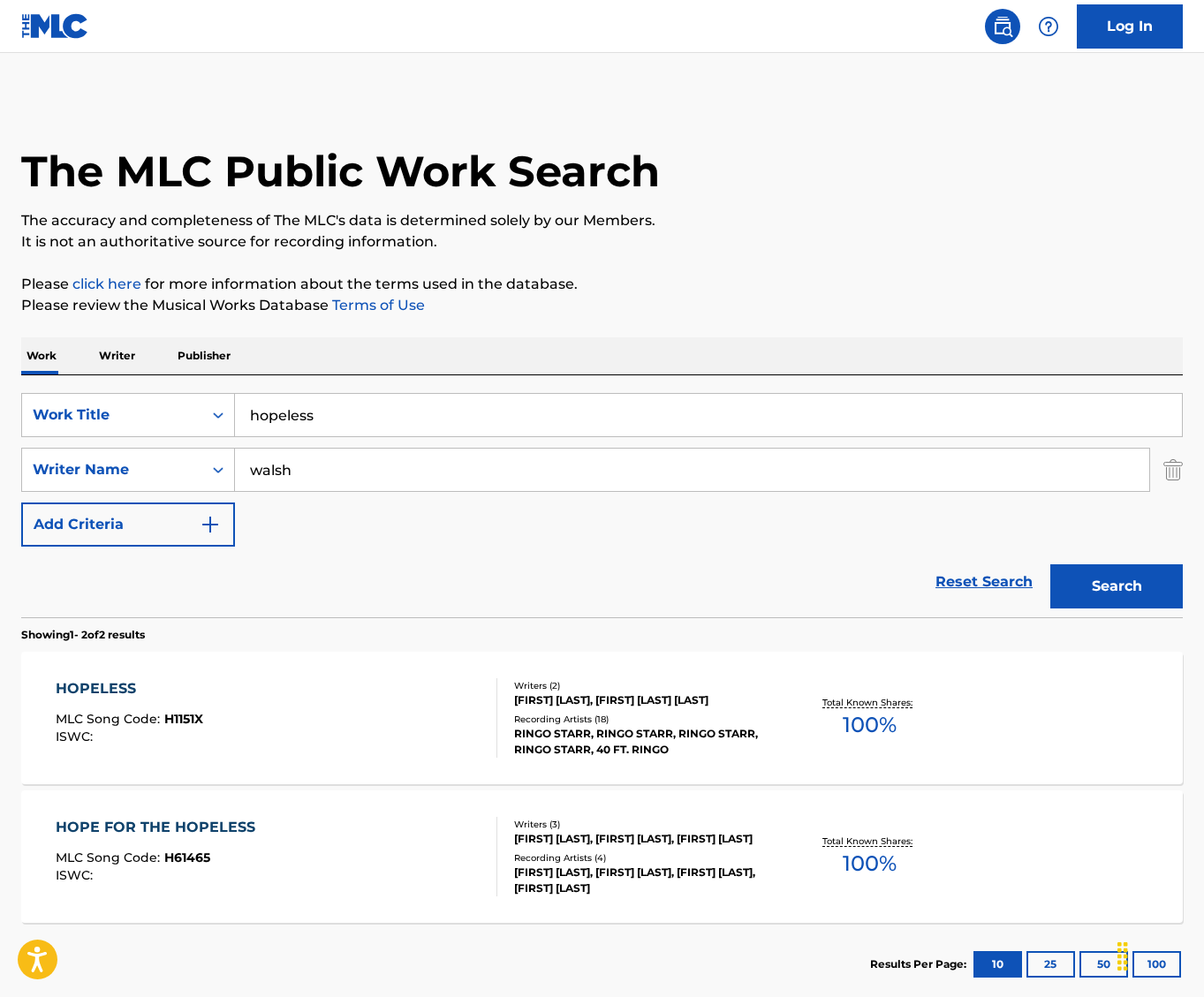 drag, startPoint x: 329, startPoint y: 404, endPoint x: -347, endPoint y: 421, distance: 676.2137 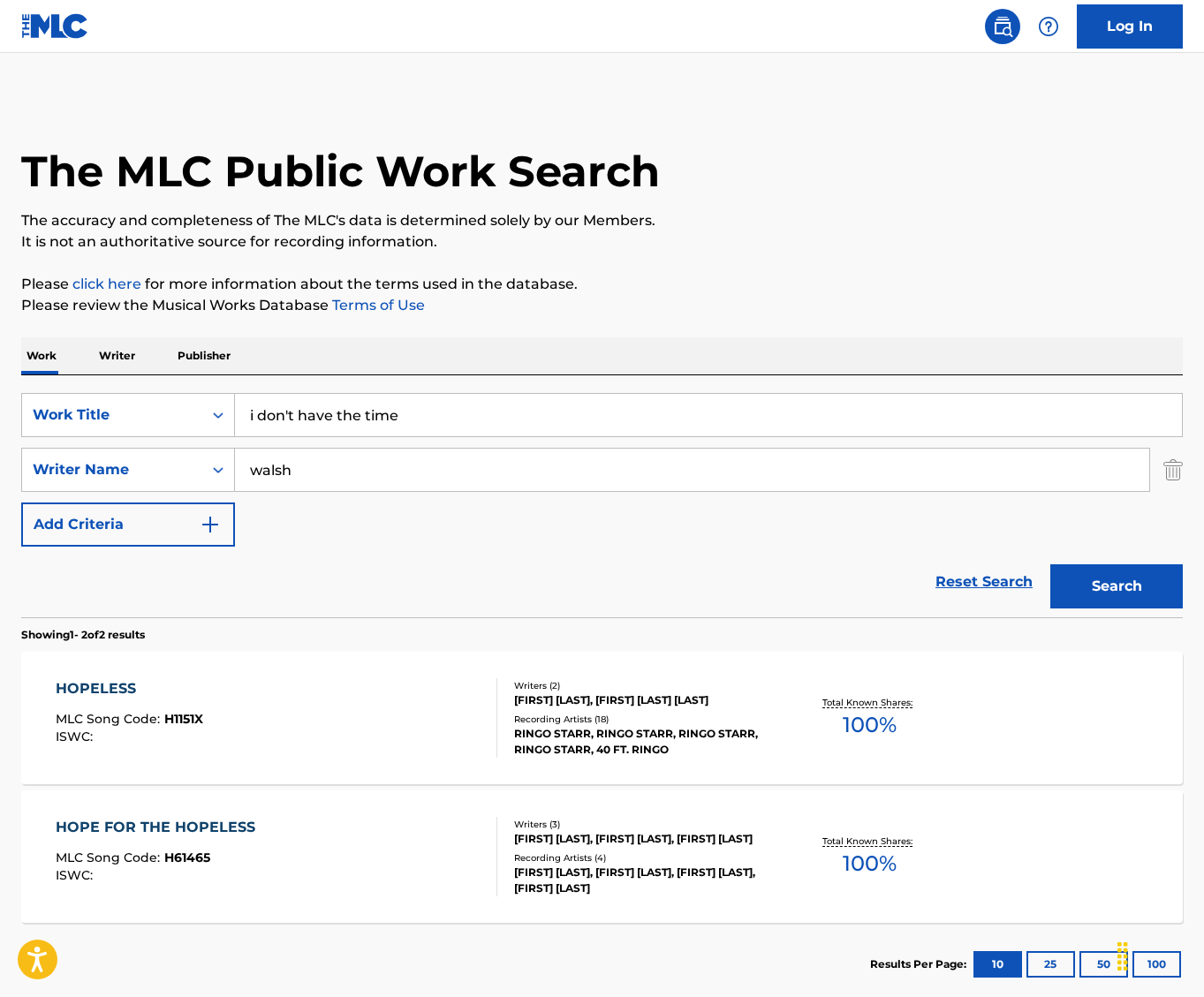 type on "i don't have the time" 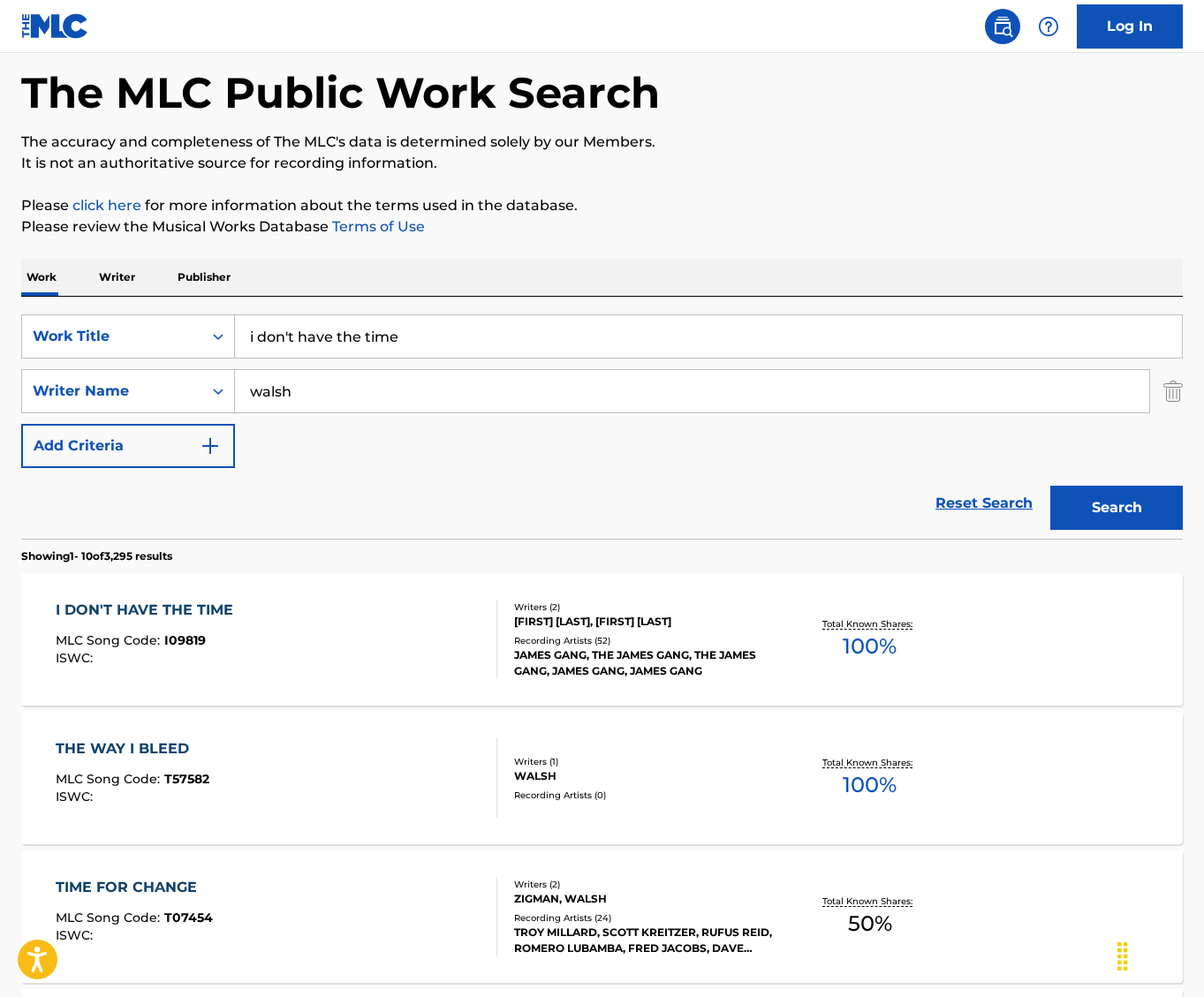scroll, scrollTop: 177, scrollLeft: 0, axis: vertical 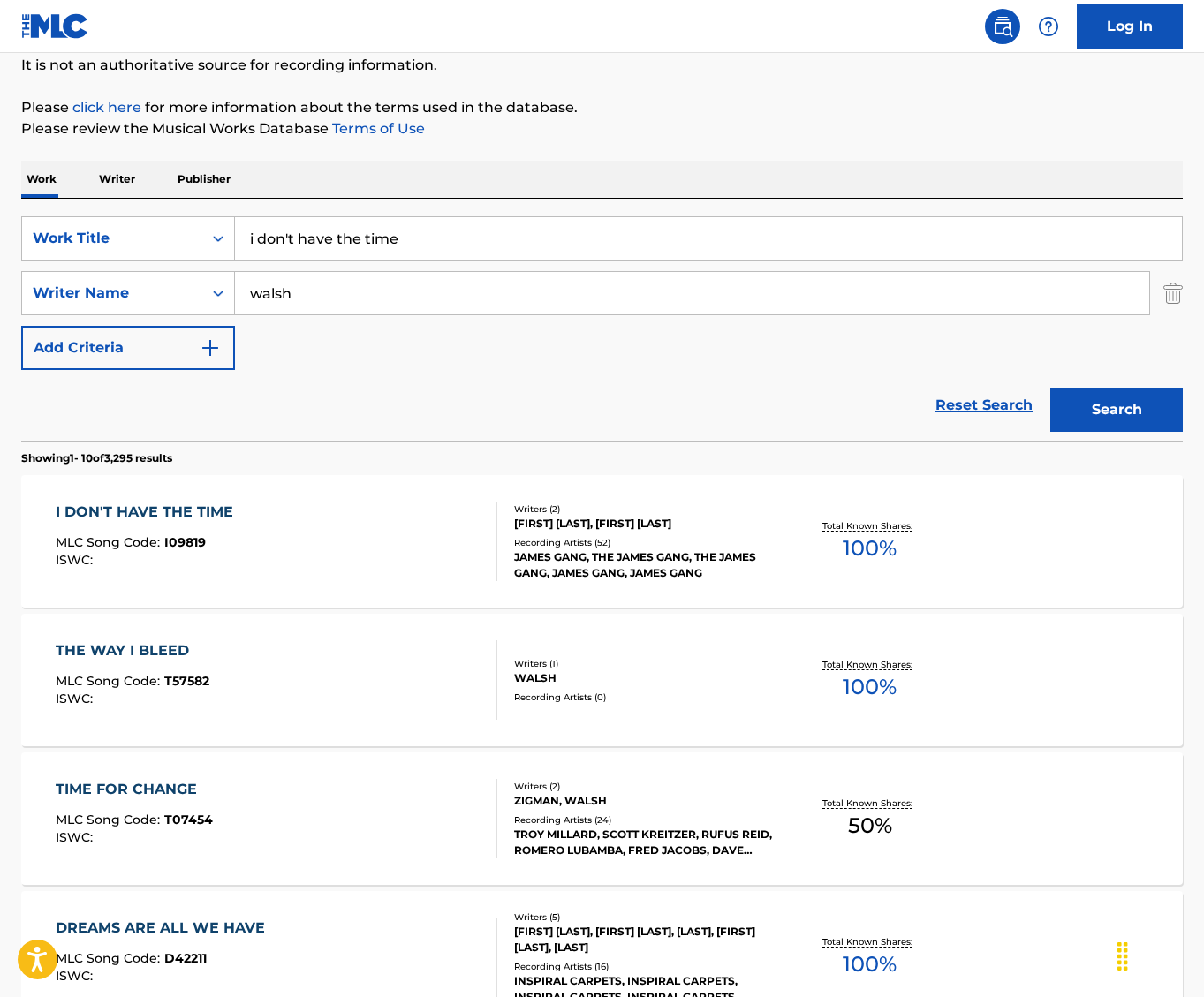 click on "JAMES GANG, THE JAMES GANG, THE JAMES GANG, JAMES GANG, JAMES GANG" at bounding box center (643, 565) 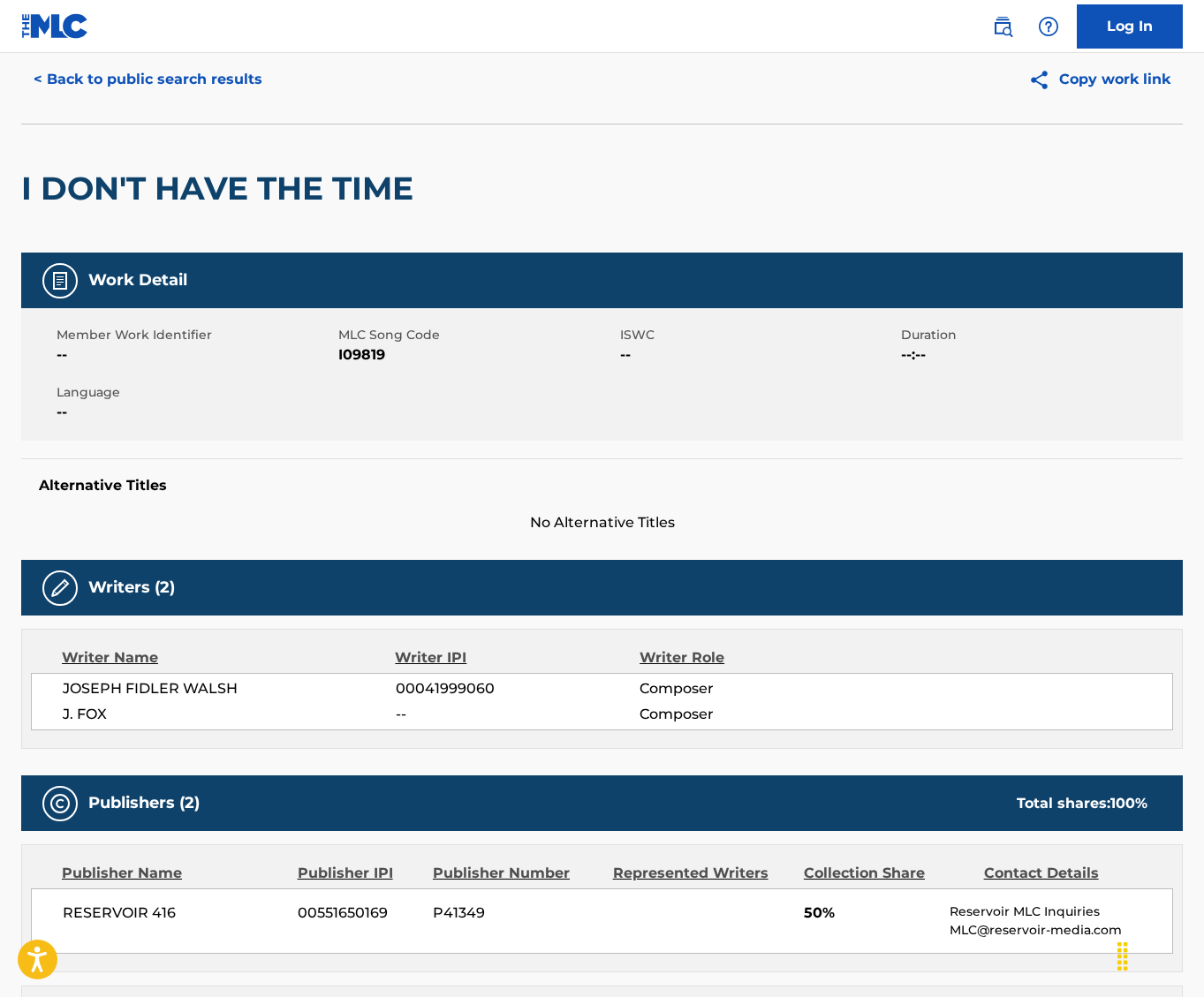 scroll, scrollTop: 0, scrollLeft: 0, axis: both 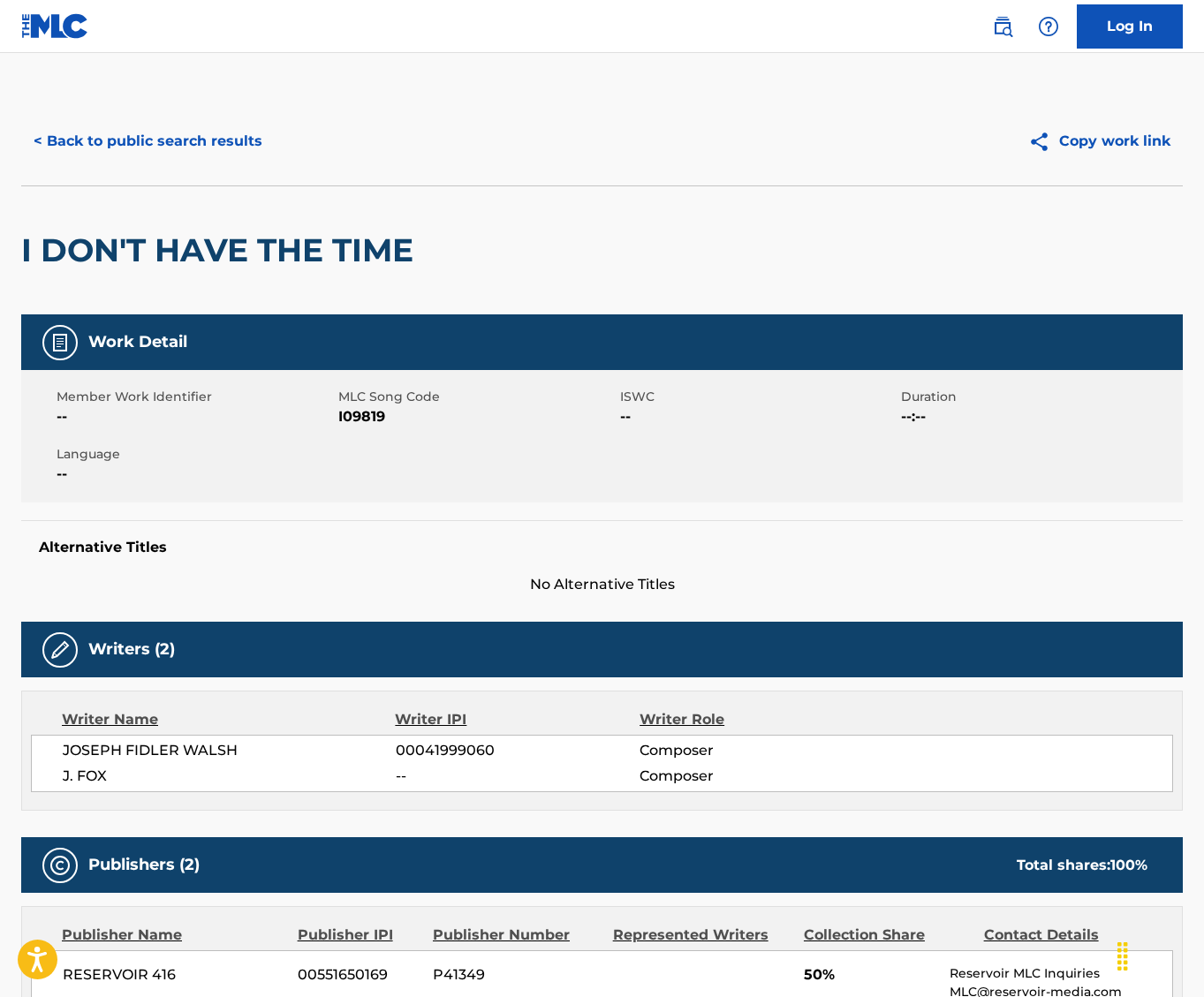click on "< Back to public search results" at bounding box center [148, 141] 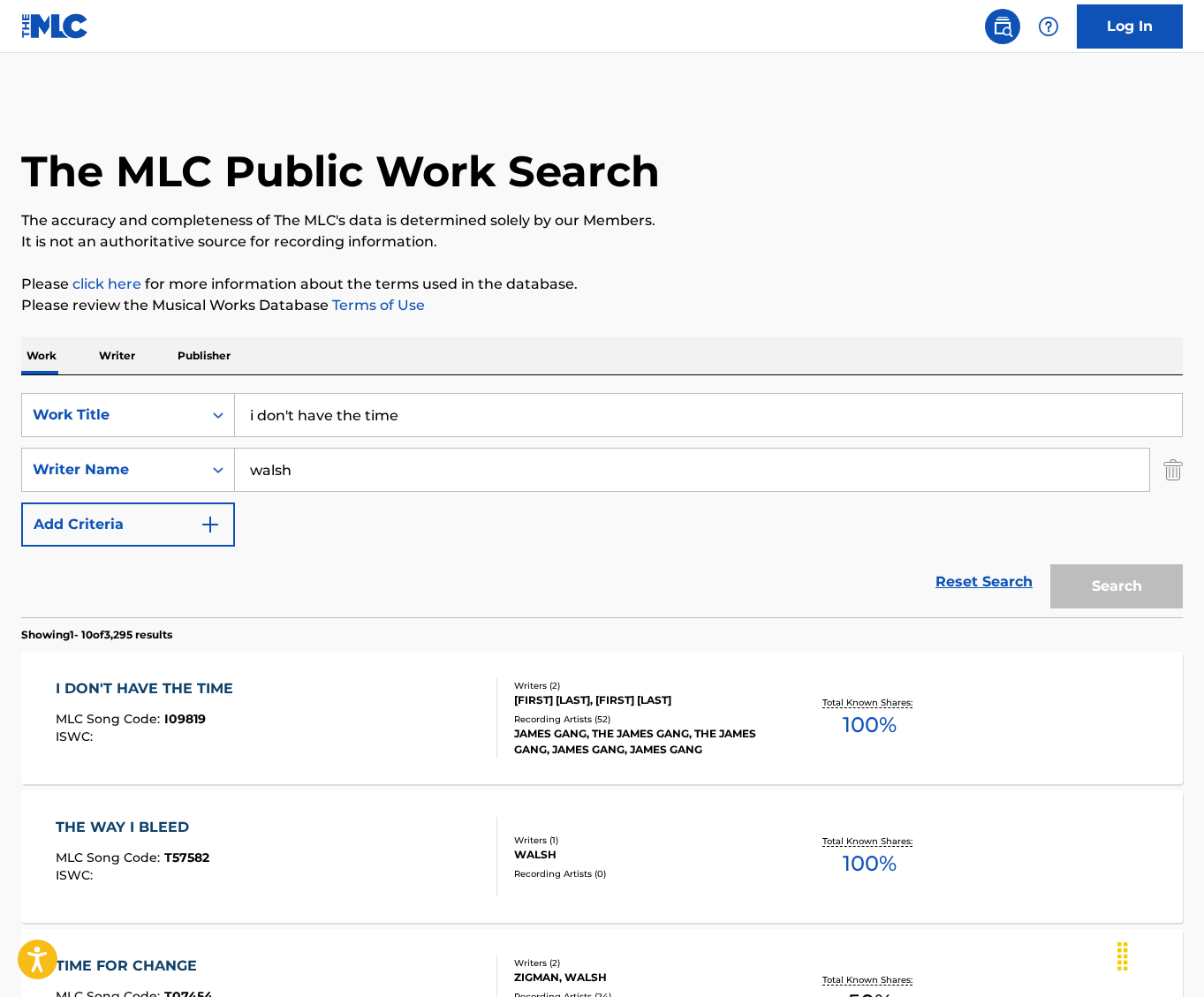 scroll, scrollTop: 177, scrollLeft: 0, axis: vertical 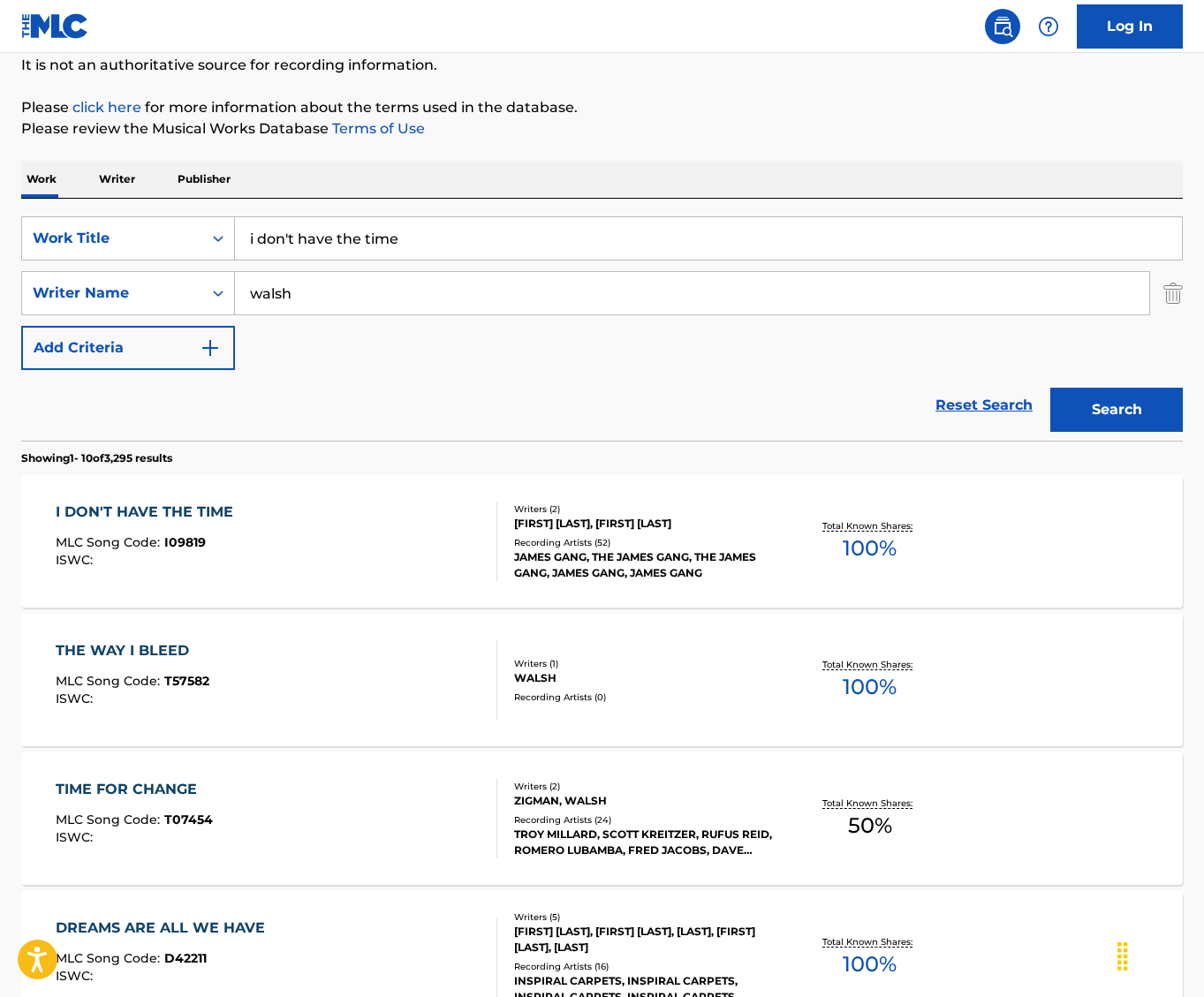 drag, startPoint x: 407, startPoint y: 238, endPoint x: -579, endPoint y: 229, distance: 986.0411 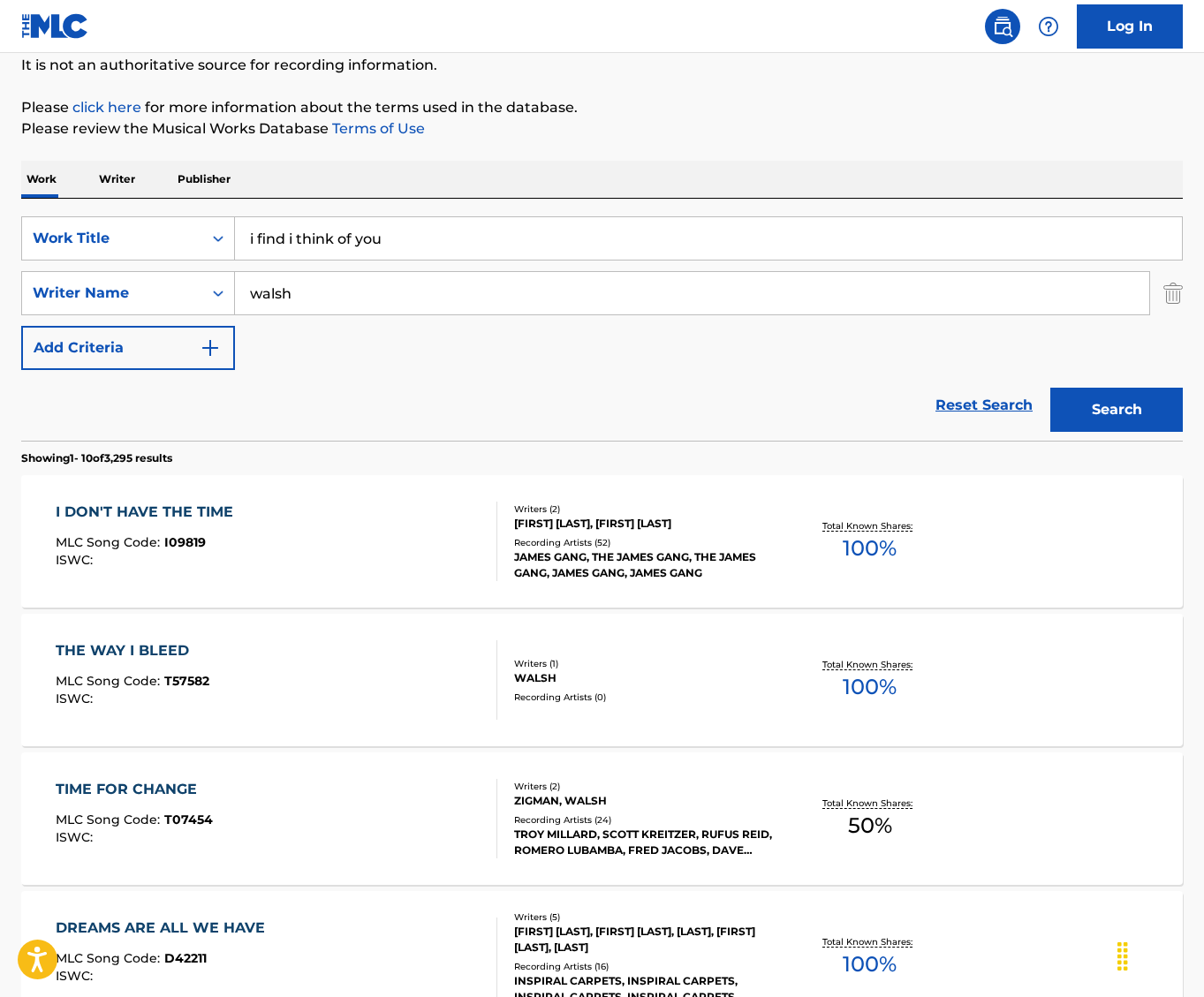 type on "i find i think of you" 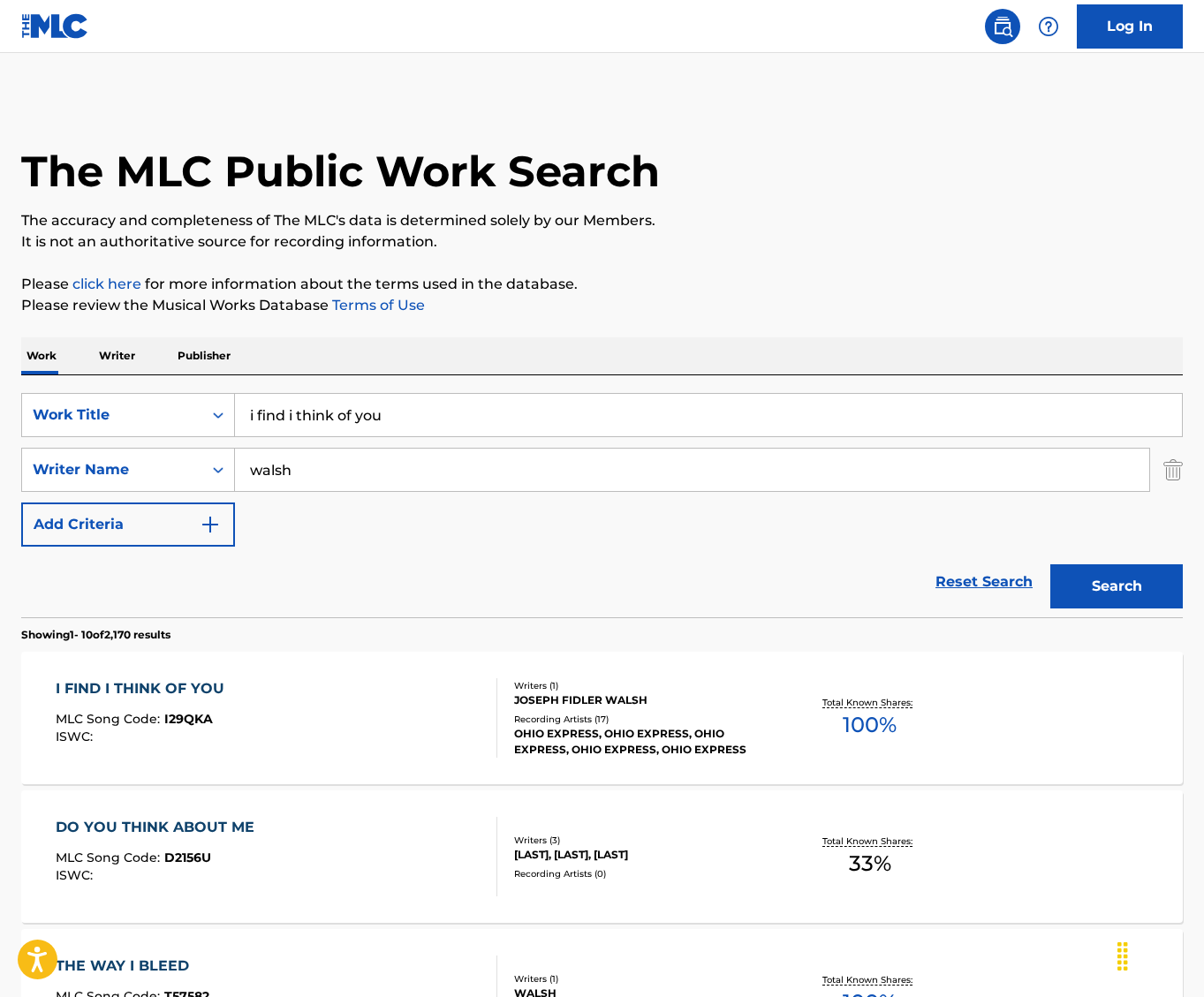 click on "Recording Artists ( 17 )" at bounding box center [643, 719] 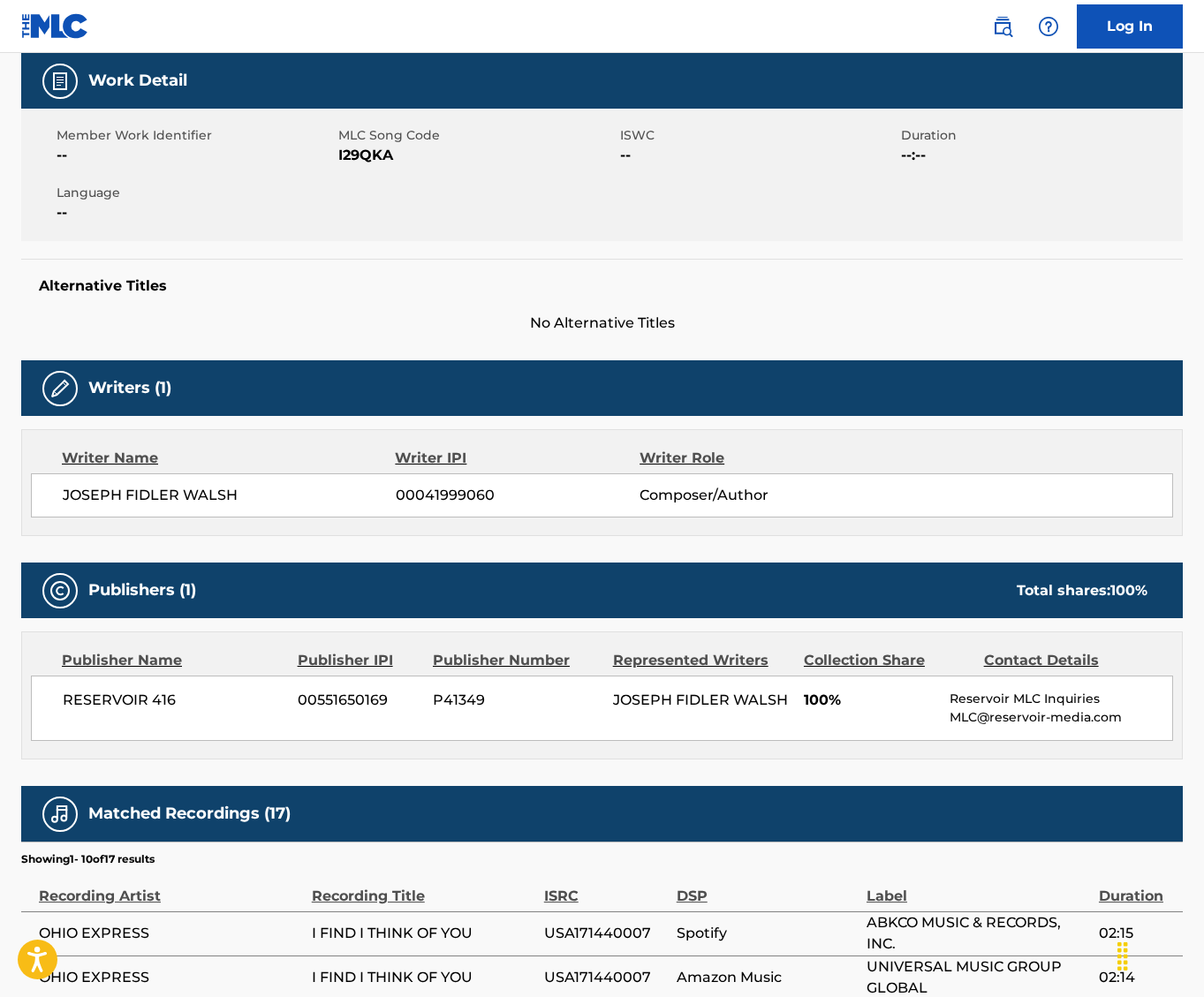 scroll, scrollTop: 265, scrollLeft: 0, axis: vertical 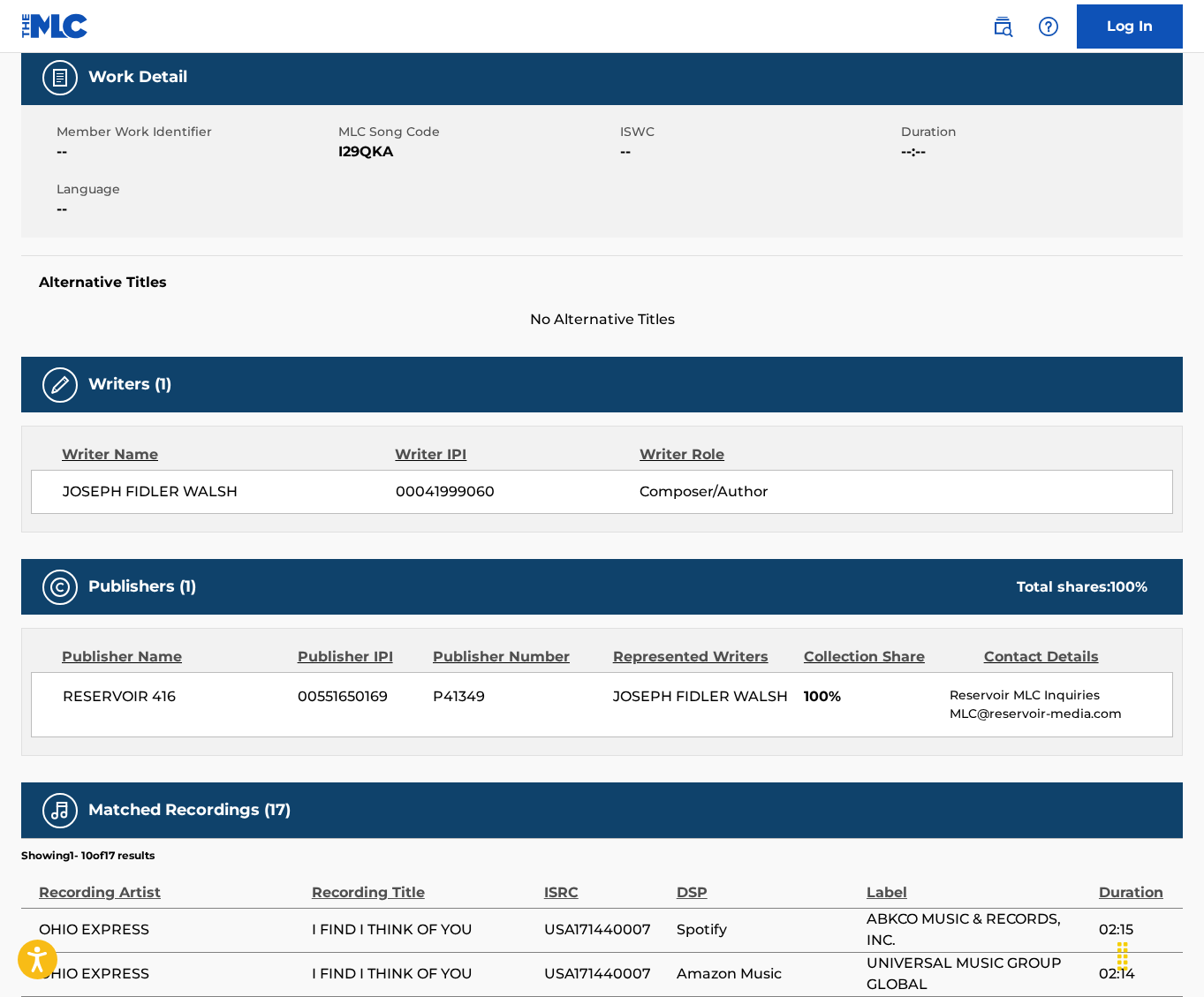 click on "Publishers   (1) Total shares:  100 %" at bounding box center (602, 586) 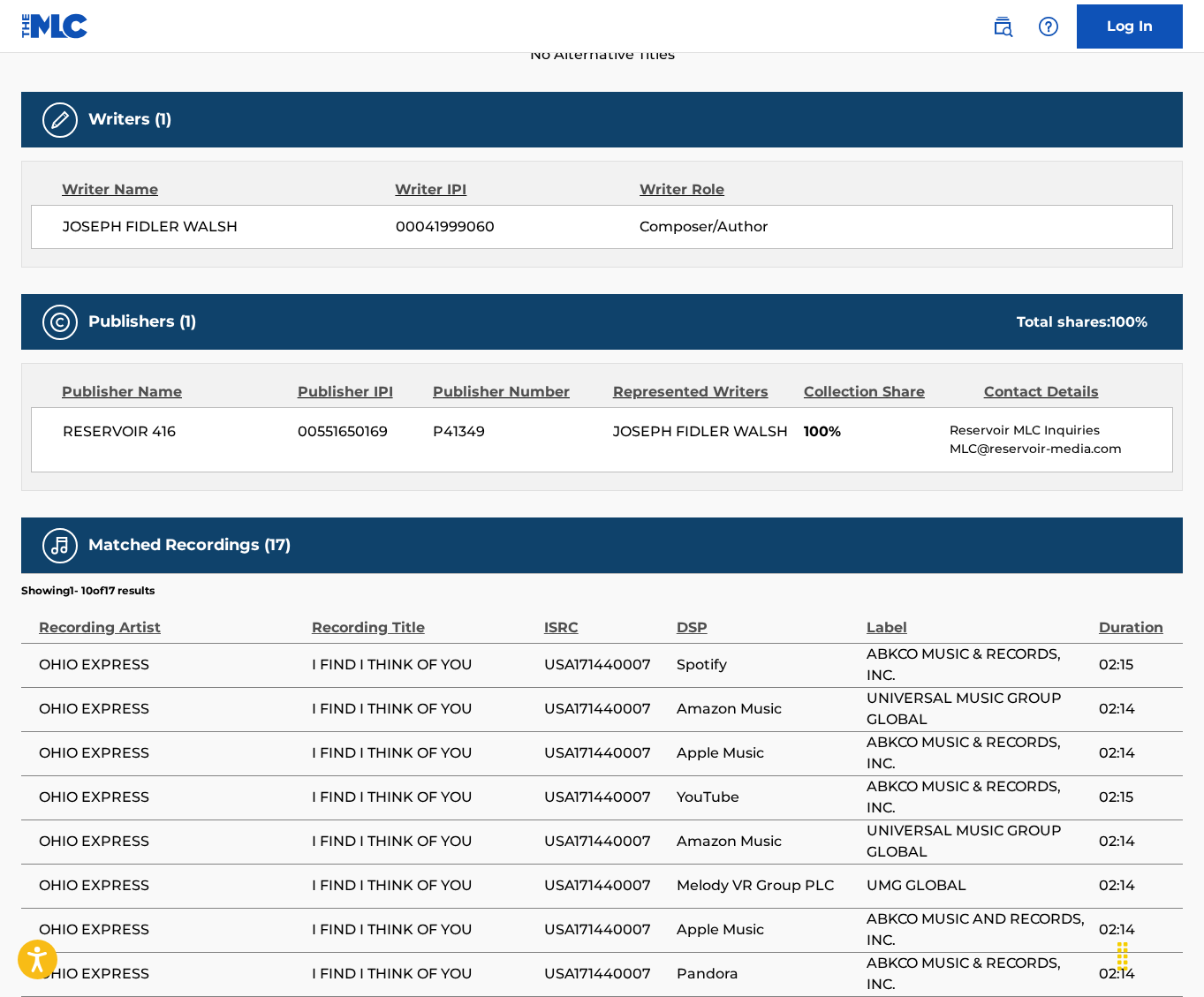 scroll, scrollTop: 0, scrollLeft: 0, axis: both 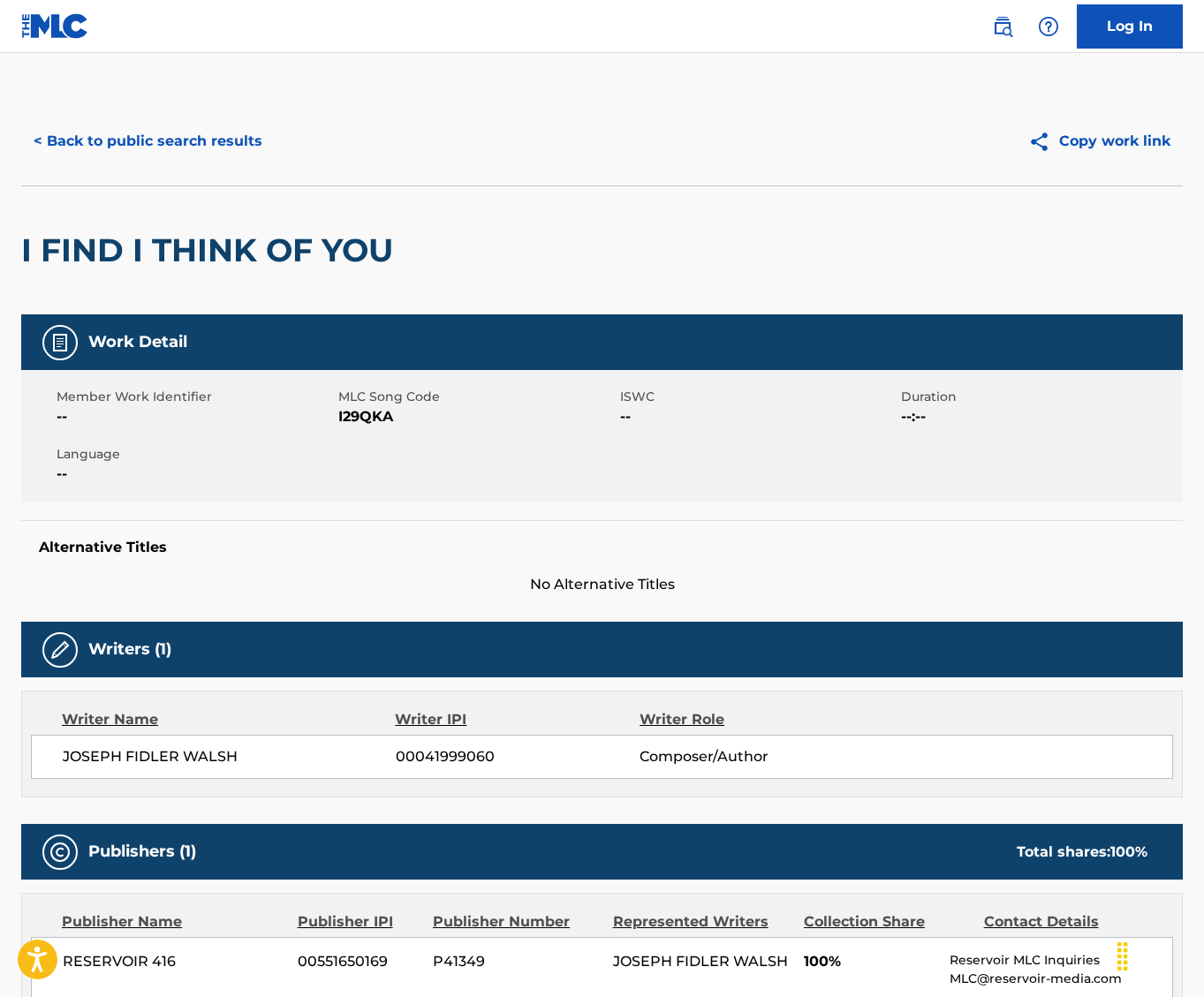click on "< Back to public search results" at bounding box center (148, 141) 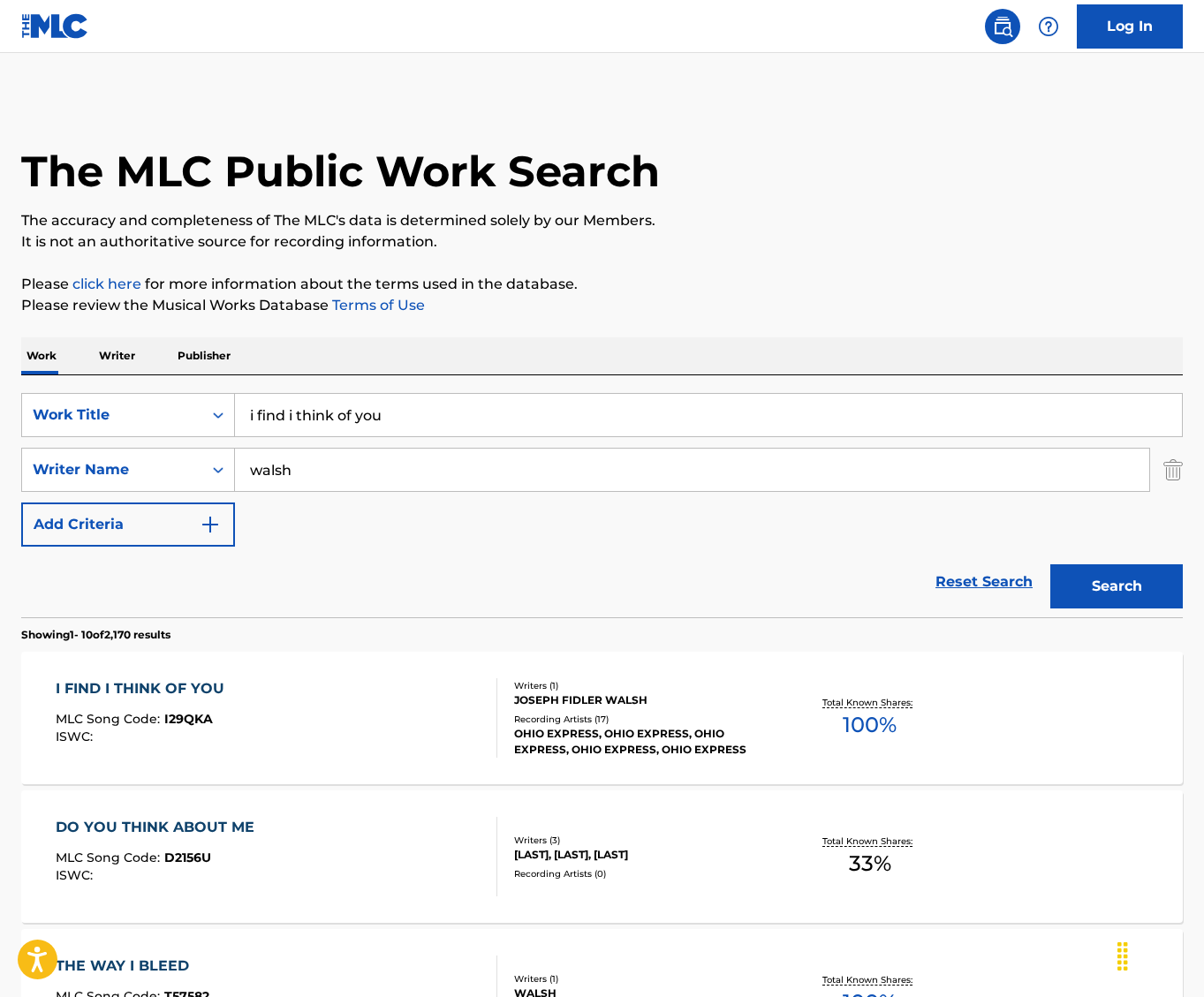 drag, startPoint x: 392, startPoint y: 417, endPoint x: -596, endPoint y: 385, distance: 988.518 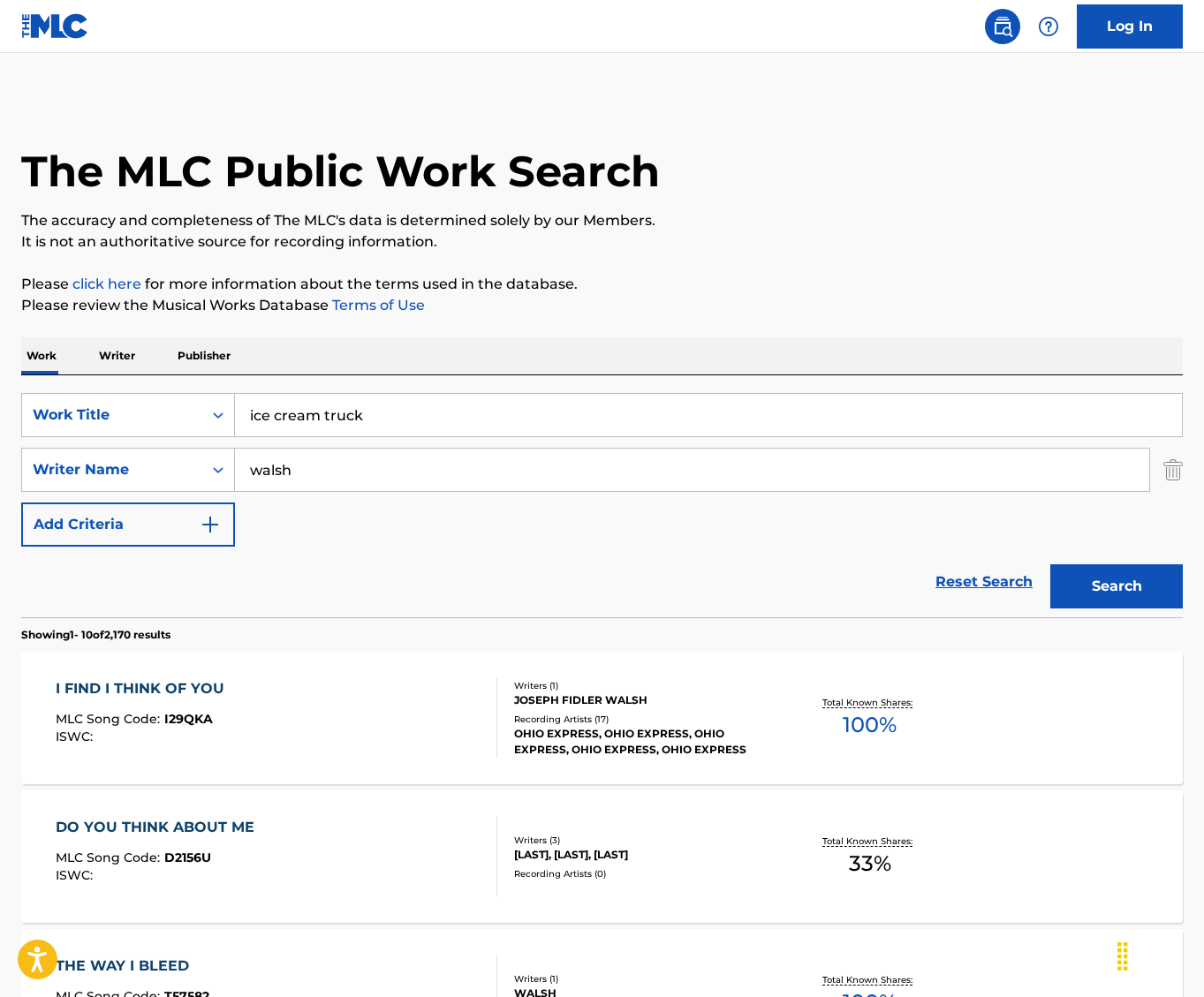type on "ice cream truck" 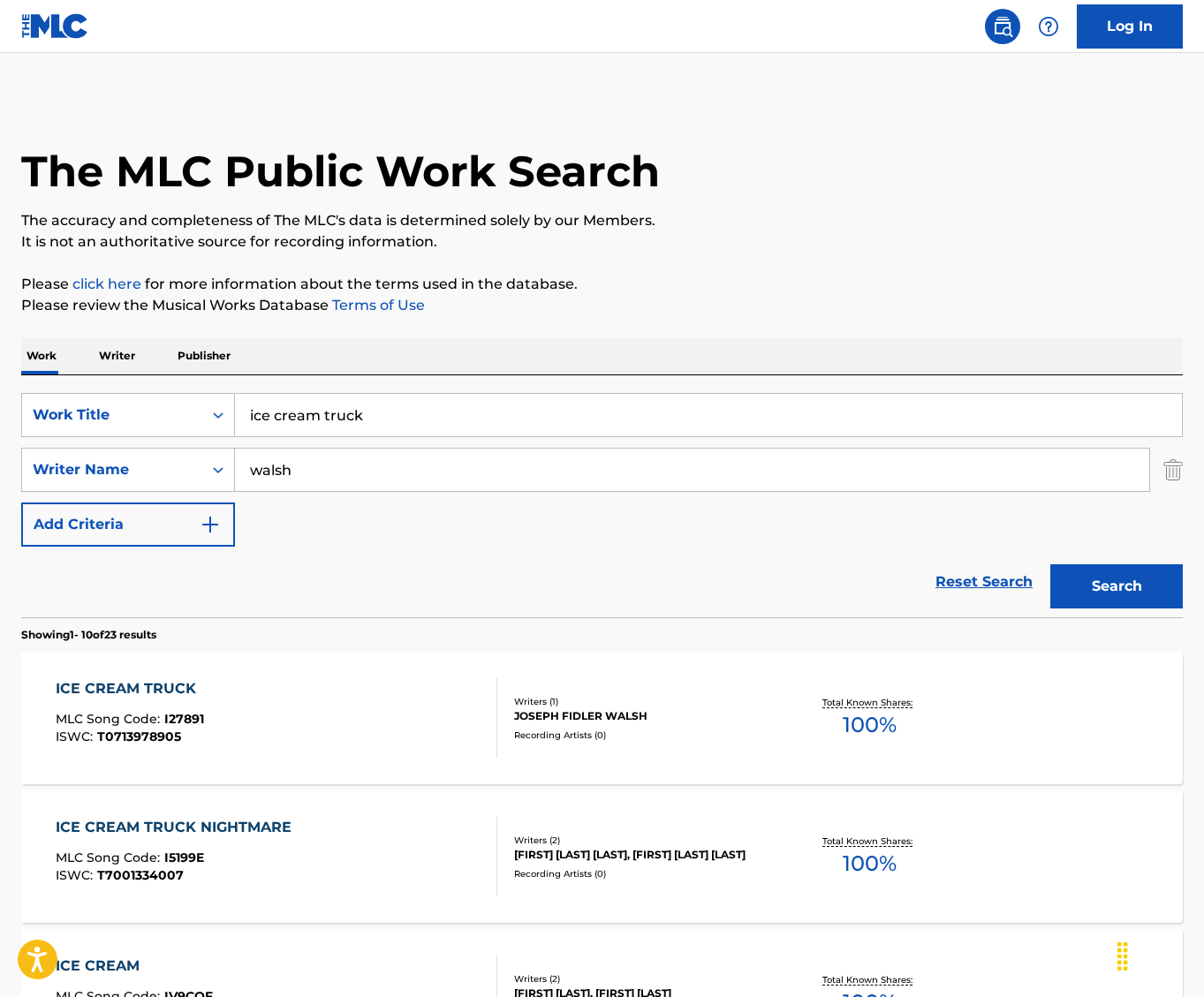 click on "JOSEPH FIDLER WALSH" at bounding box center (643, 716) 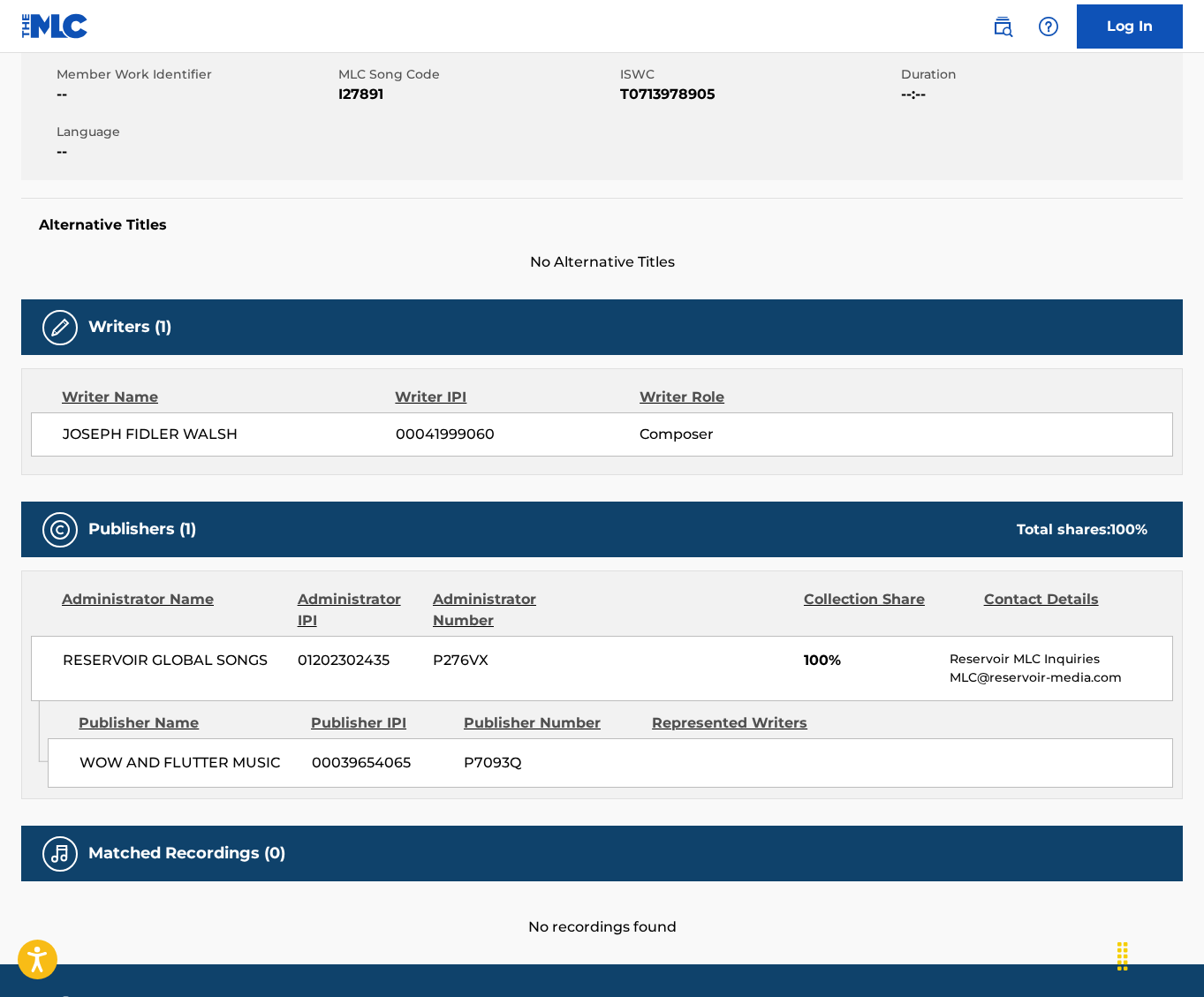 scroll, scrollTop: 353, scrollLeft: 0, axis: vertical 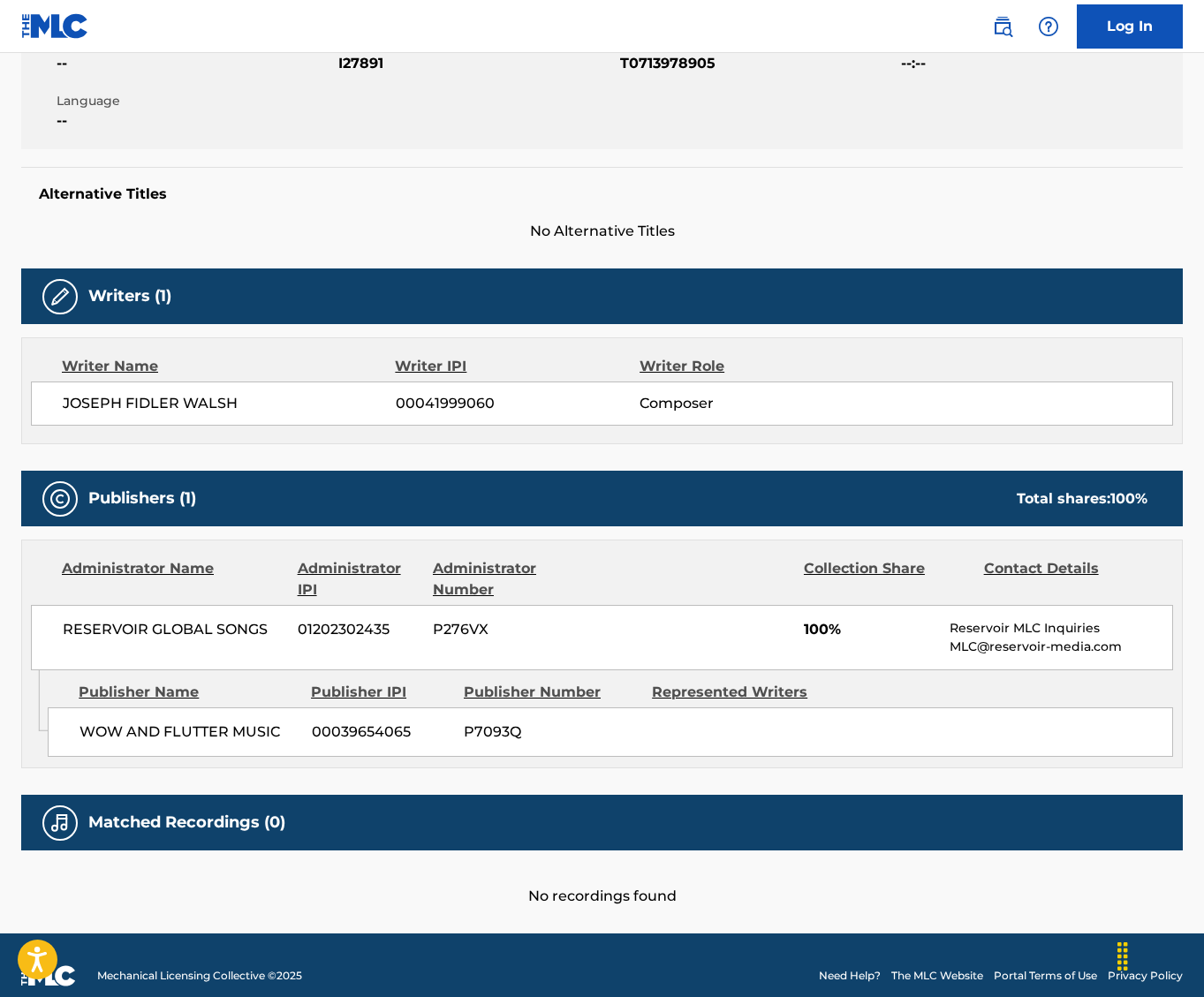 click on "Work Detail   Member Work Identifier -- MLC Song Code I27891 ISWC T0713978905 Duration --:-- Language -- Alternative Titles No Alternative Titles Writers   (1) Writer Name Writer IPI Writer Role [FIRST] [LAST] 00041999060 Composer Publishers   (1) Total shares:  100 % Administrator Name Administrator IPI Administrator Number Collection Share Contact Details RESERVOIR GLOBAL SONGS 01202302435 P276VX 100% Reservoir MLC Inquiries MLC@reservoir-media.com Admin Original Publisher Connecting Line Publisher Name Publisher IPI Publisher Number Represented Writers WOW AND FLUTTER MUSIC 00039654065 P7093Q Total shares:  100 % Matched Recordings   (0) No recordings found" at bounding box center [602, 434] 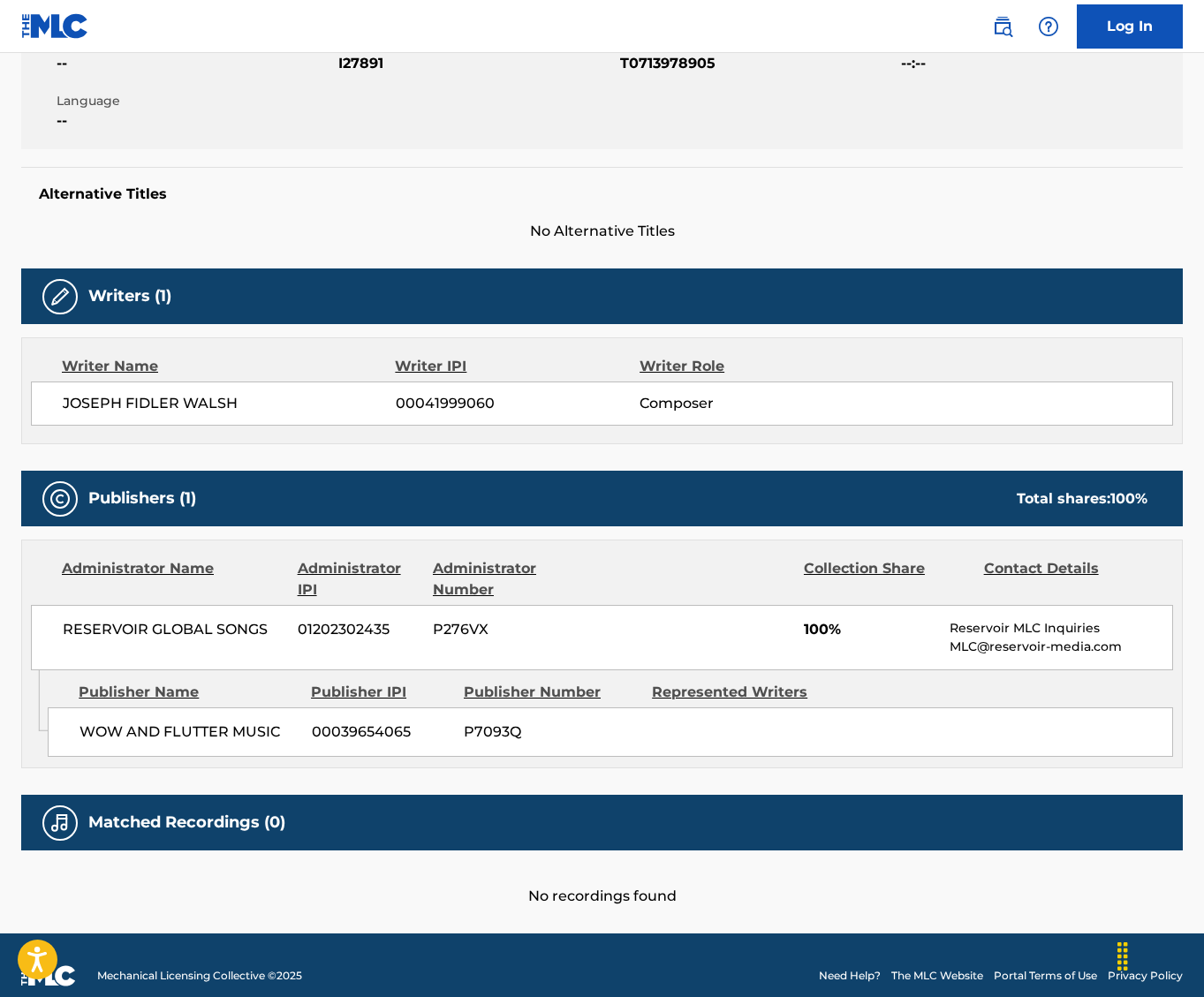 click on "Alternative Titles" at bounding box center (602, 194) 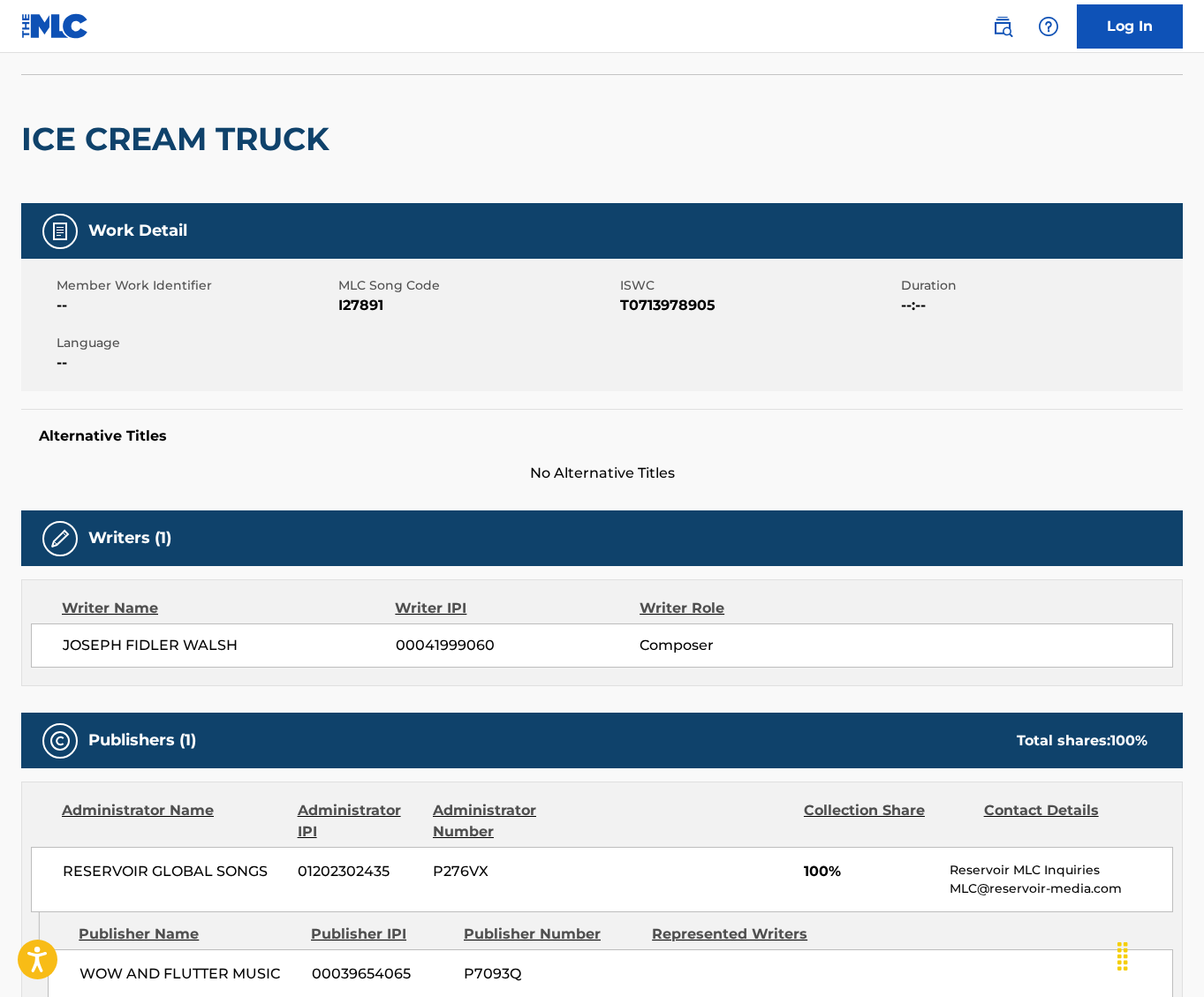 scroll, scrollTop: 0, scrollLeft: 0, axis: both 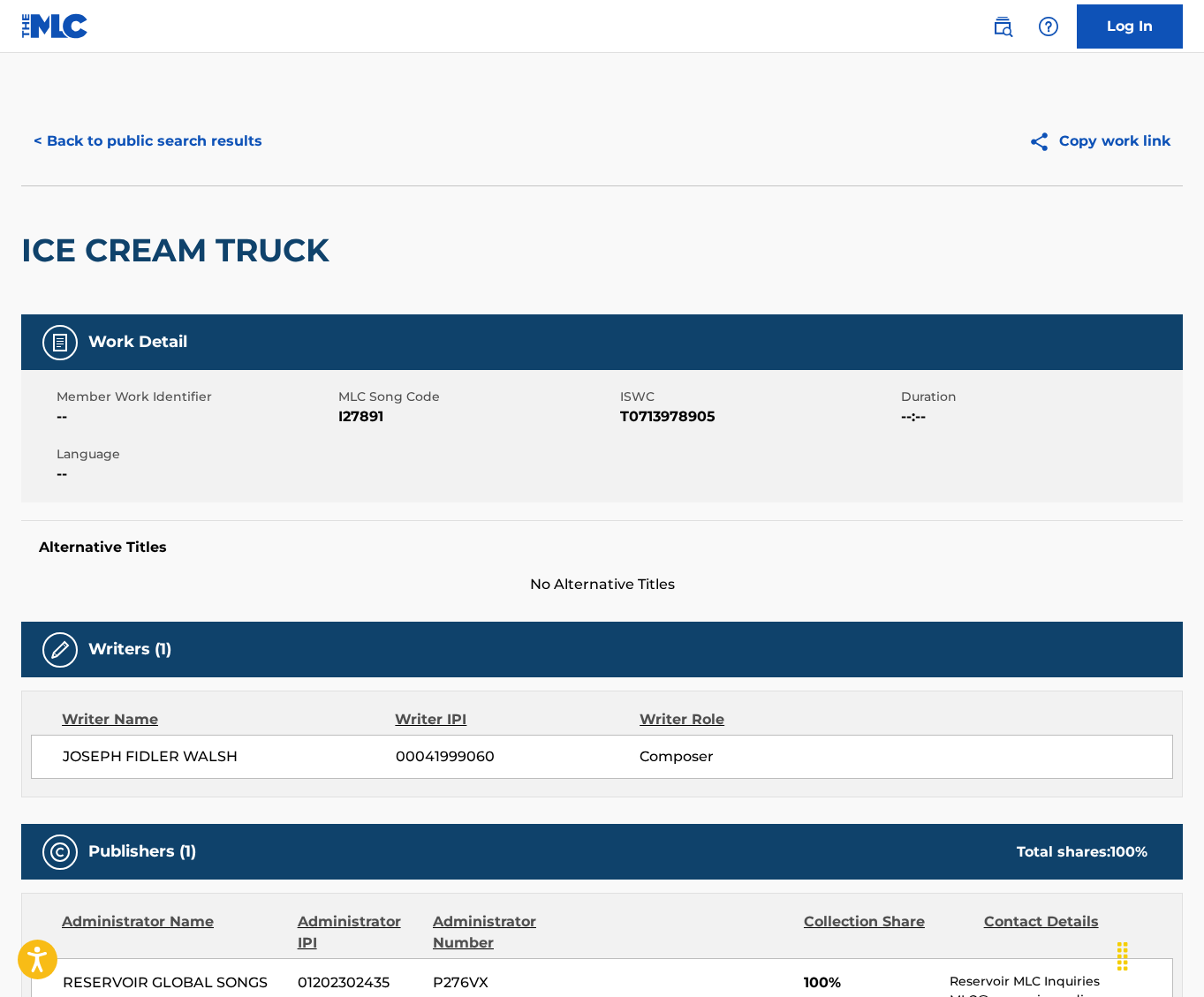 click on "< Back to public search results" at bounding box center [148, 141] 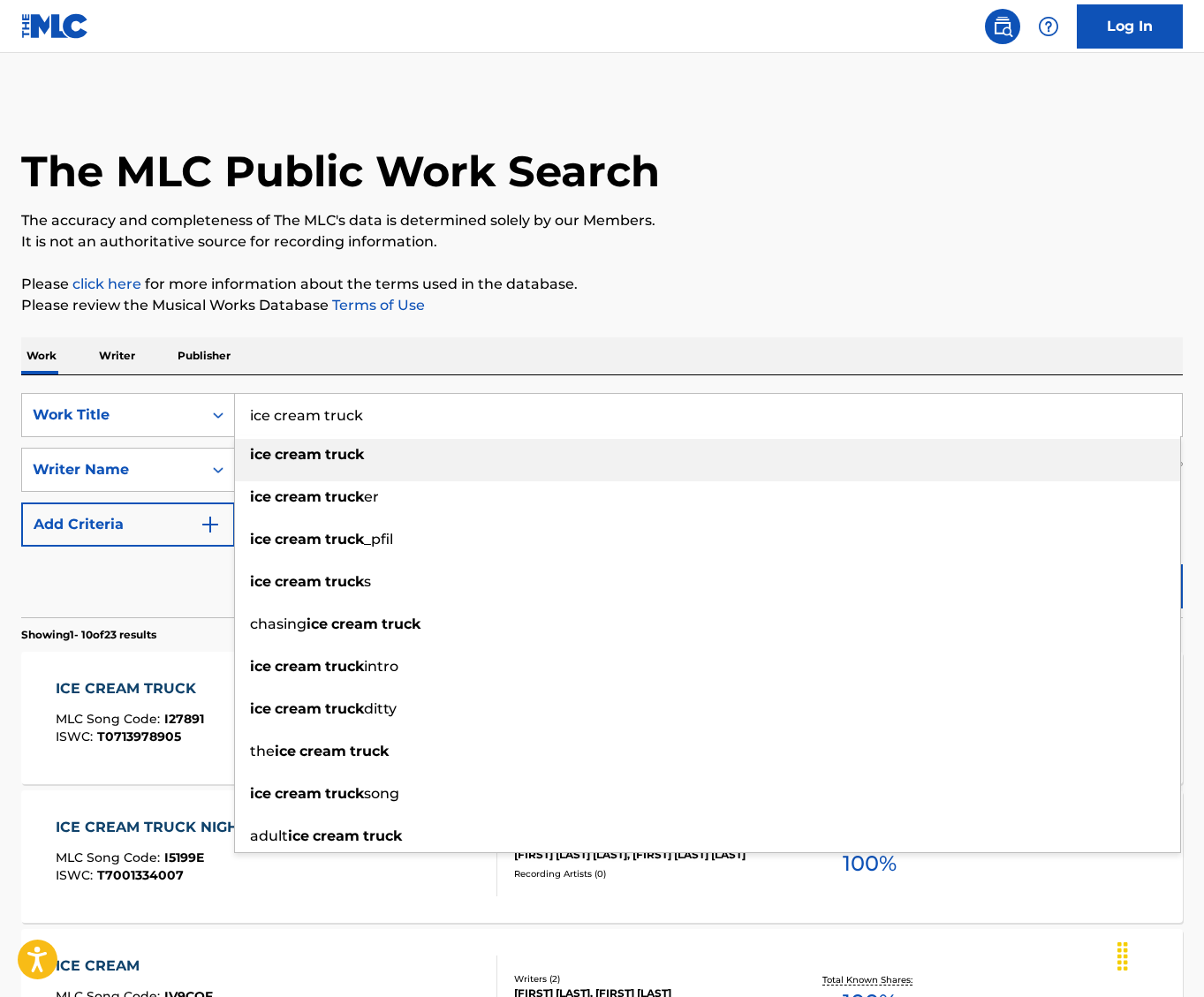 drag, startPoint x: 366, startPoint y: 420, endPoint x: -619, endPoint y: 419, distance: 985.0005 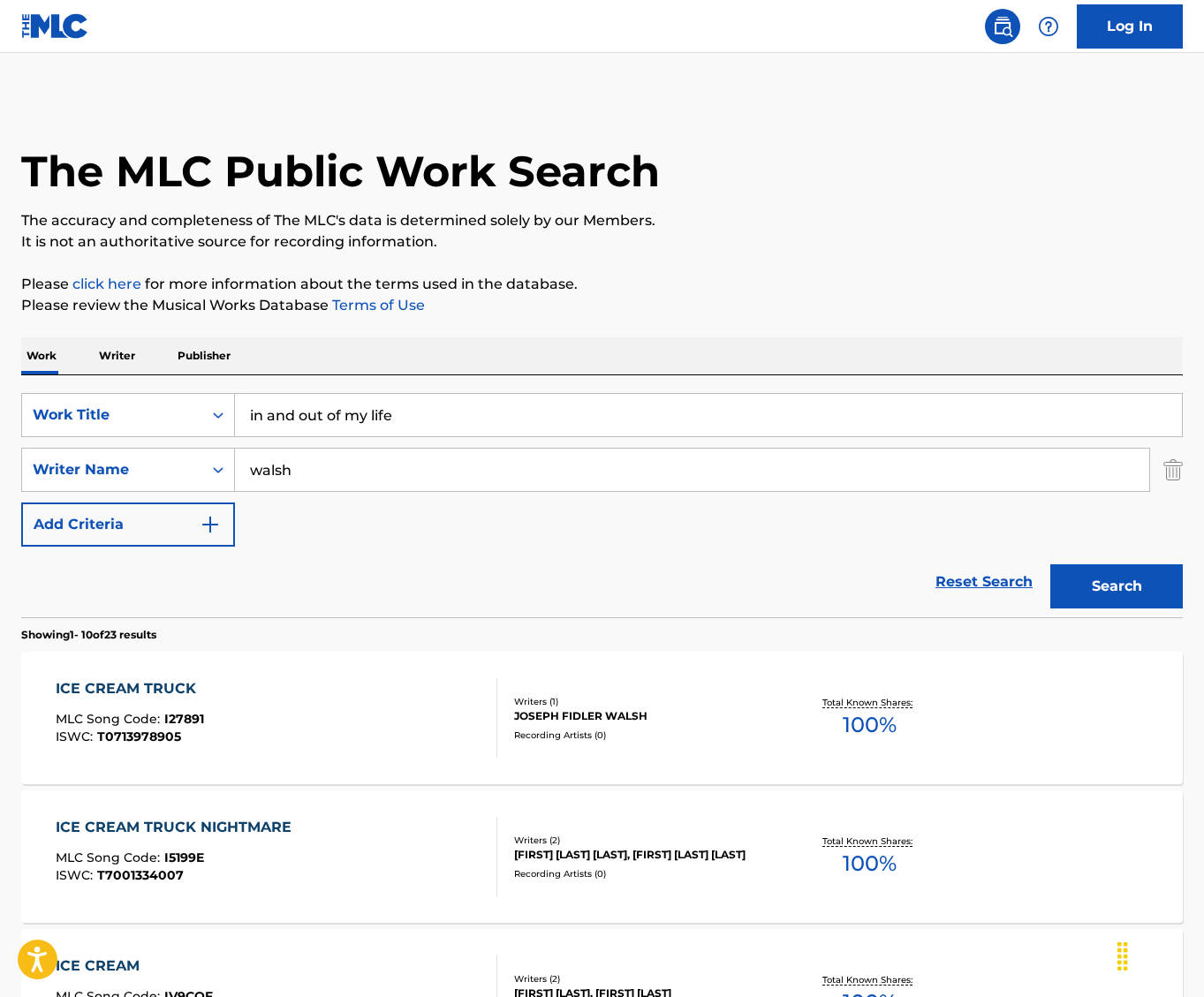 type on "in and out of my life" 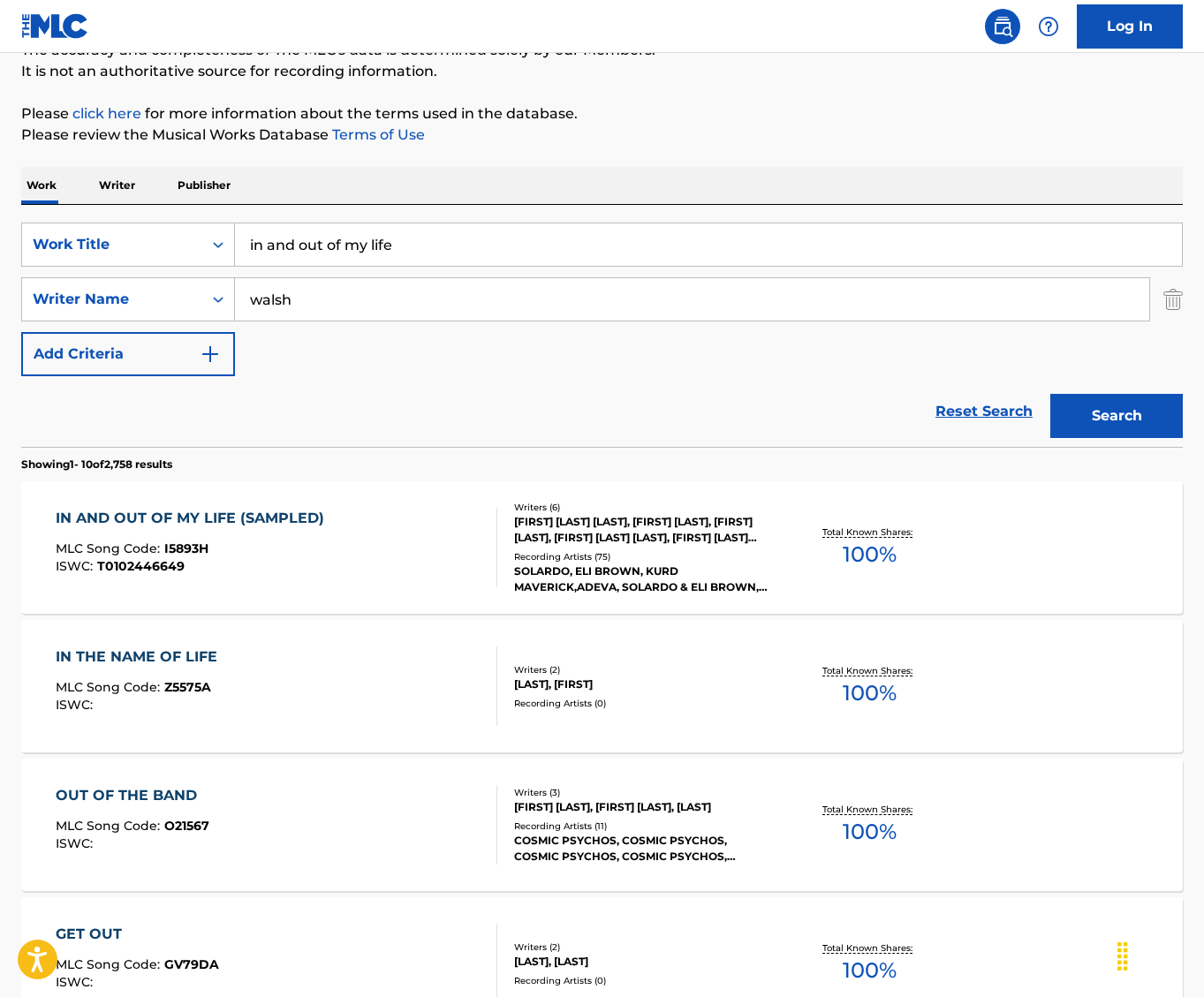 scroll, scrollTop: 177, scrollLeft: 0, axis: vertical 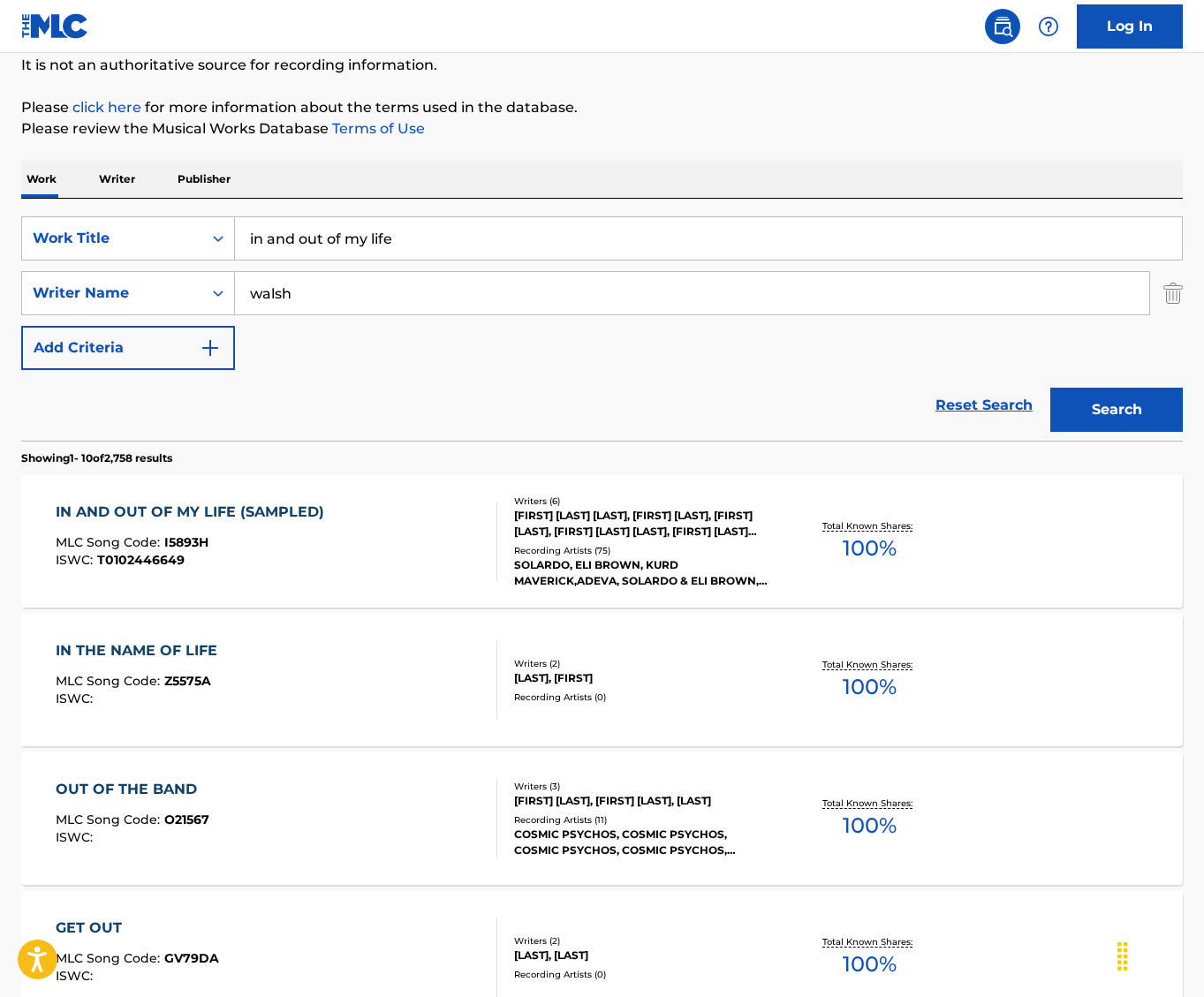click on "Recording Artists ( 75 )" at bounding box center [643, 550] 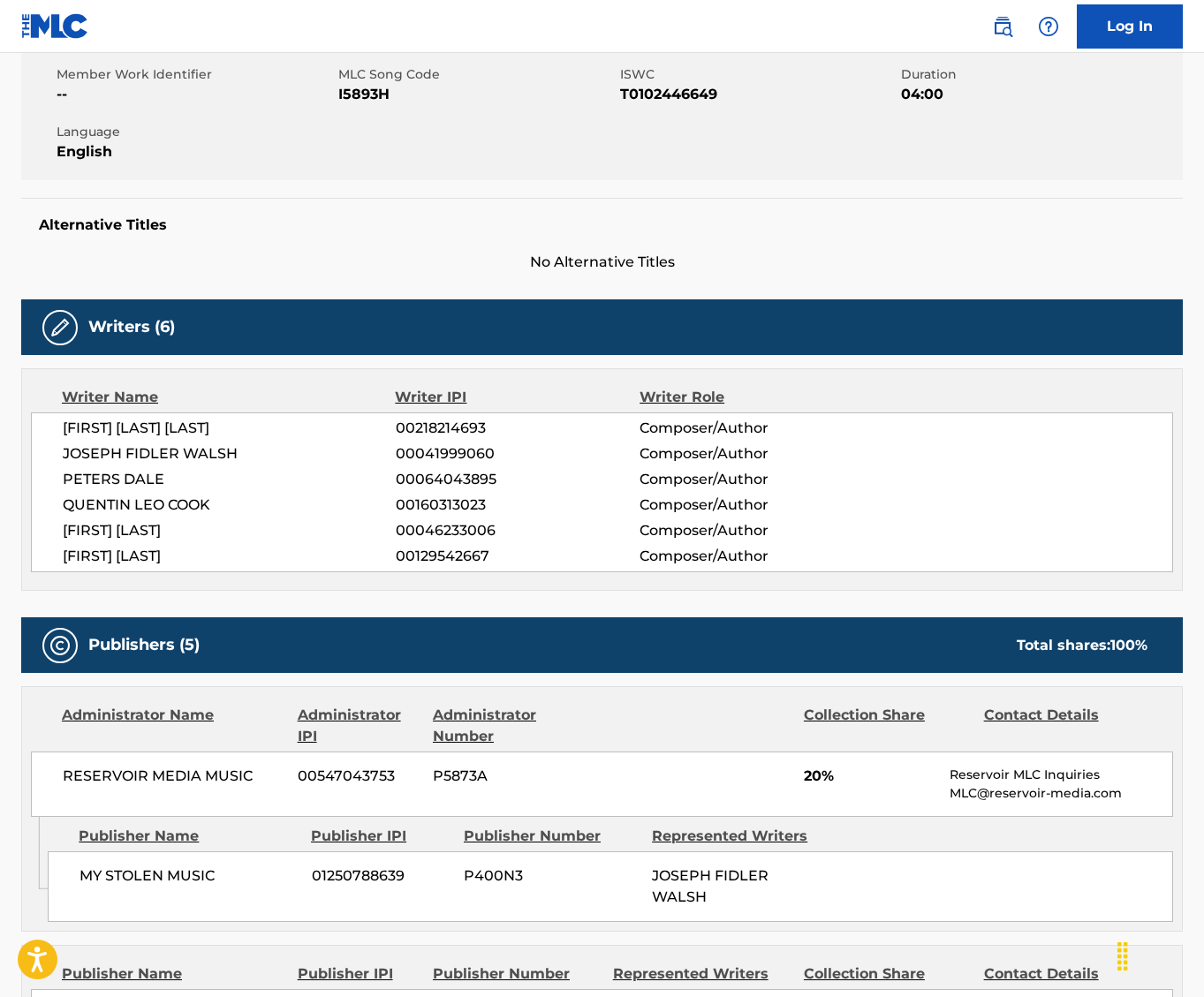 scroll, scrollTop: 353, scrollLeft: 0, axis: vertical 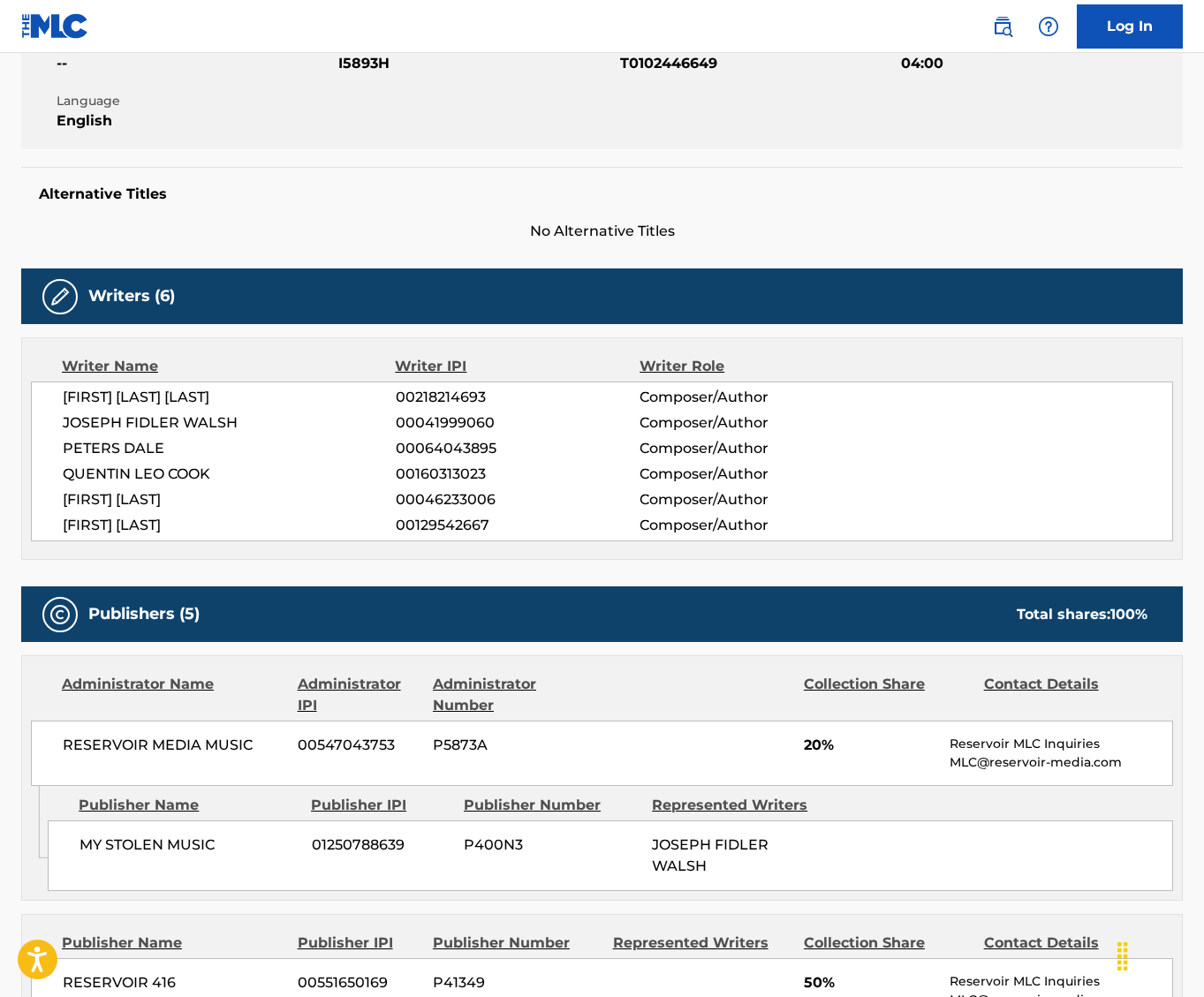 click on "Writer Name Writer IPI Writer Role [FIRST] [LAST] 00218214693 Composer/Author [FIRST] [LAST] 00041999060 Composer/Author [FIRST] [LAST] 00064043895 Composer/Author [FIRST] [LAST] 00160313023 Composer/Author [FIRST] [LAST] 00046233006 Composer/Author [FIRST] [LAST] 00129542667 Composer/Author" at bounding box center (602, 449) 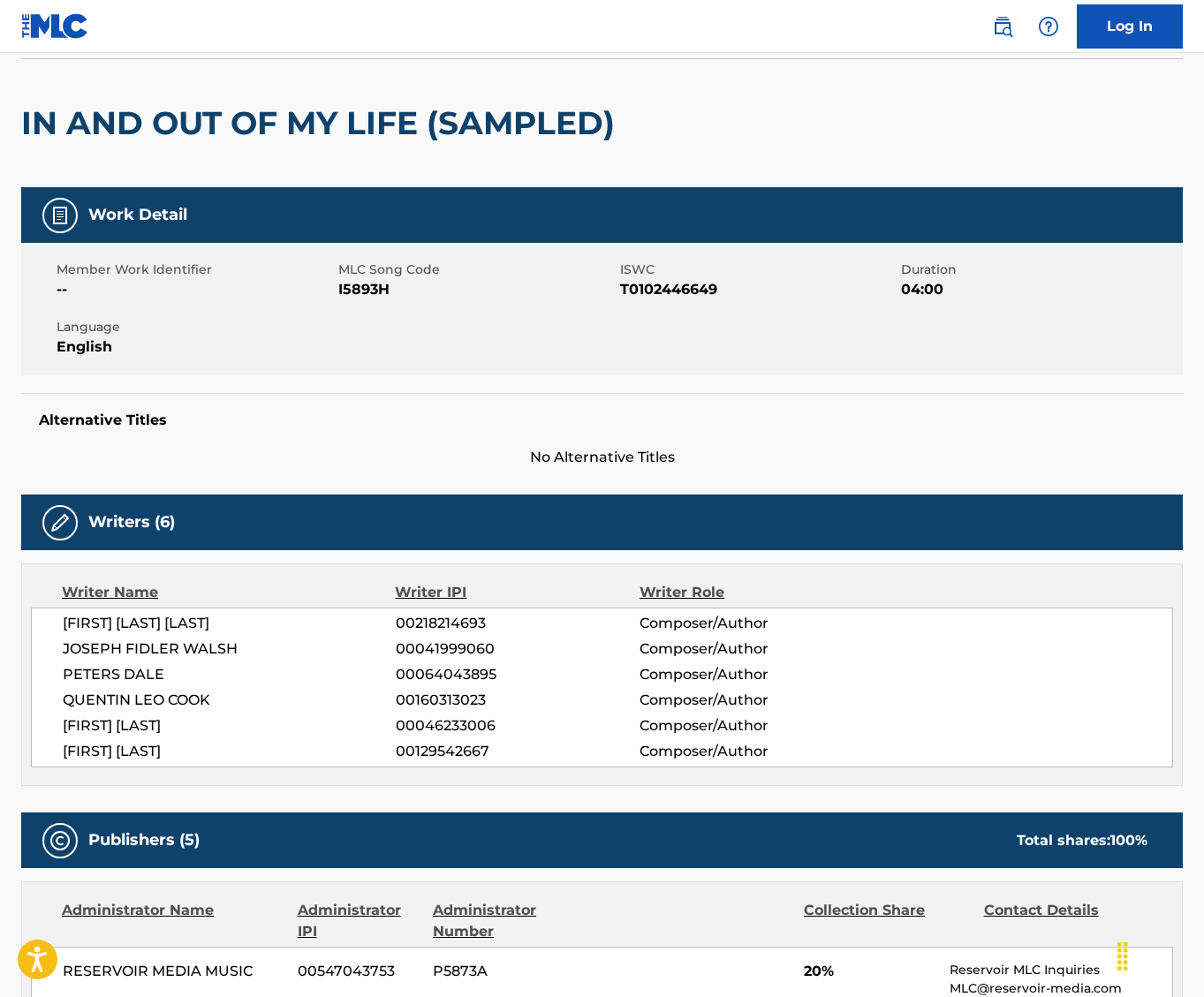 scroll, scrollTop: 0, scrollLeft: 0, axis: both 